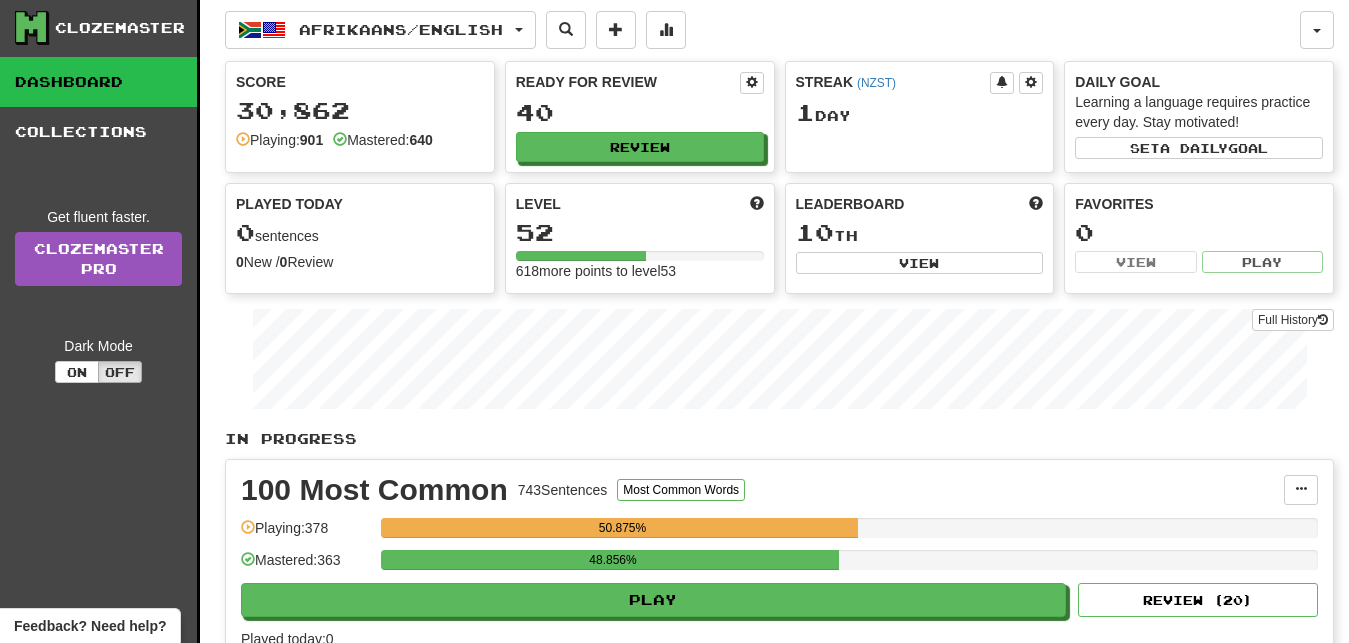 scroll, scrollTop: 0, scrollLeft: 0, axis: both 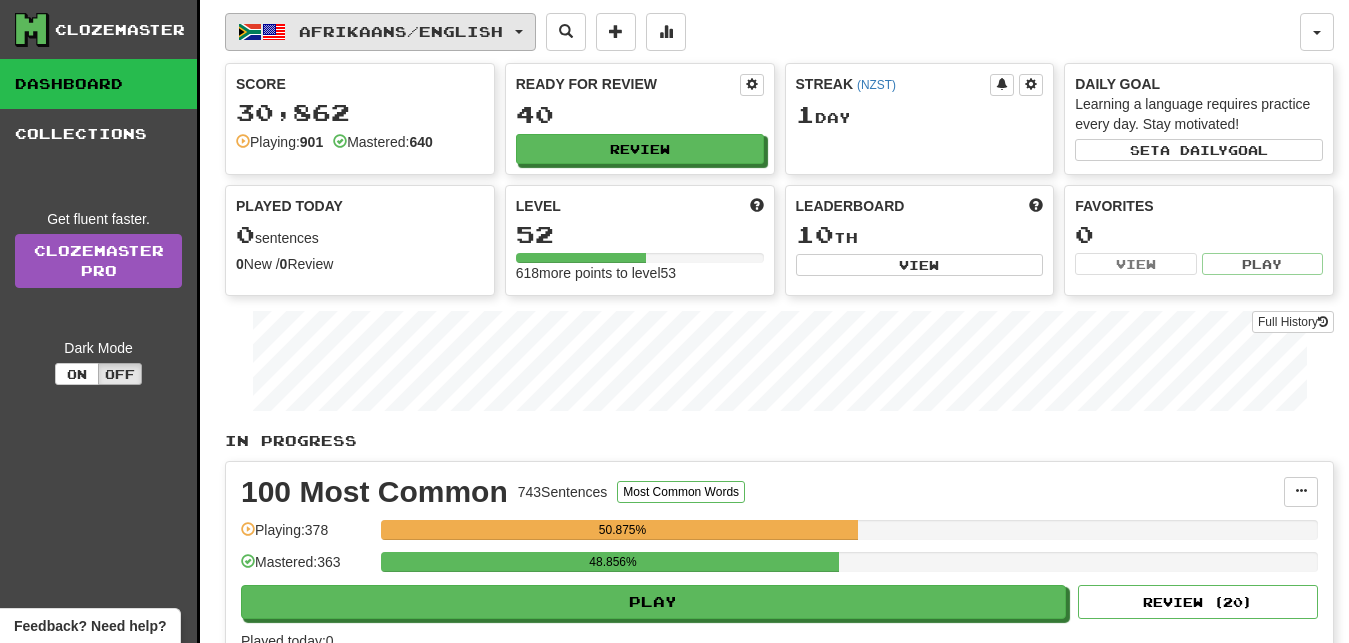 click at bounding box center [519, 32] 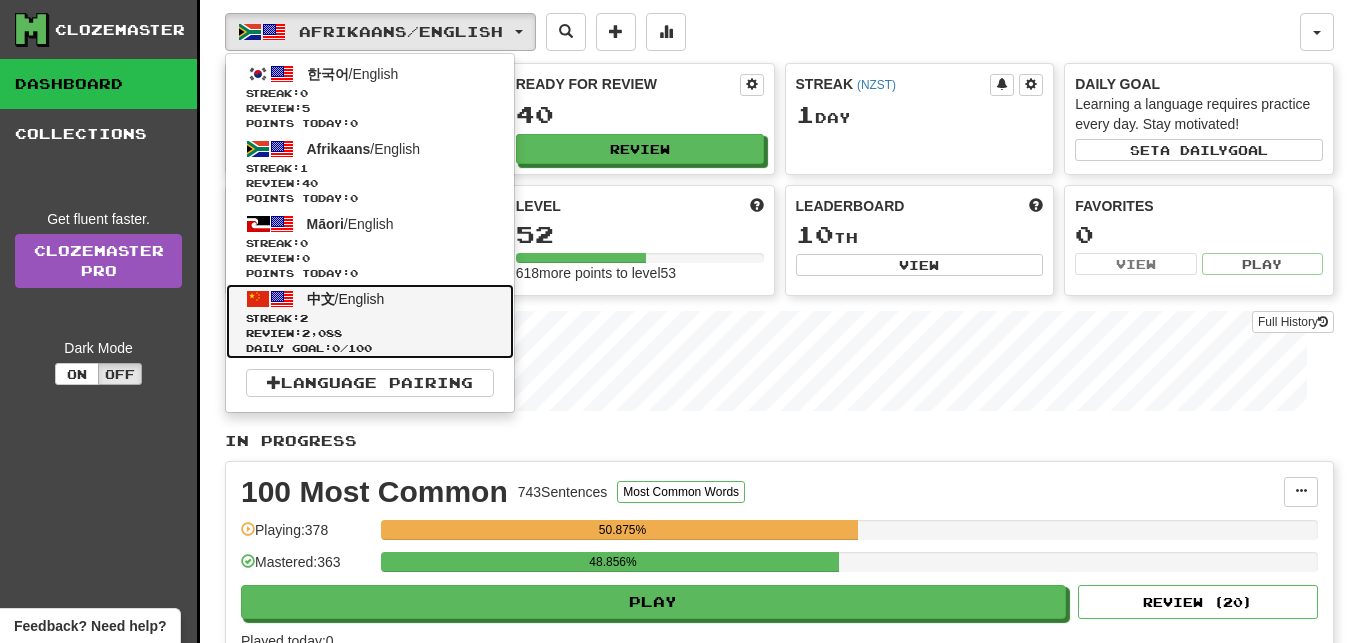 click on "中文  /  English" at bounding box center (346, 299) 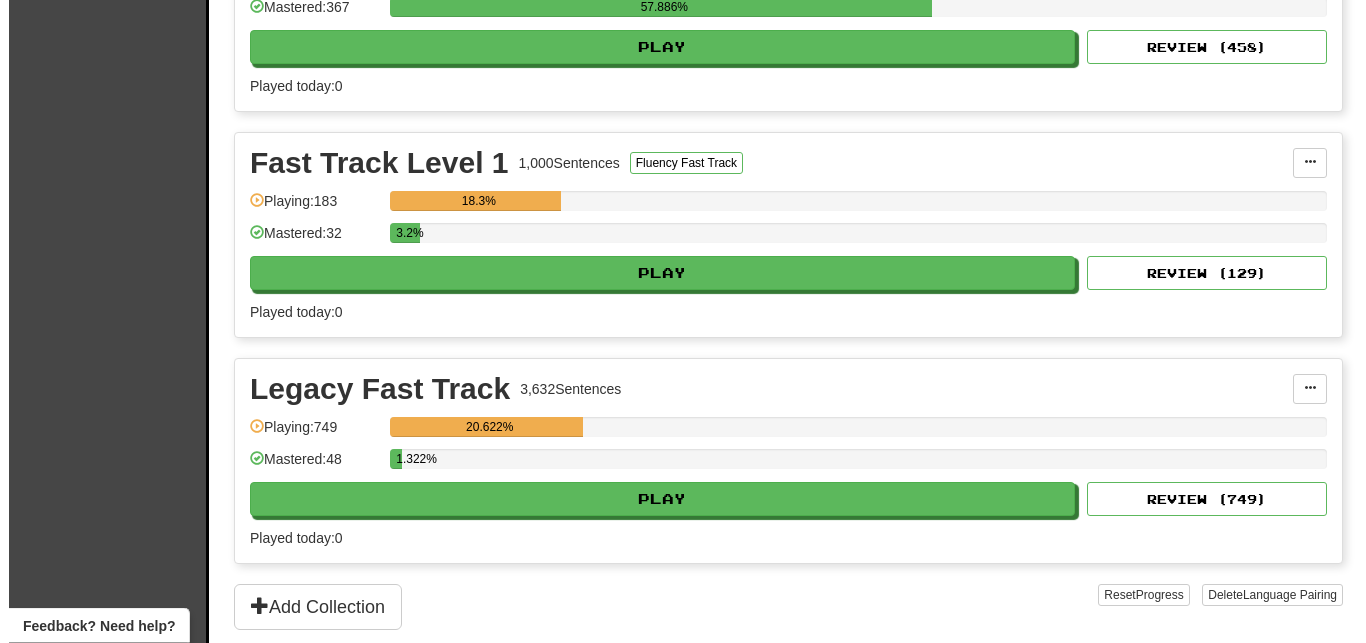 scroll, scrollTop: 680, scrollLeft: 0, axis: vertical 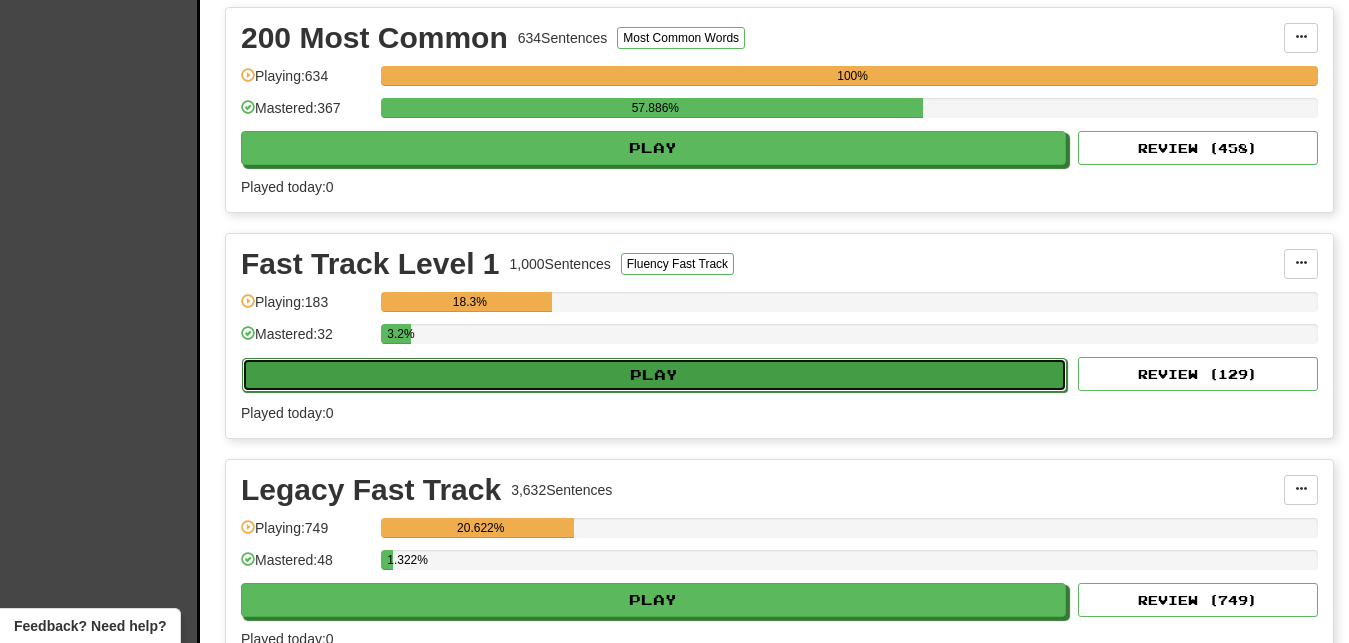 click on "Play" at bounding box center [654, 375] 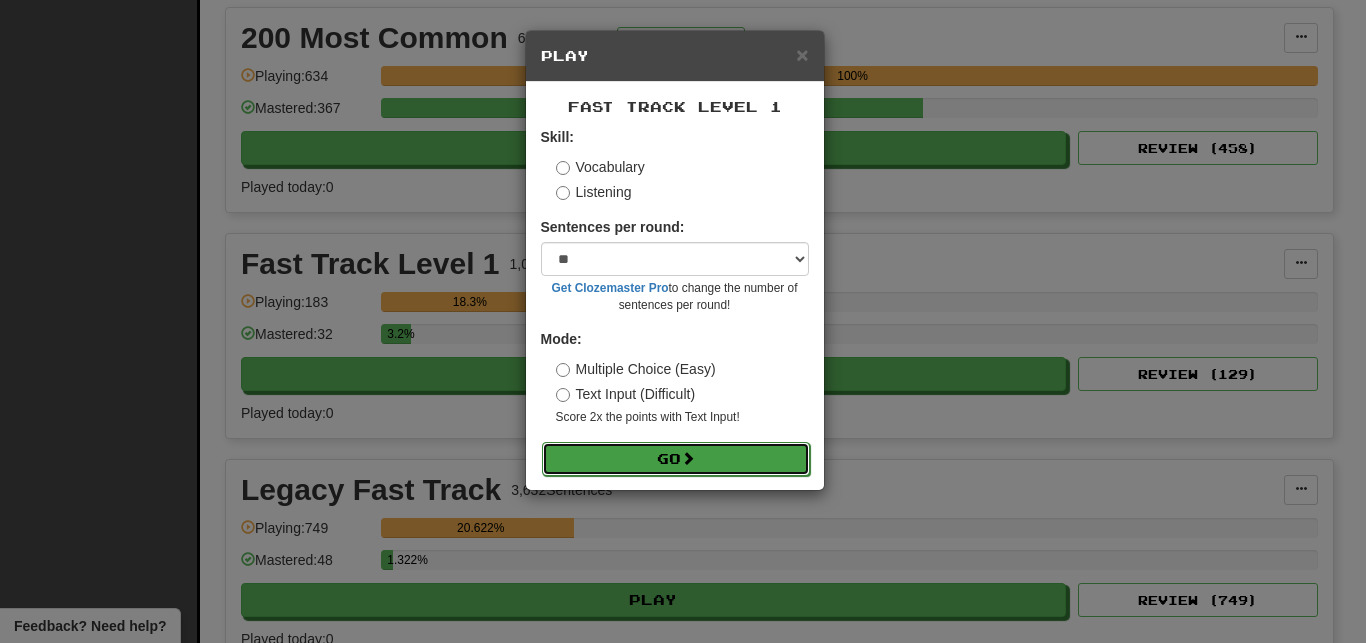 click on "Go" at bounding box center [676, 459] 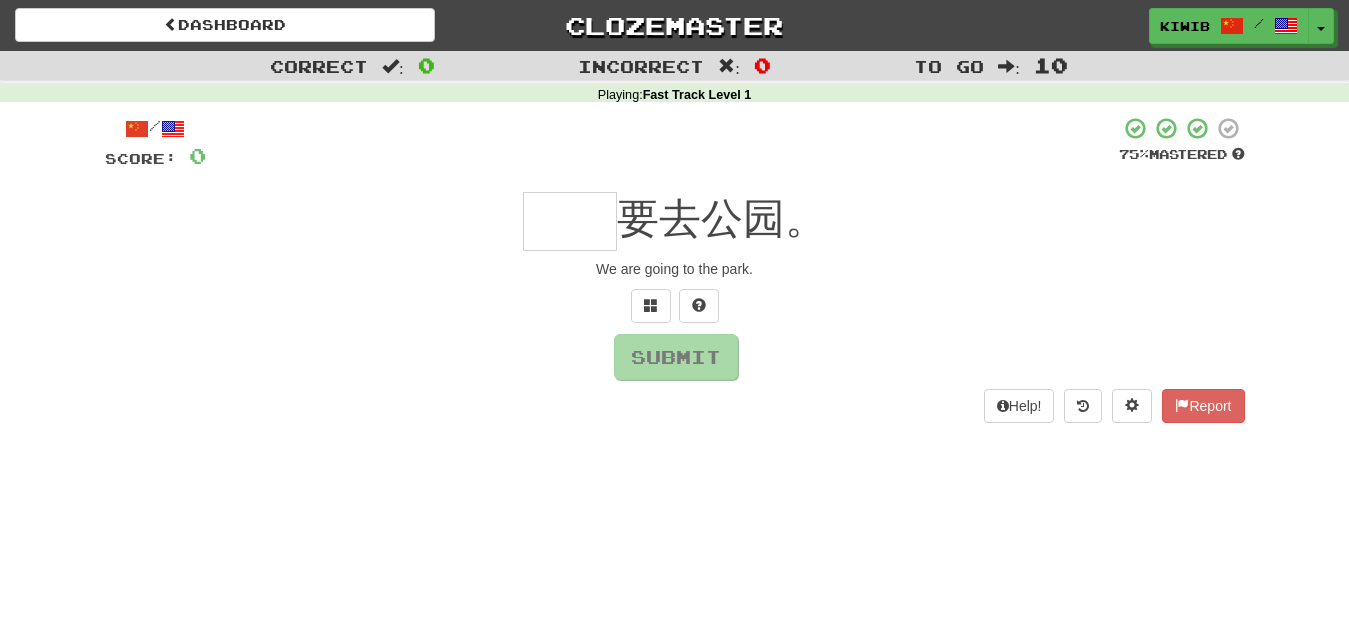 scroll, scrollTop: 0, scrollLeft: 0, axis: both 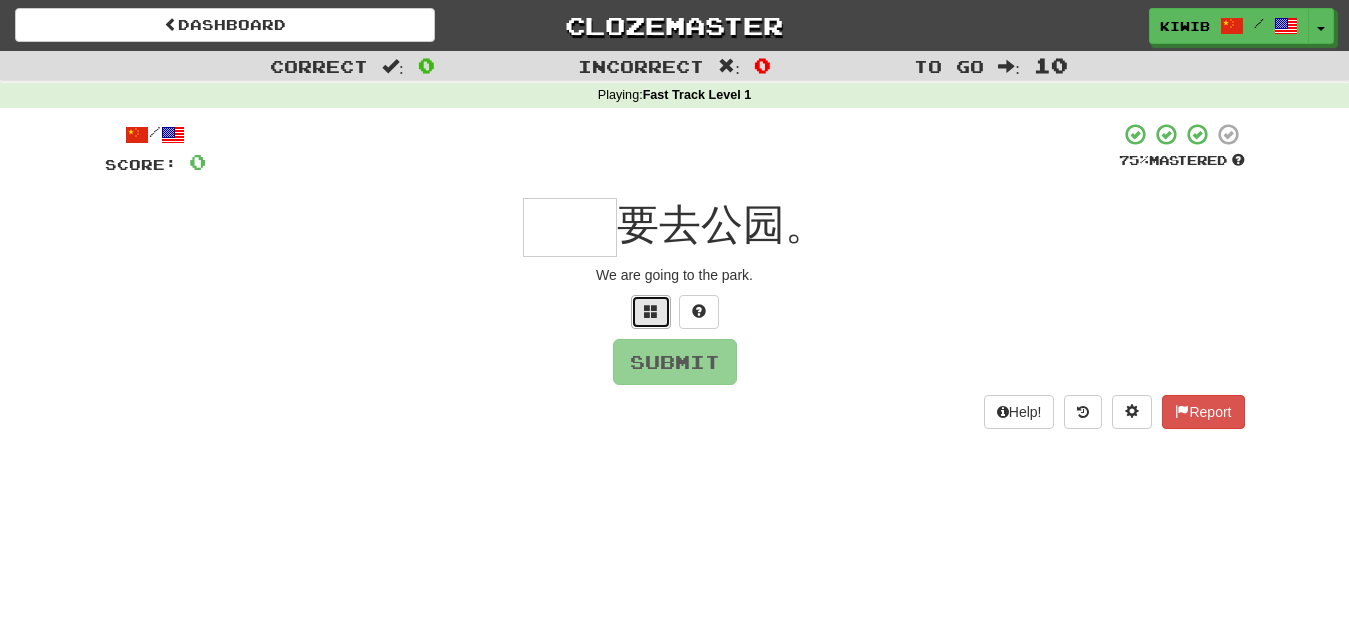 click at bounding box center (651, 311) 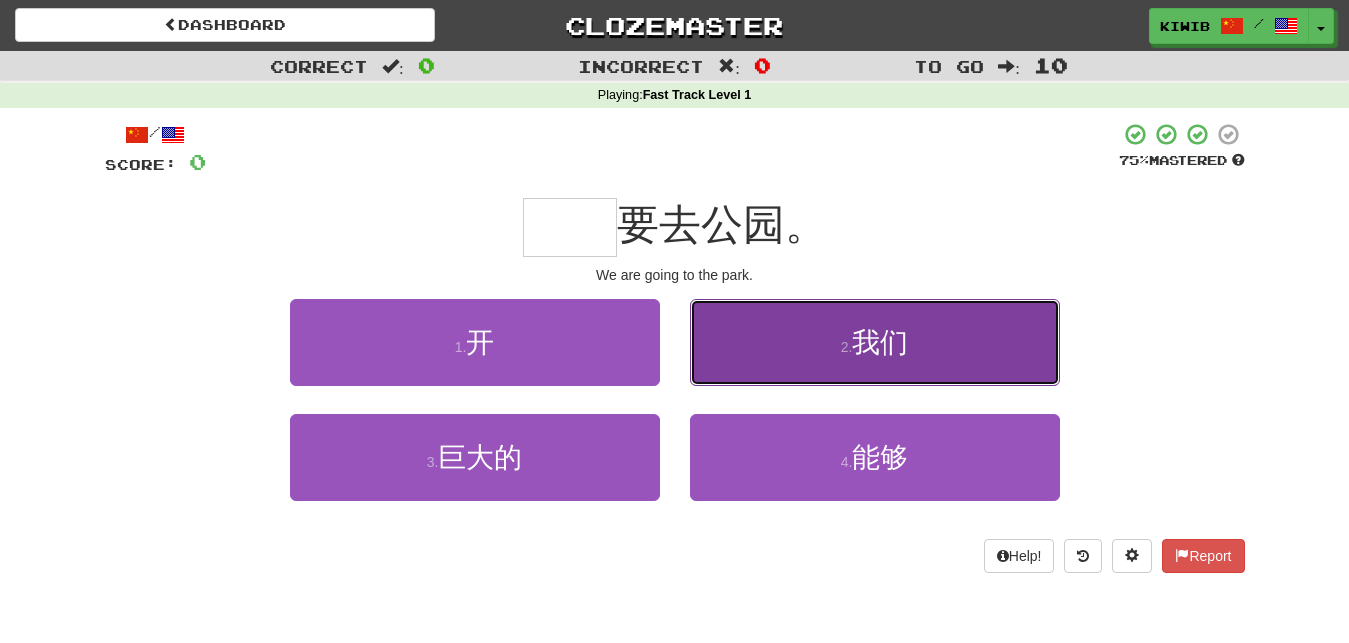 click on "我们" at bounding box center (880, 342) 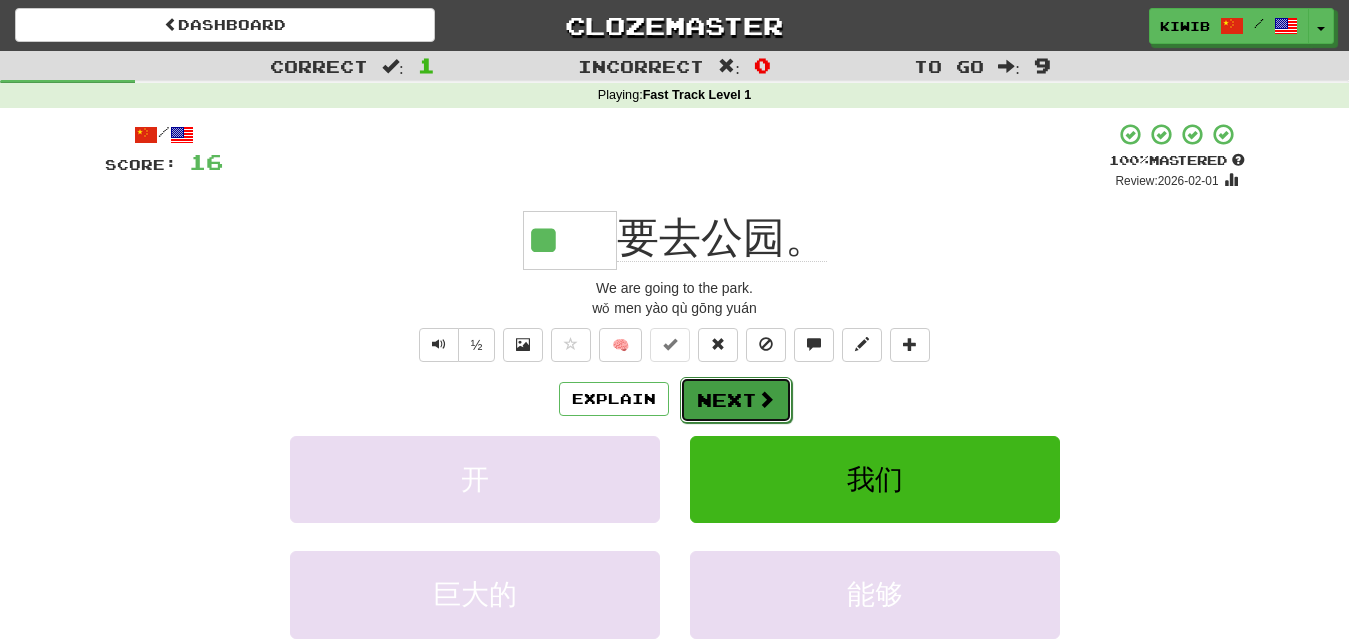 click on "Next" at bounding box center (736, 400) 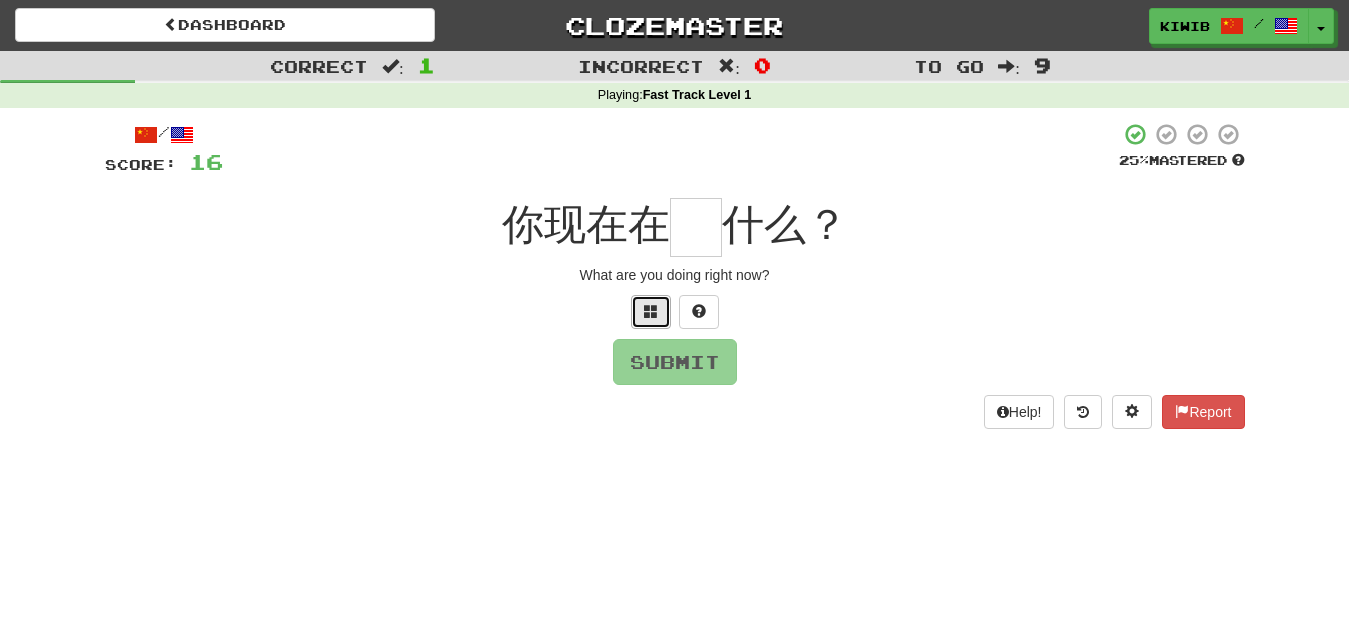 click at bounding box center [651, 312] 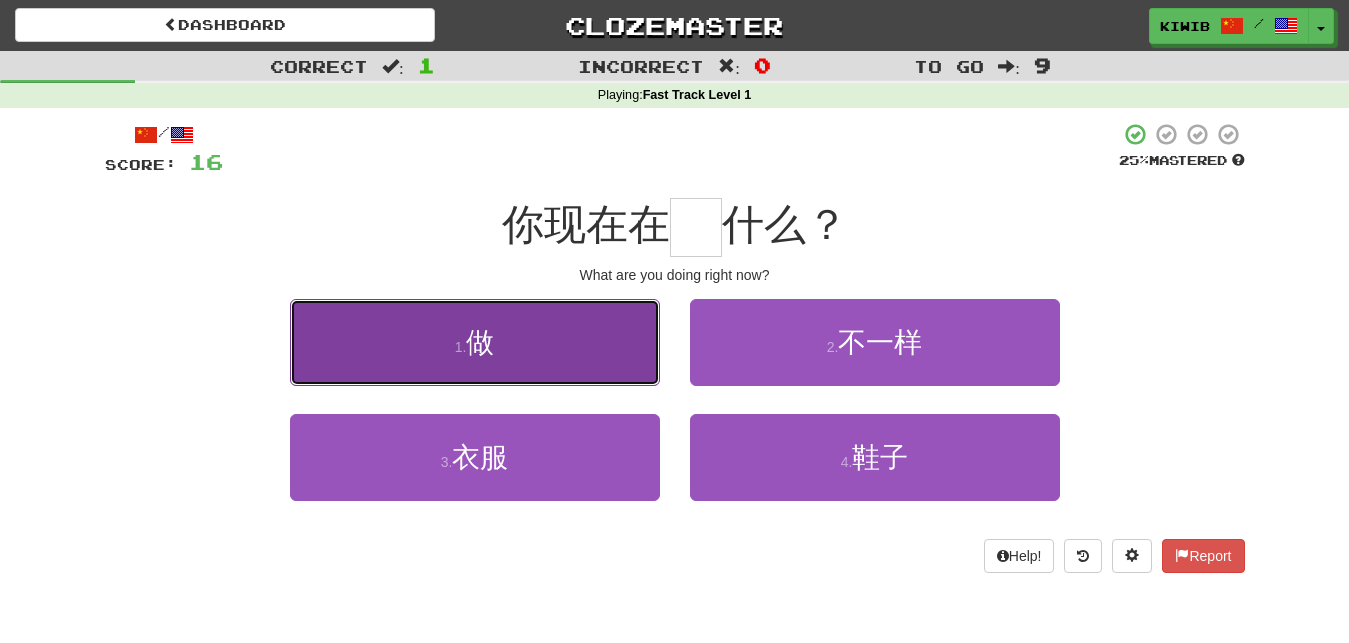 click on "1 .  做" at bounding box center [475, 342] 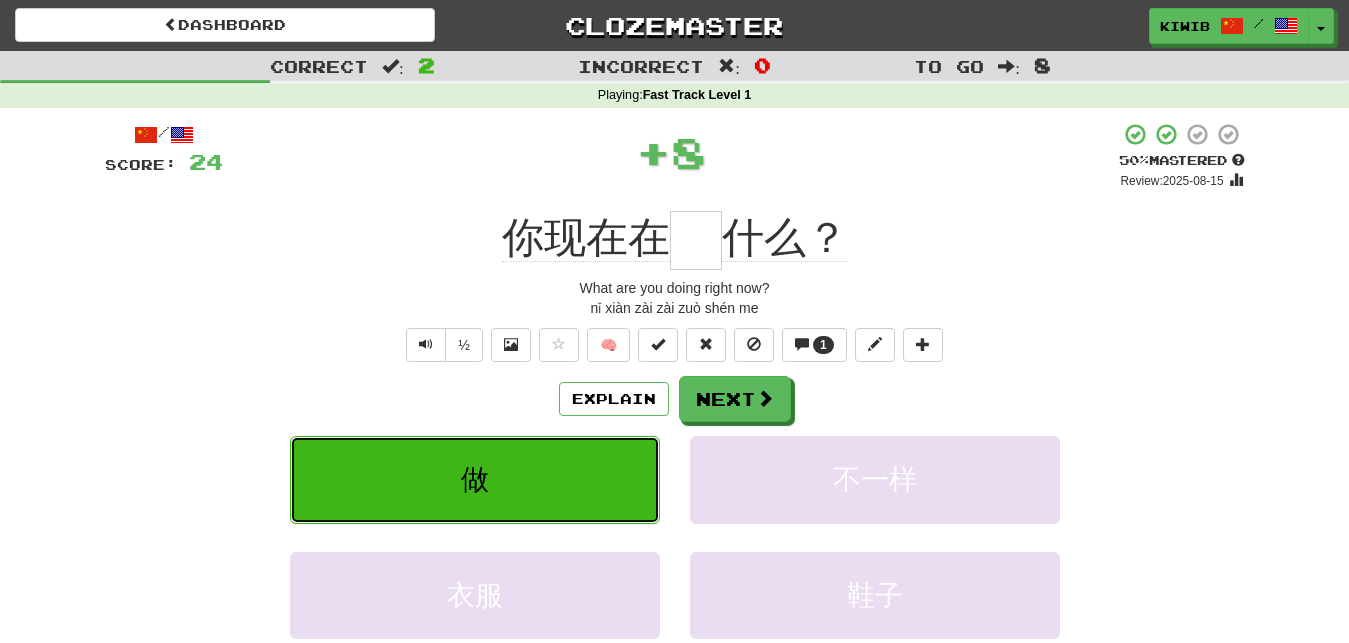 type on "*" 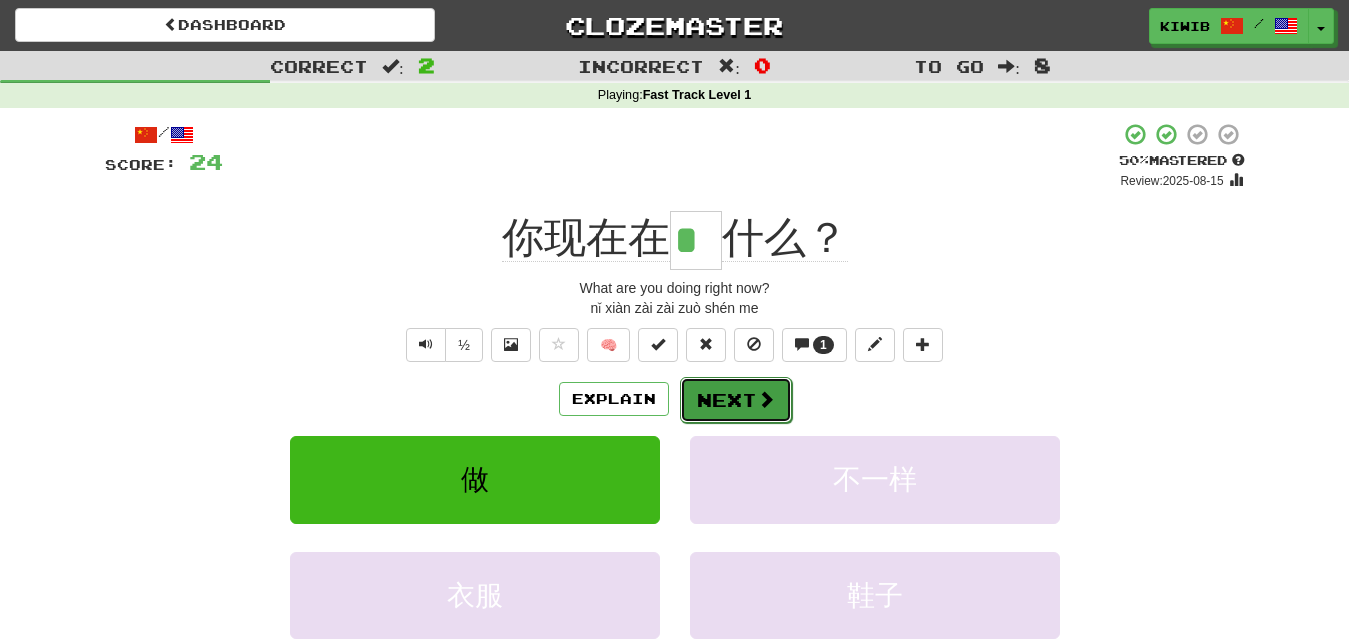 click on "Next" at bounding box center (736, 400) 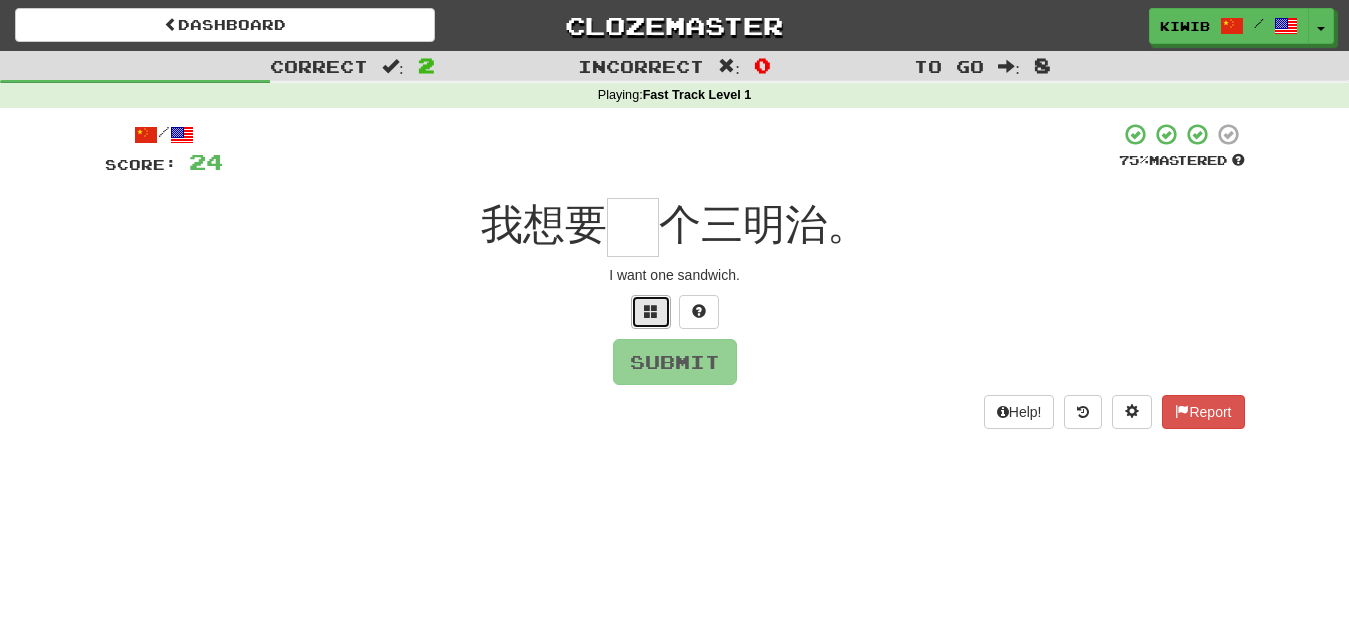 click at bounding box center (651, 311) 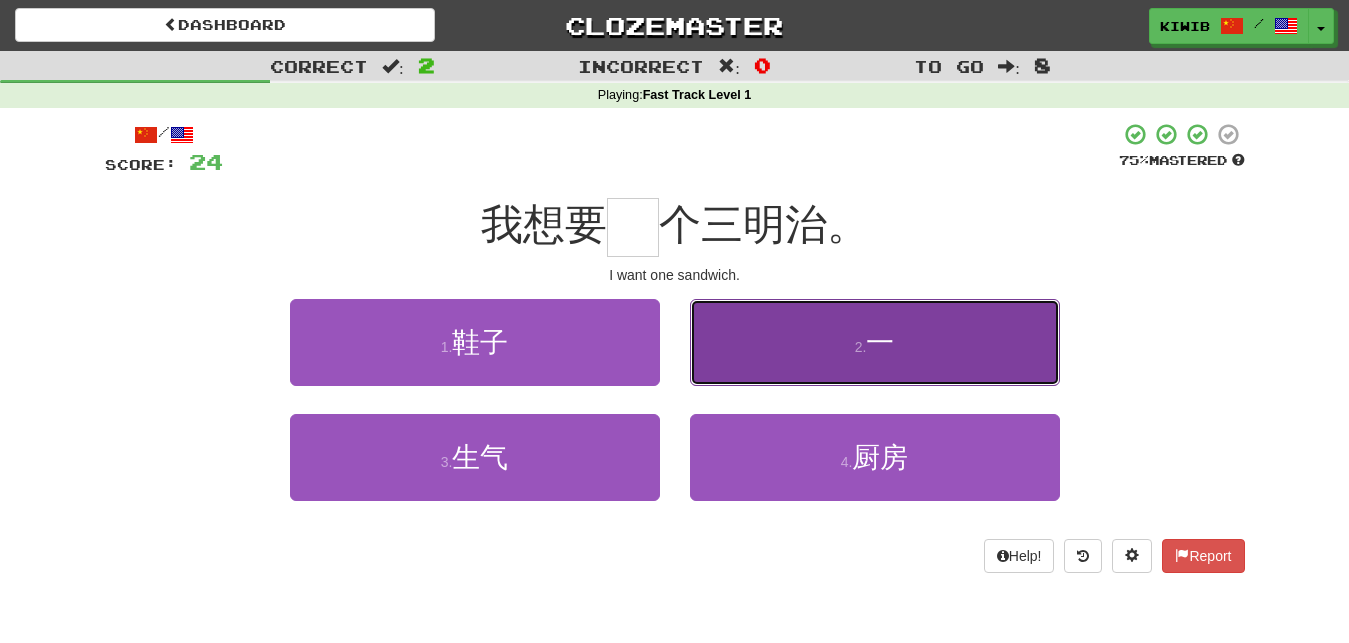 click on "一" at bounding box center (880, 342) 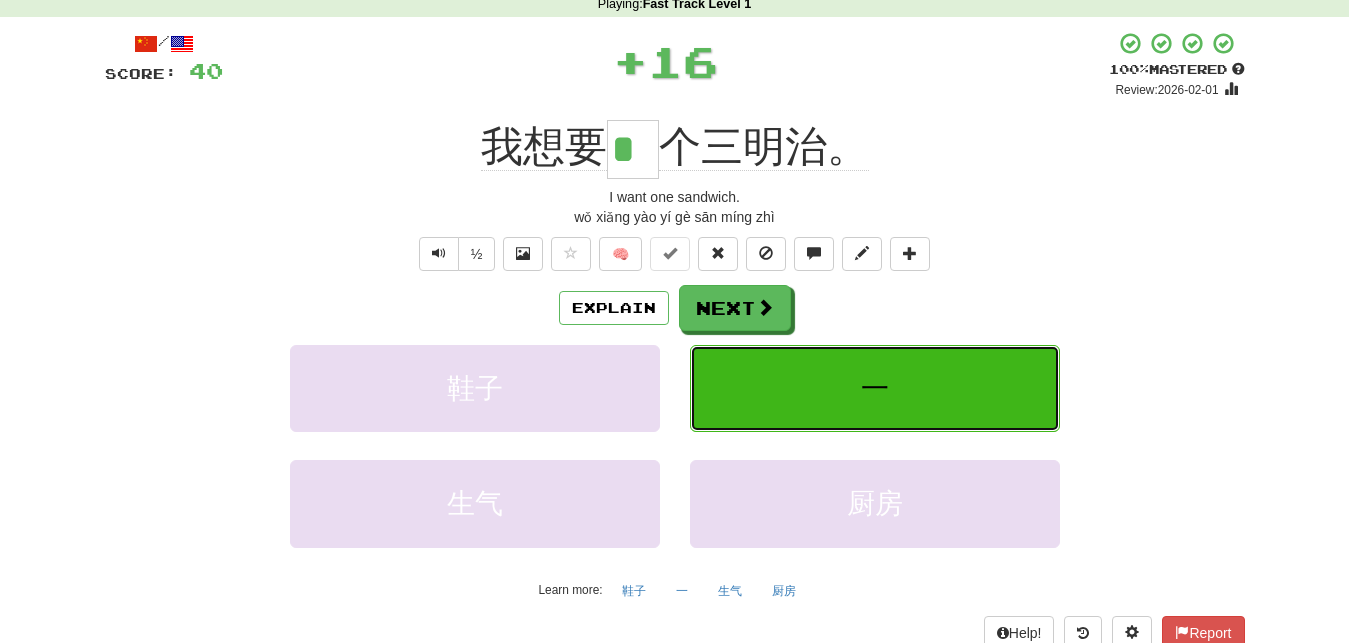 scroll, scrollTop: 136, scrollLeft: 0, axis: vertical 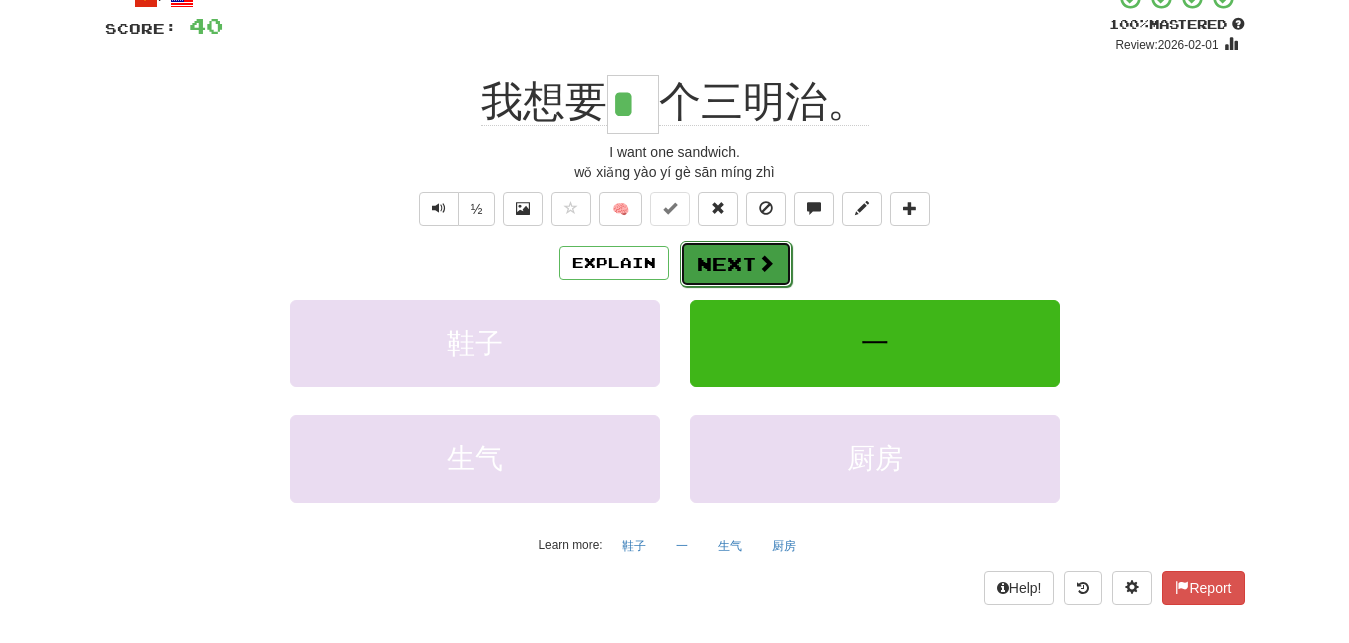click on "Next" at bounding box center [736, 264] 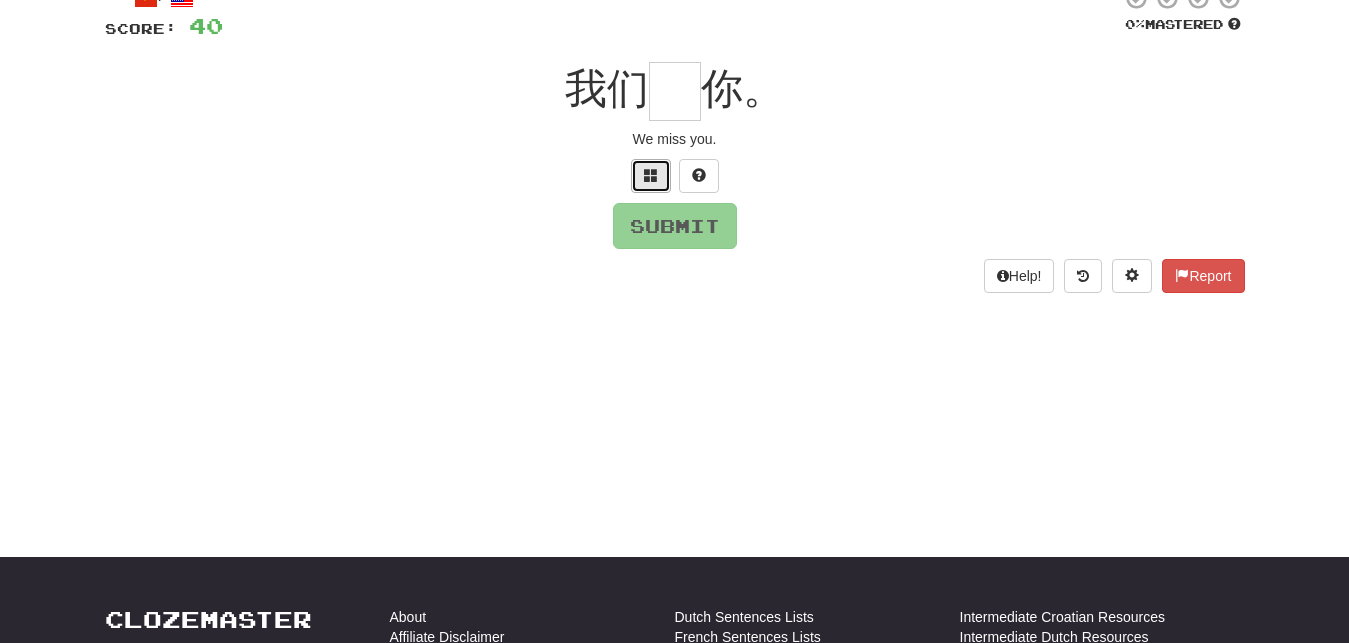 click at bounding box center (651, 175) 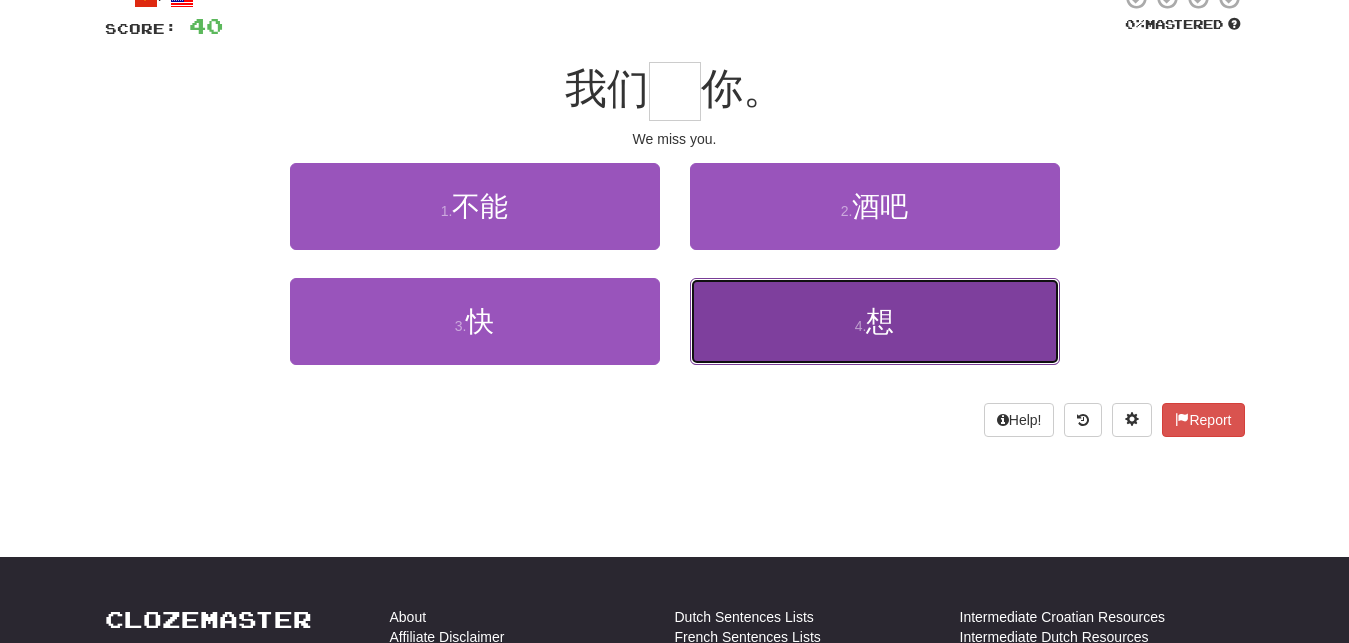 click on "想" at bounding box center (880, 321) 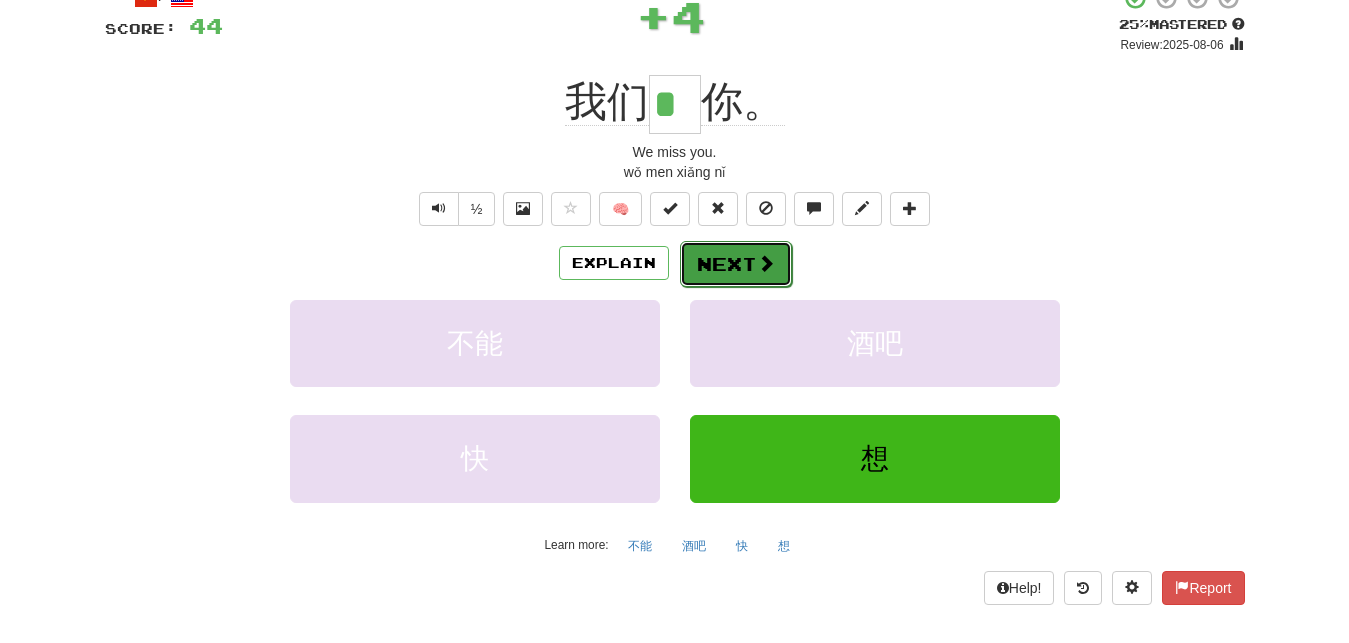 click on "Next" at bounding box center [736, 264] 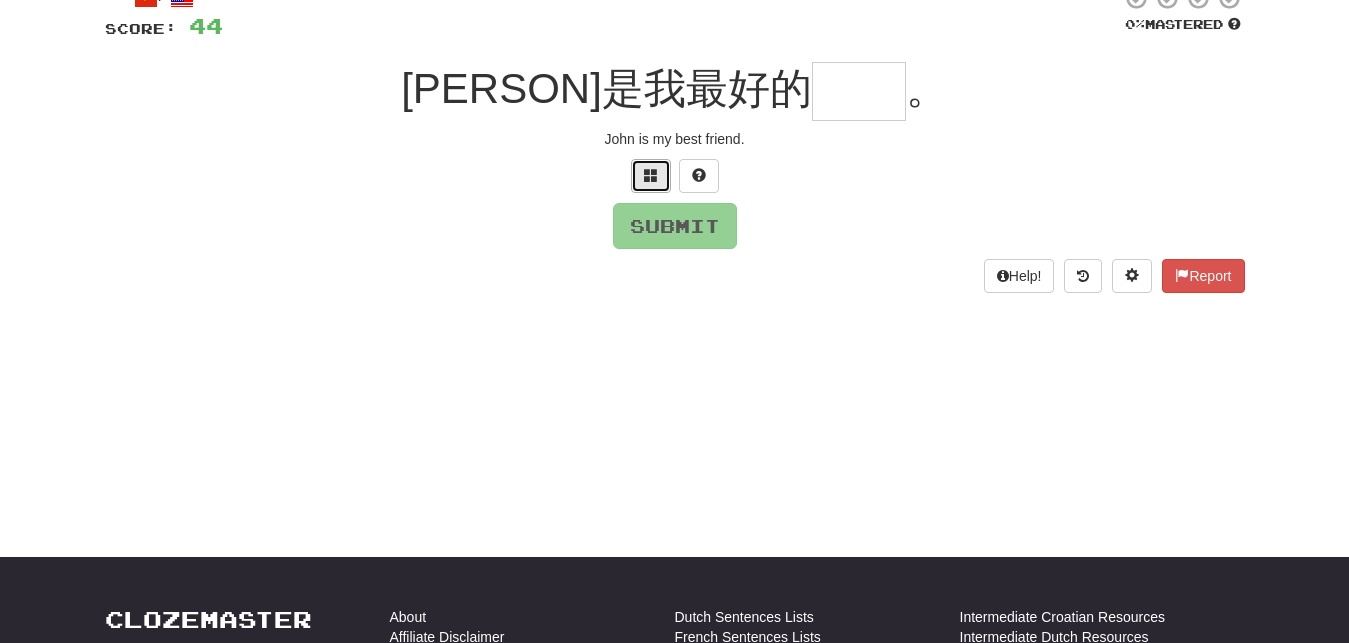 click at bounding box center (651, 175) 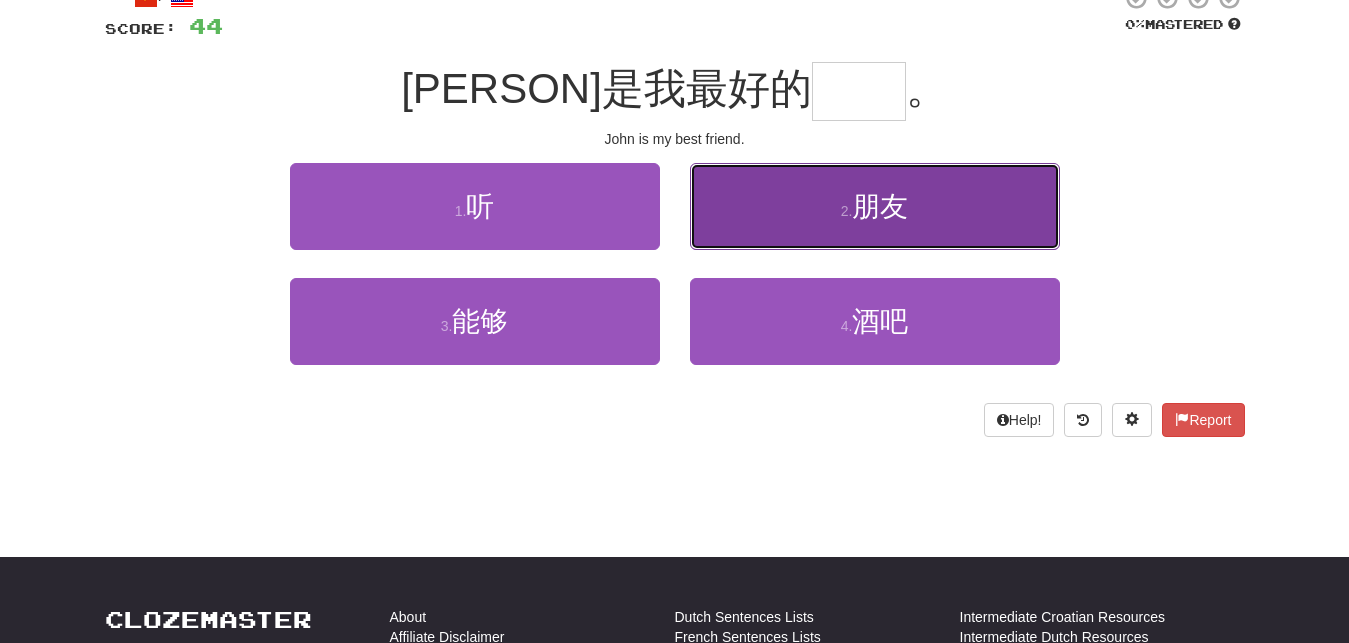 click on "2 .  朋友" at bounding box center (875, 206) 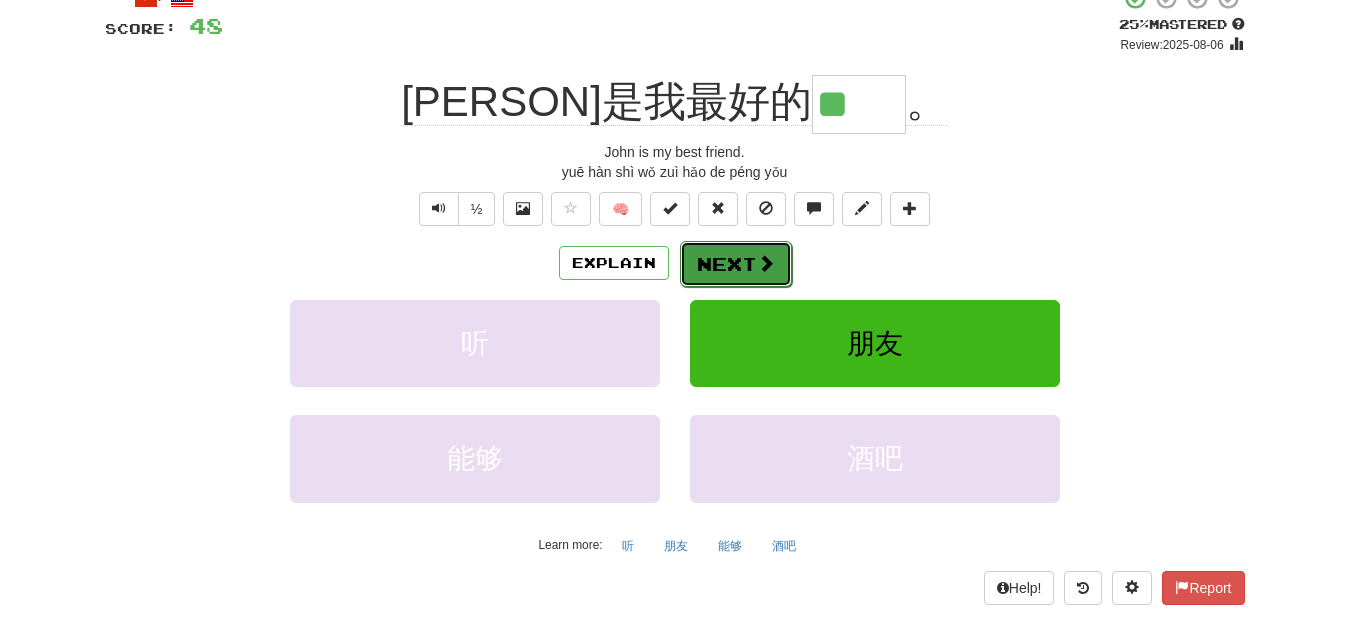 click on "Next" at bounding box center [736, 264] 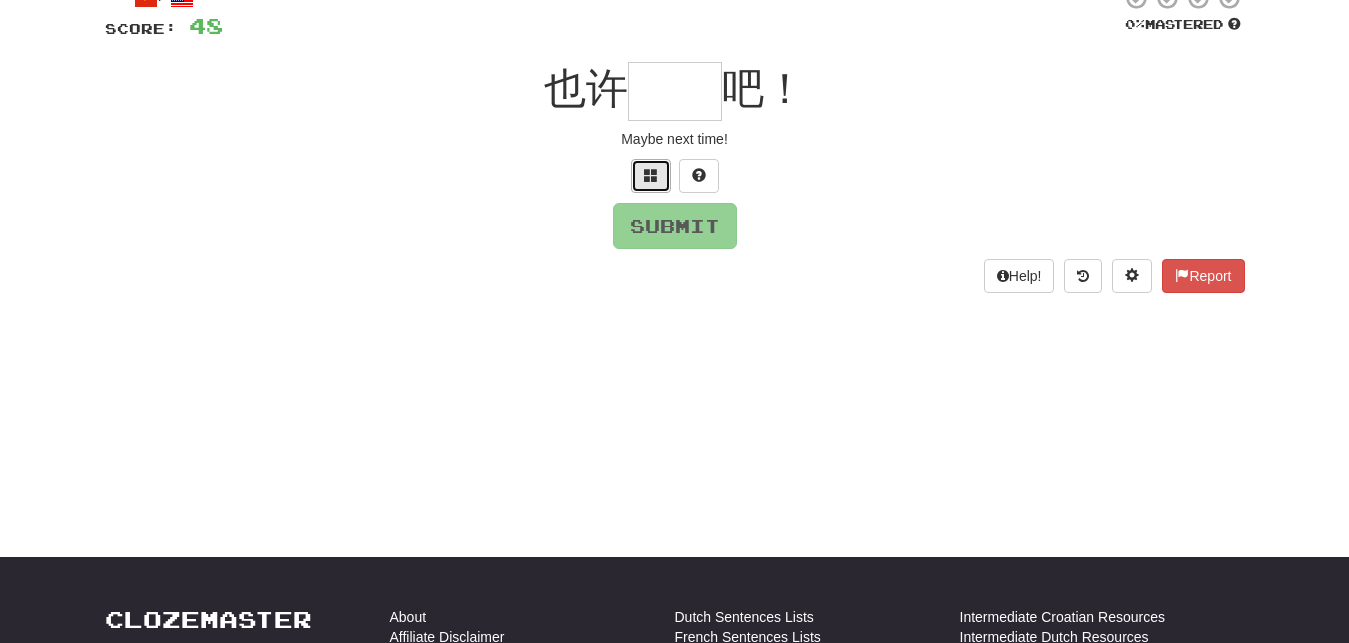 click at bounding box center [651, 176] 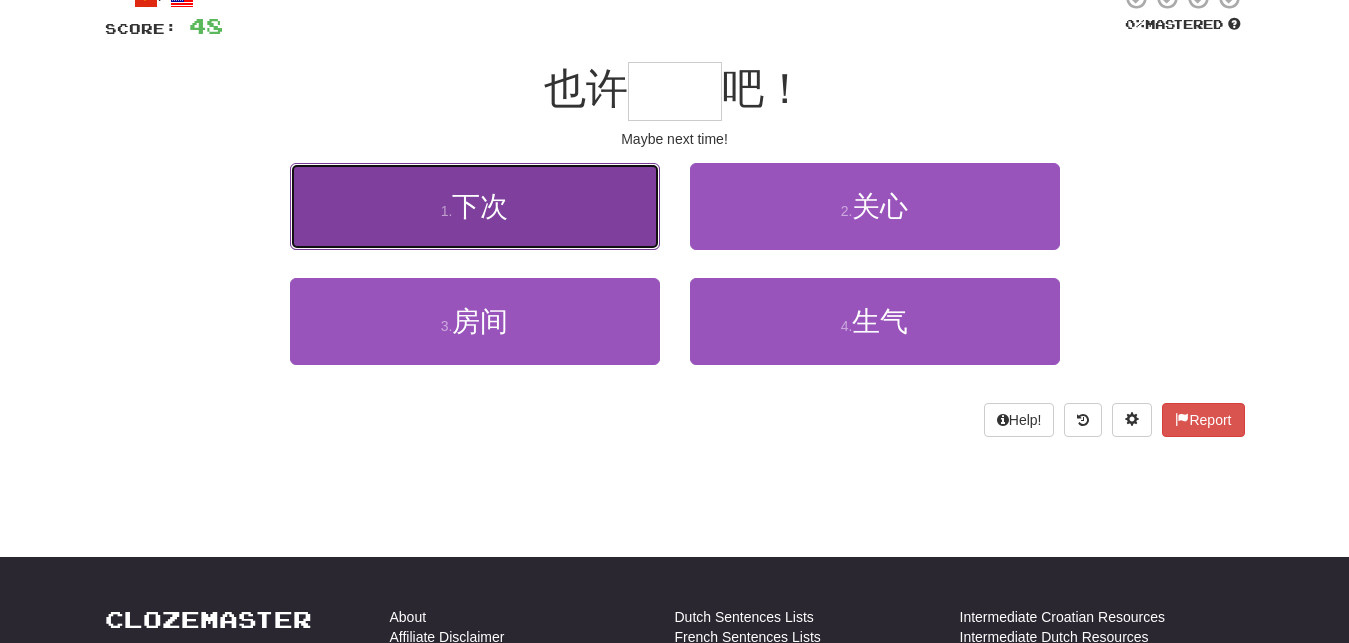 click on "下次" at bounding box center (480, 206) 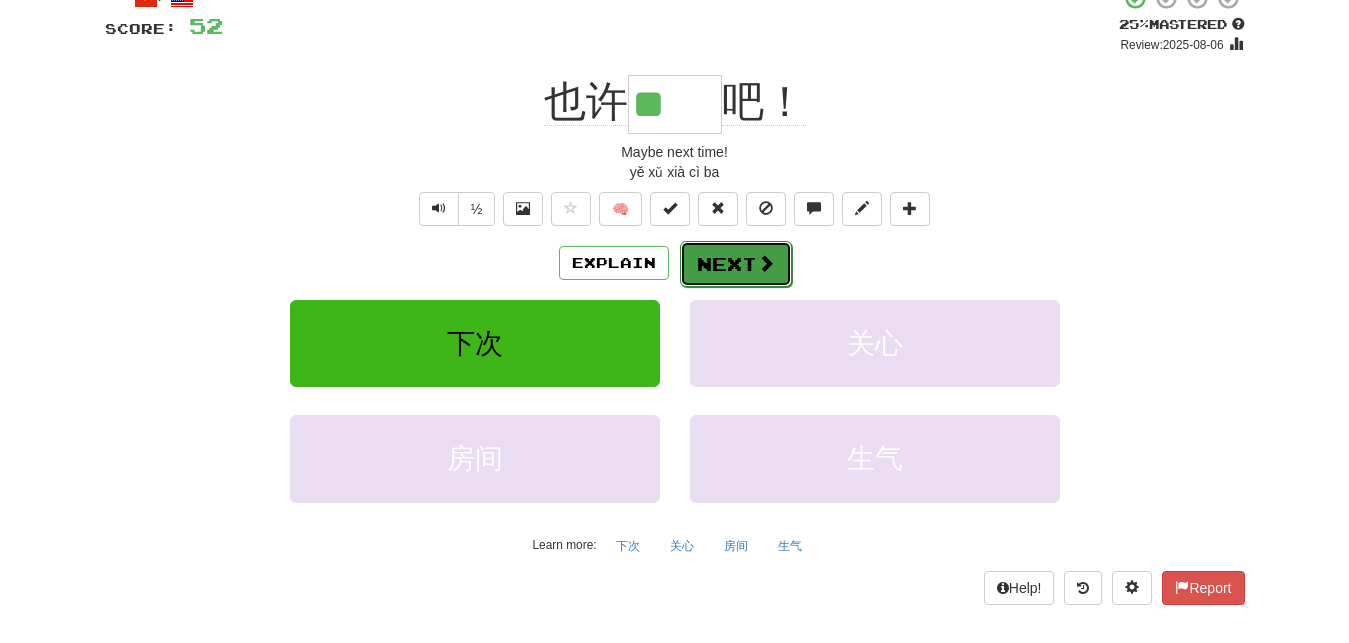 click on "Next" at bounding box center (736, 264) 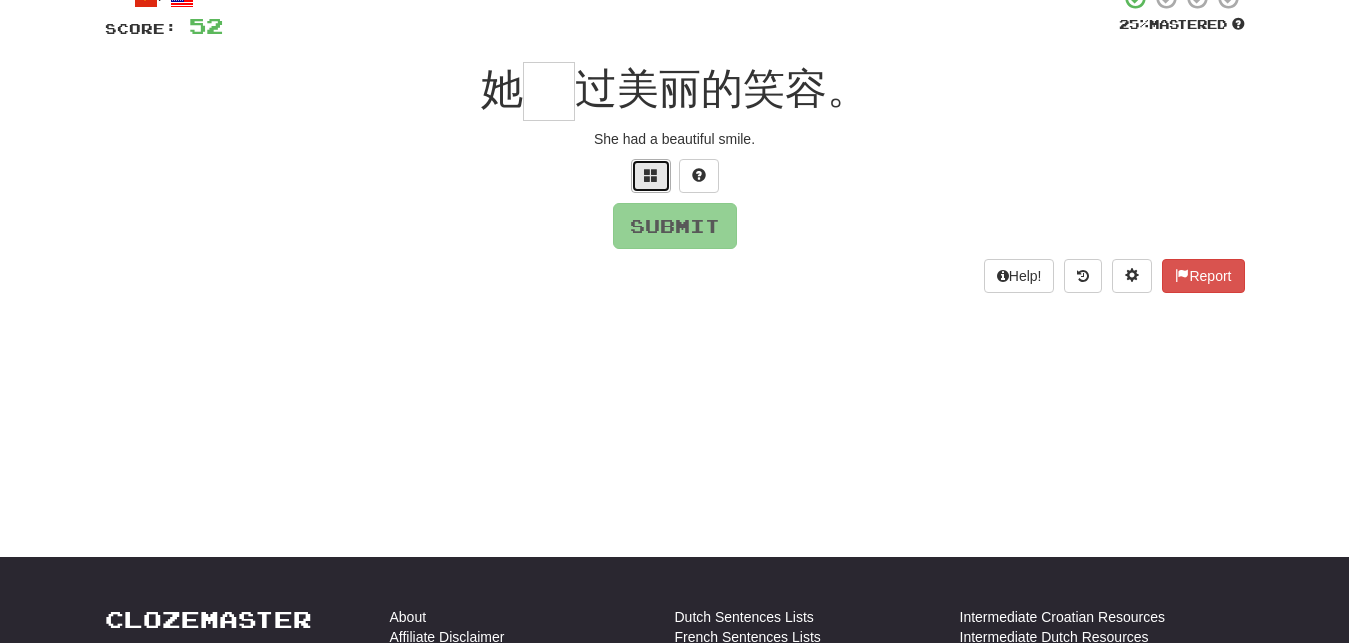 click at bounding box center [651, 175] 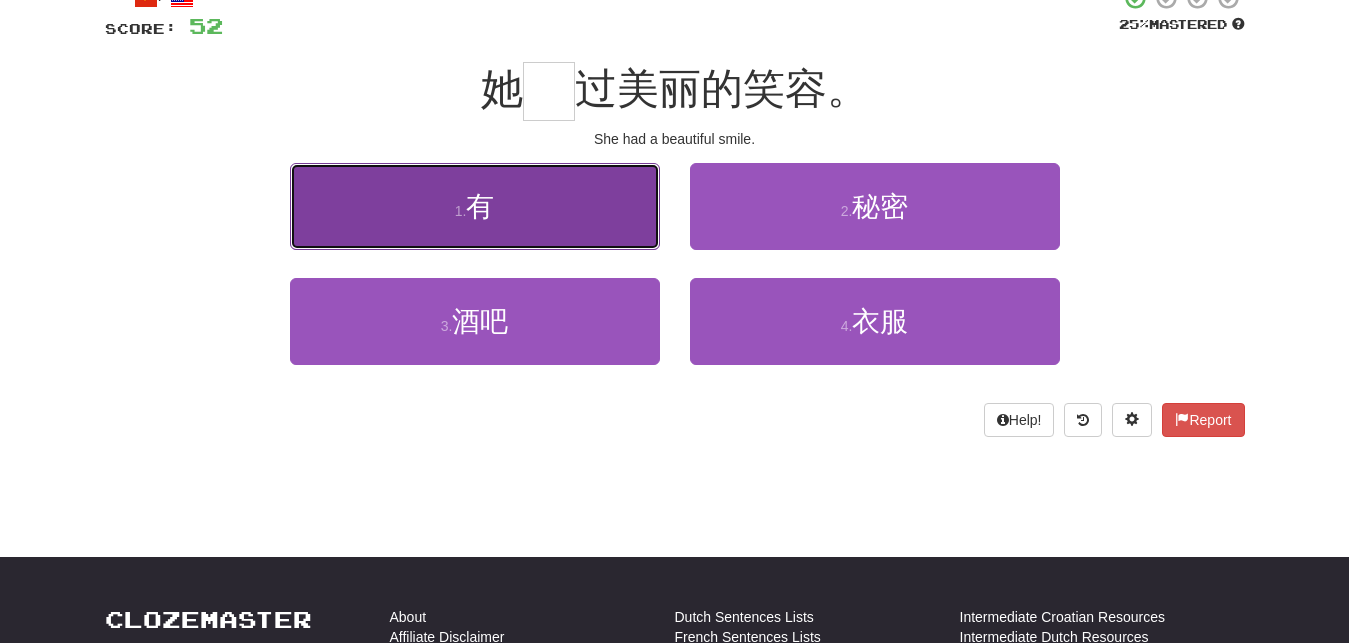click on "有" at bounding box center [480, 206] 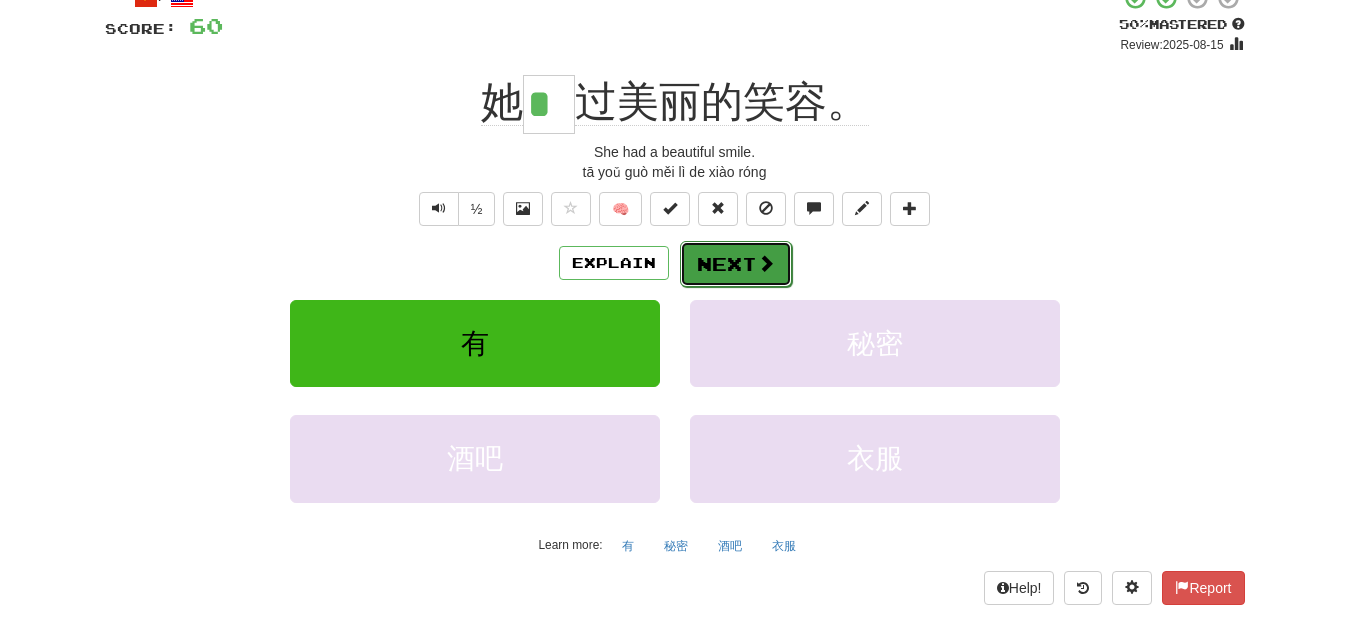 click on "Next" at bounding box center (736, 264) 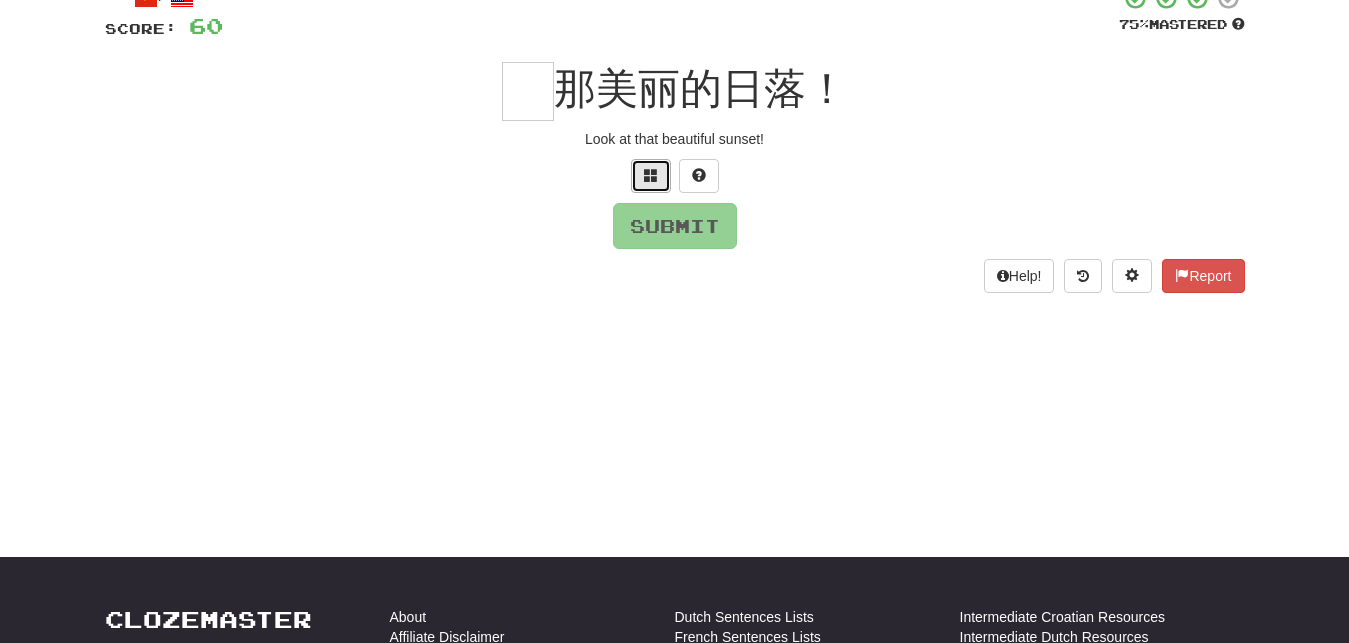 click at bounding box center (651, 175) 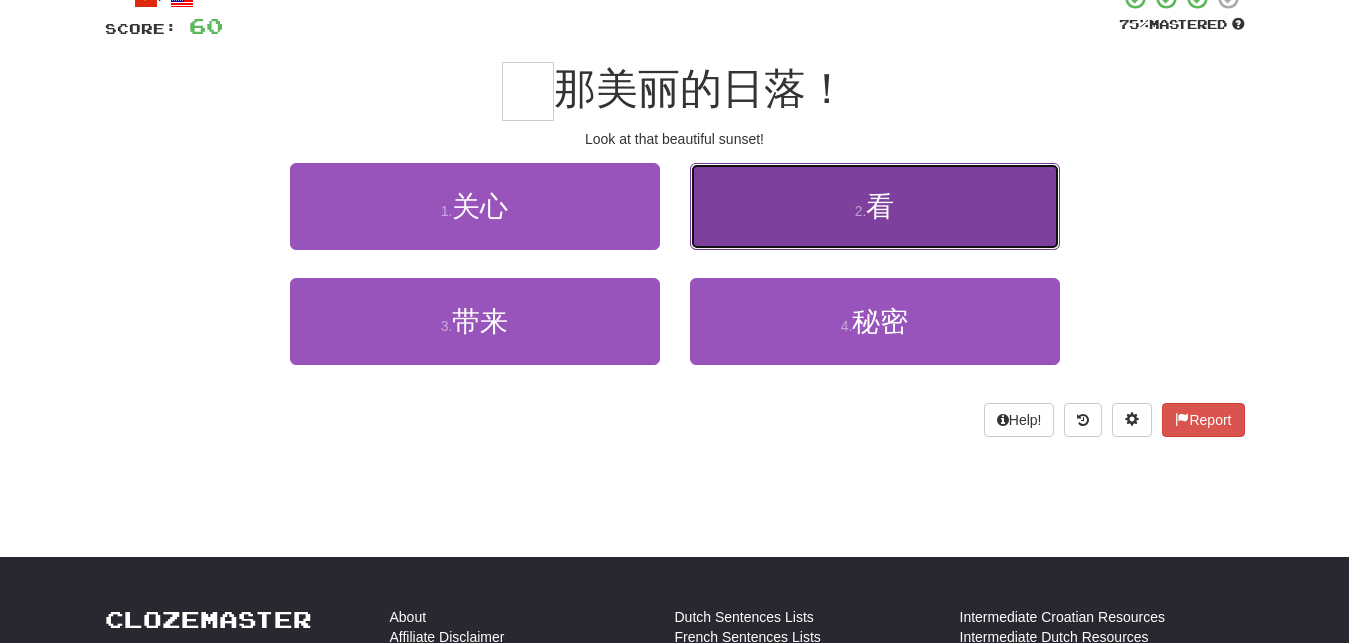 click on "看" at bounding box center (880, 206) 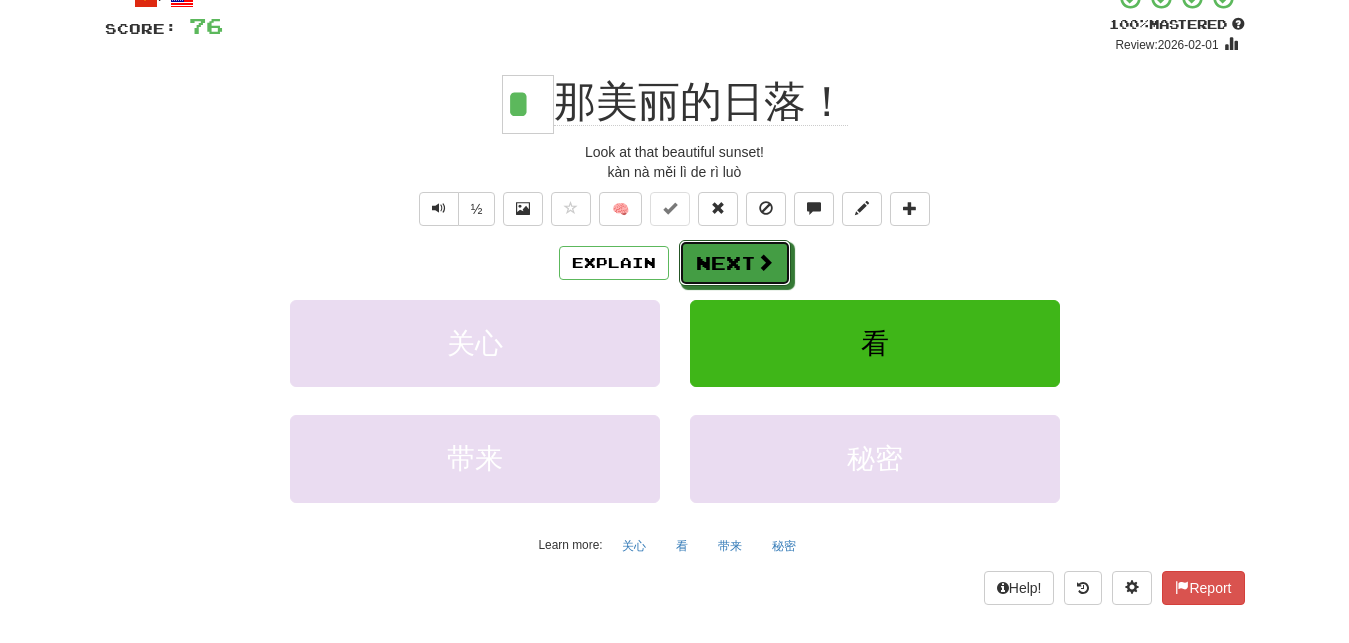 drag, startPoint x: 733, startPoint y: 261, endPoint x: 851, endPoint y: 254, distance: 118.20744 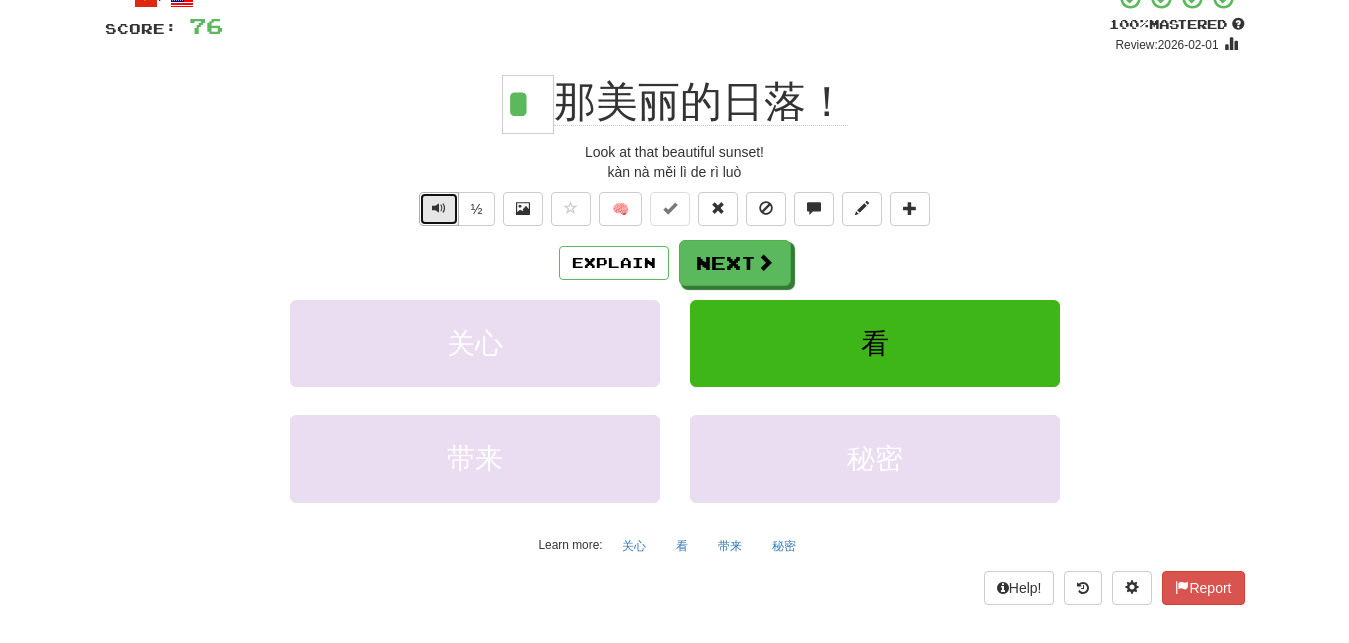 click at bounding box center (439, 208) 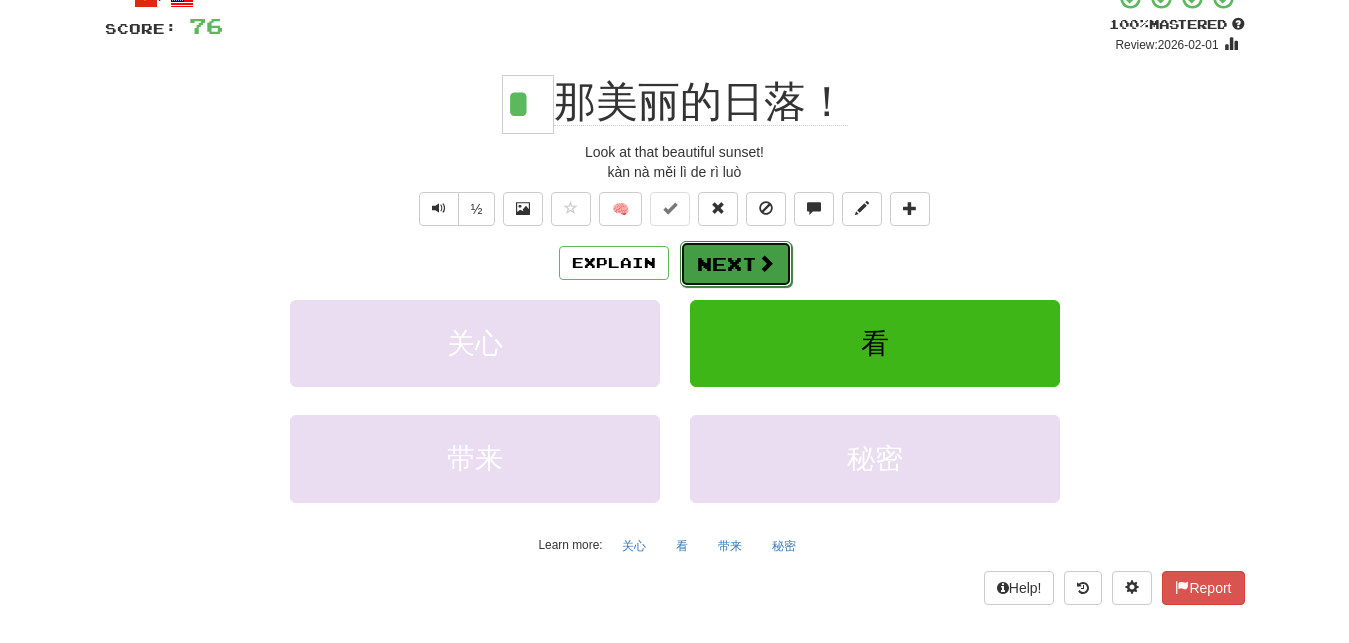 click on "Next" at bounding box center [736, 264] 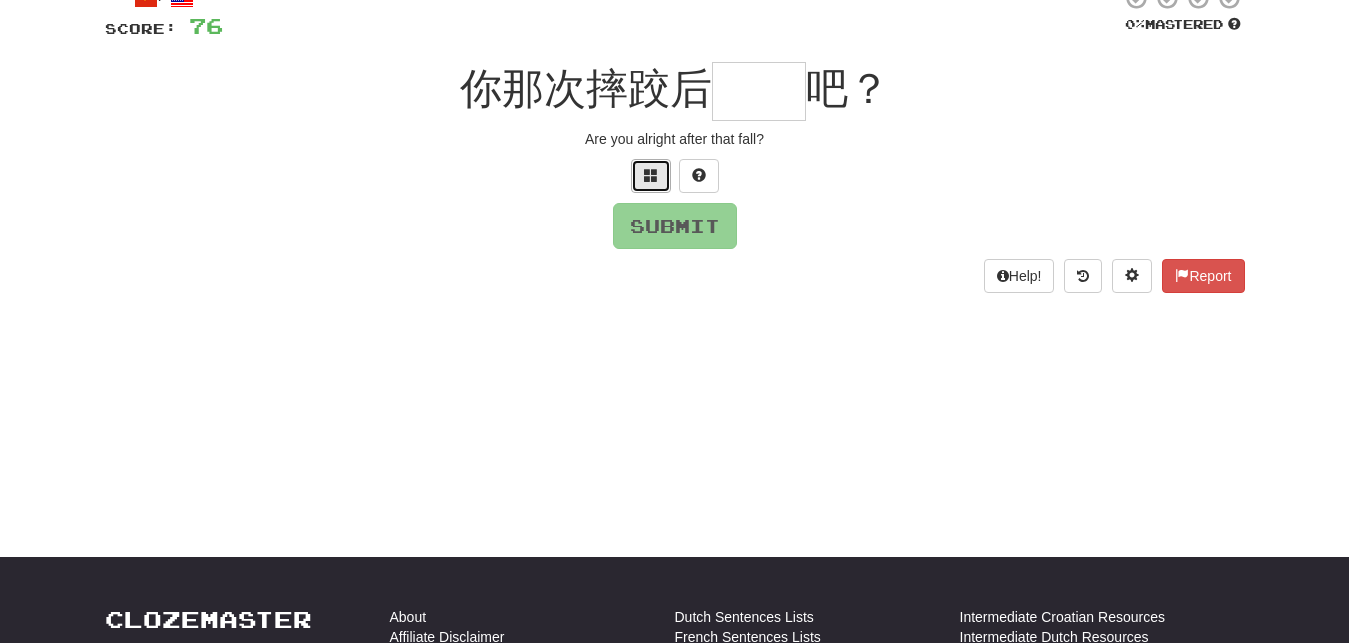 click at bounding box center (651, 175) 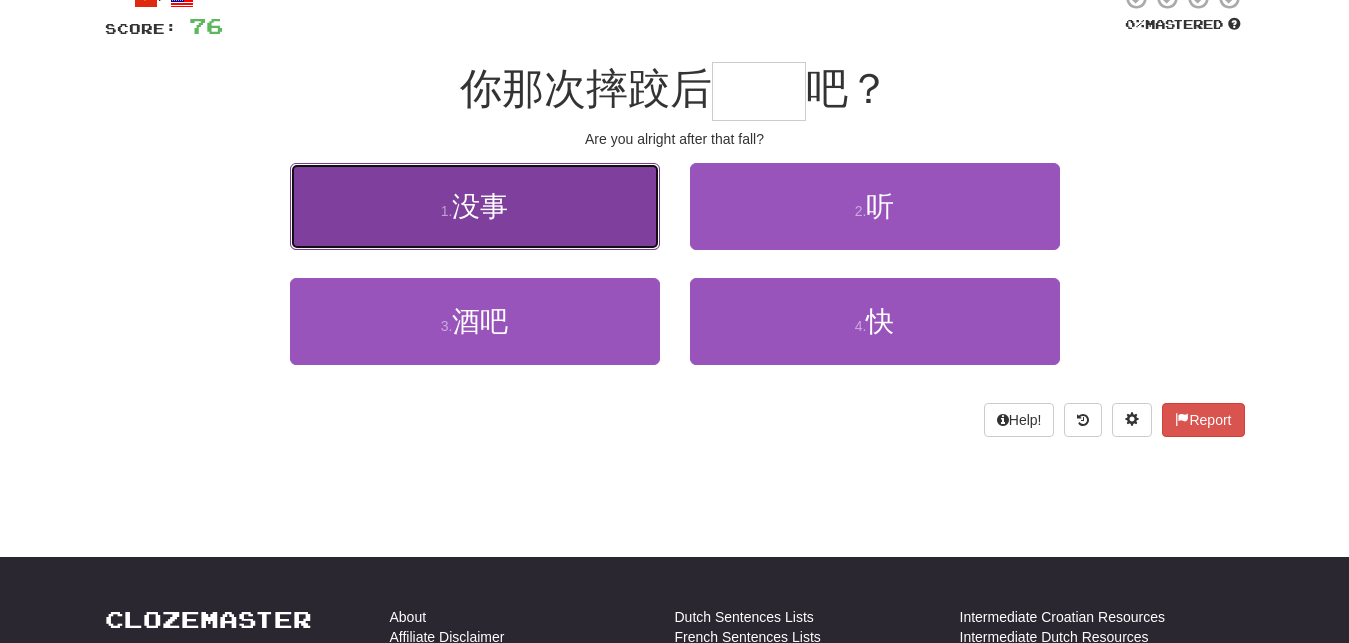 click on "没事" at bounding box center [480, 206] 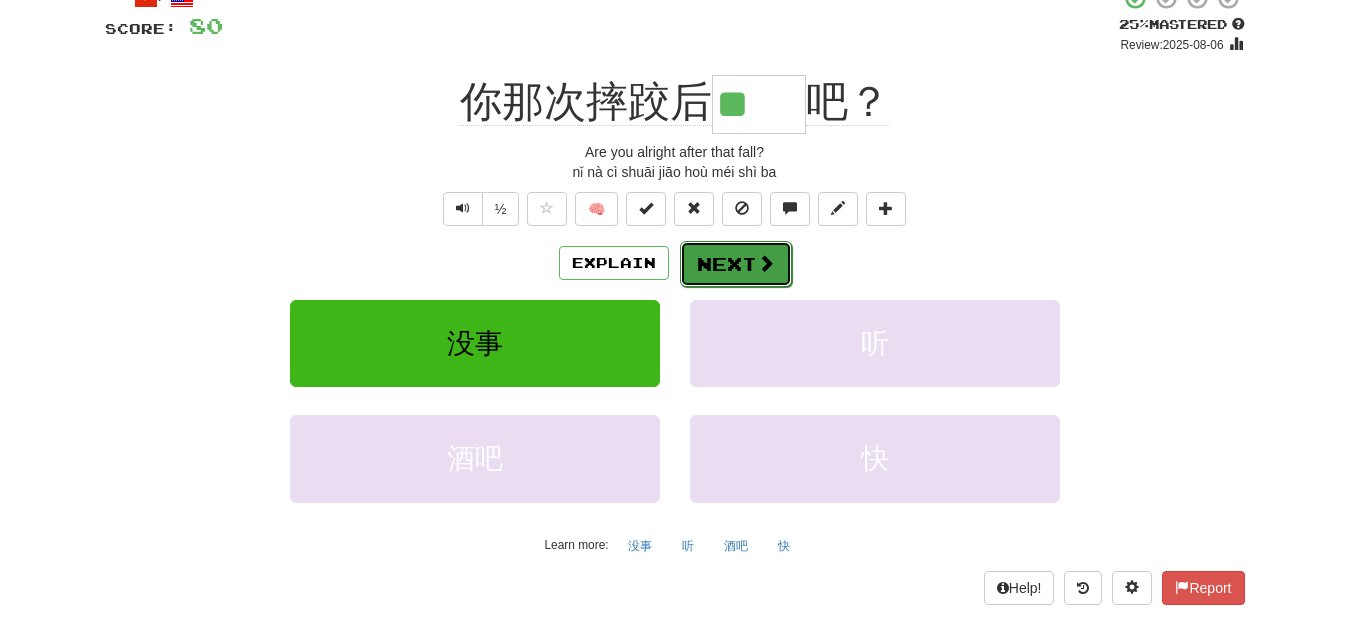 click on "Next" at bounding box center [736, 264] 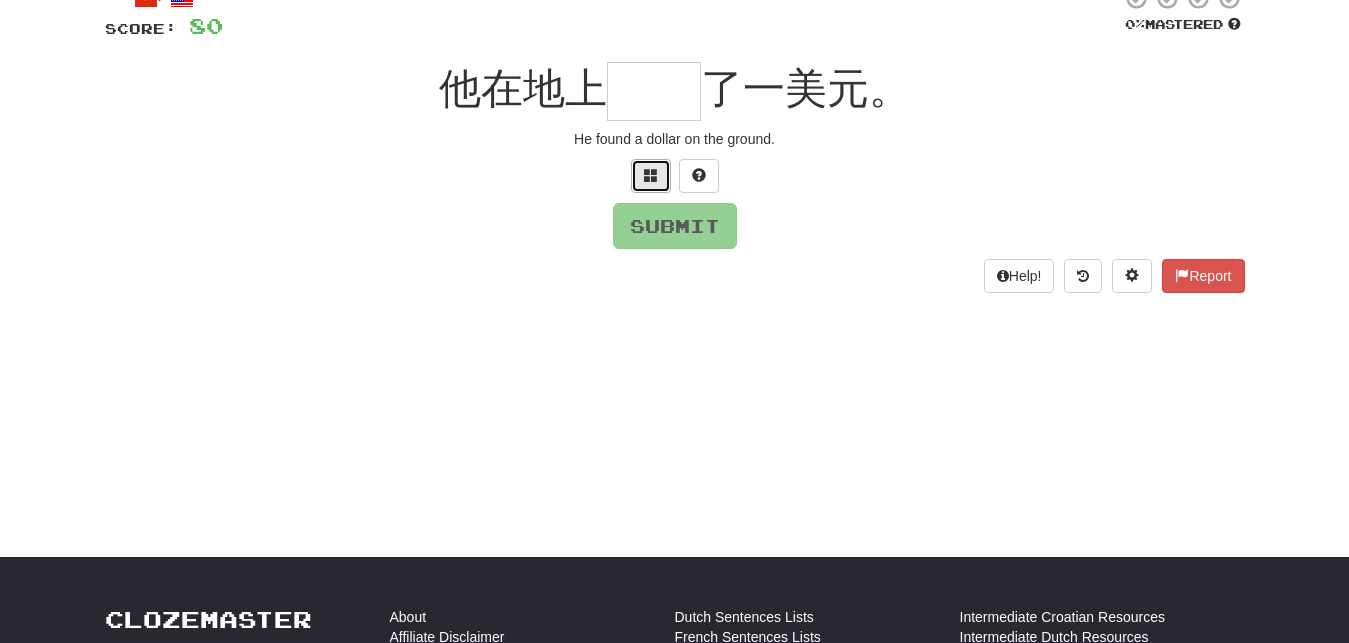 click at bounding box center [651, 176] 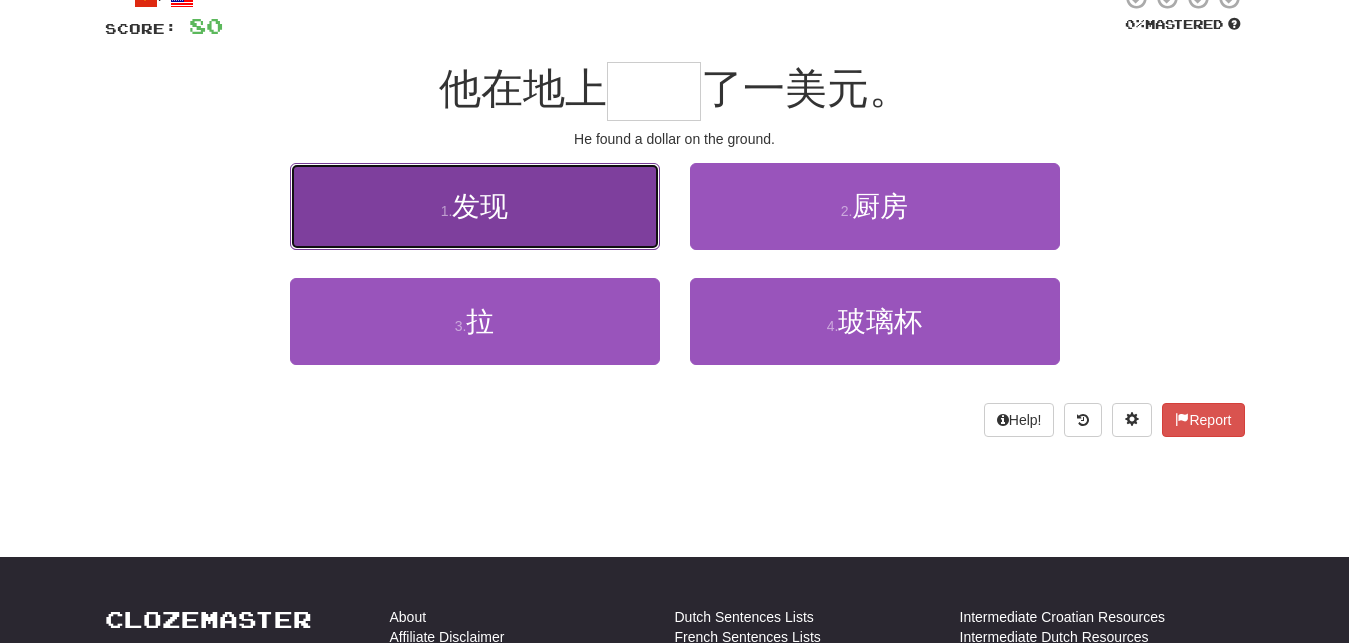 click on "发现" at bounding box center [480, 206] 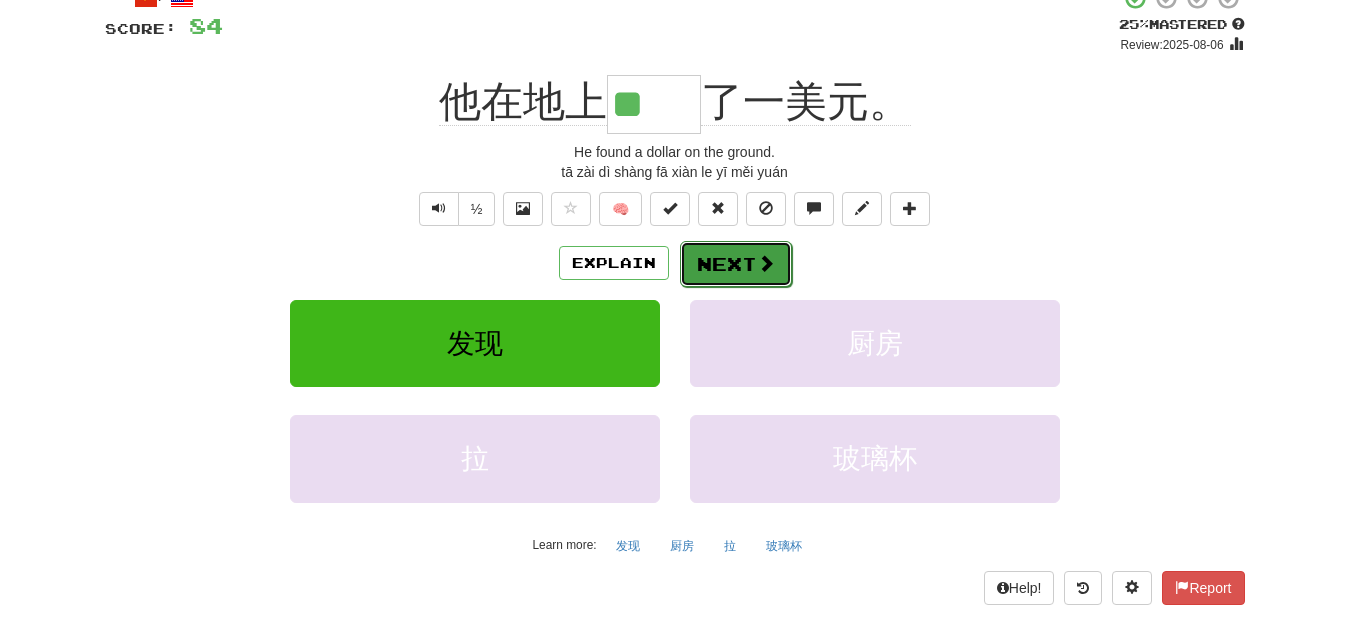 click on "Next" at bounding box center [736, 264] 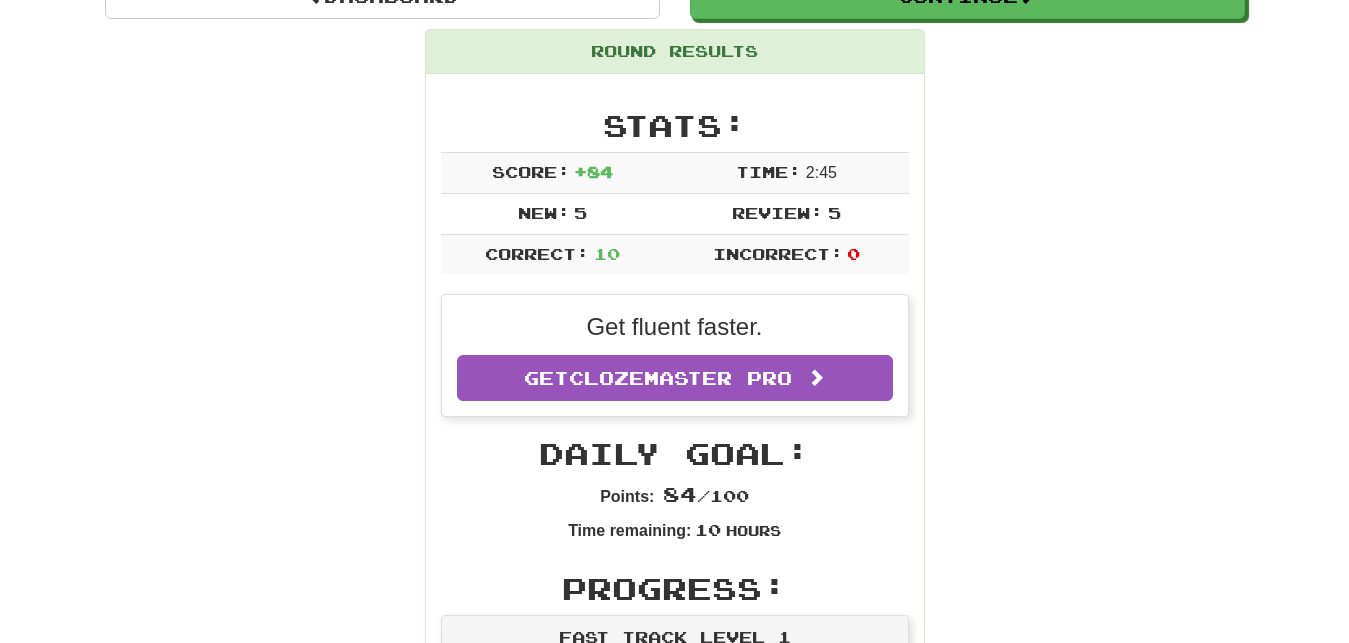 scroll, scrollTop: 0, scrollLeft: 0, axis: both 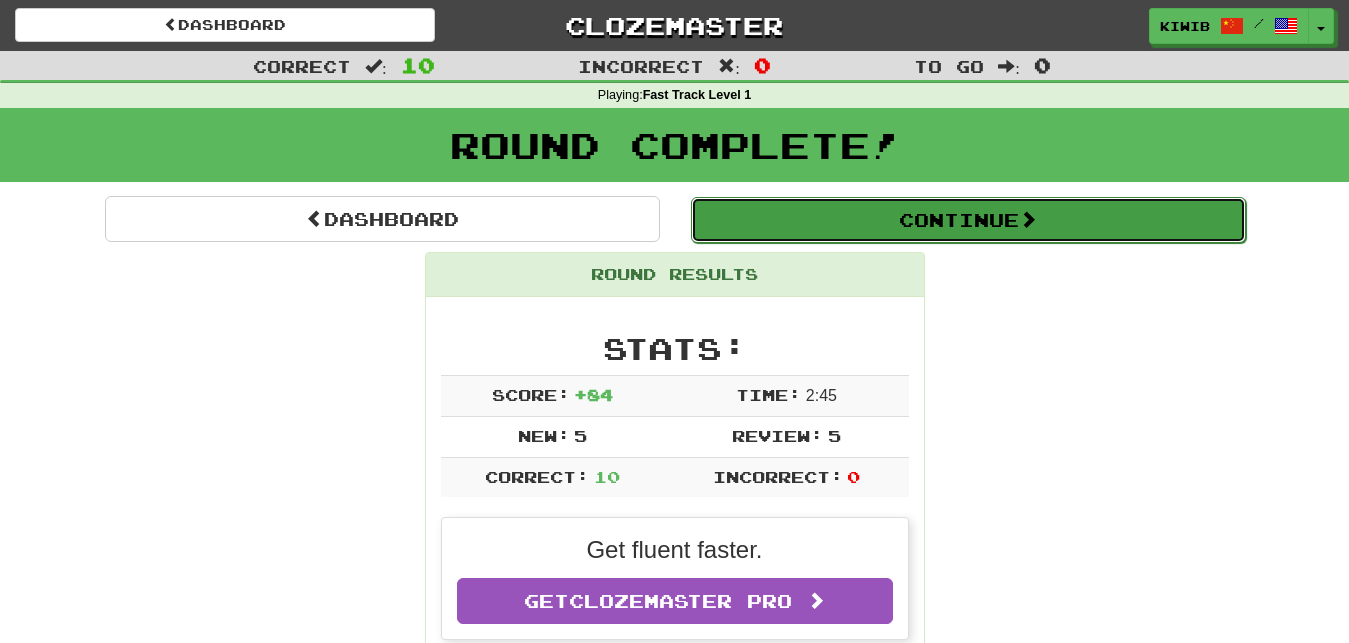 click on "Continue" at bounding box center (968, 220) 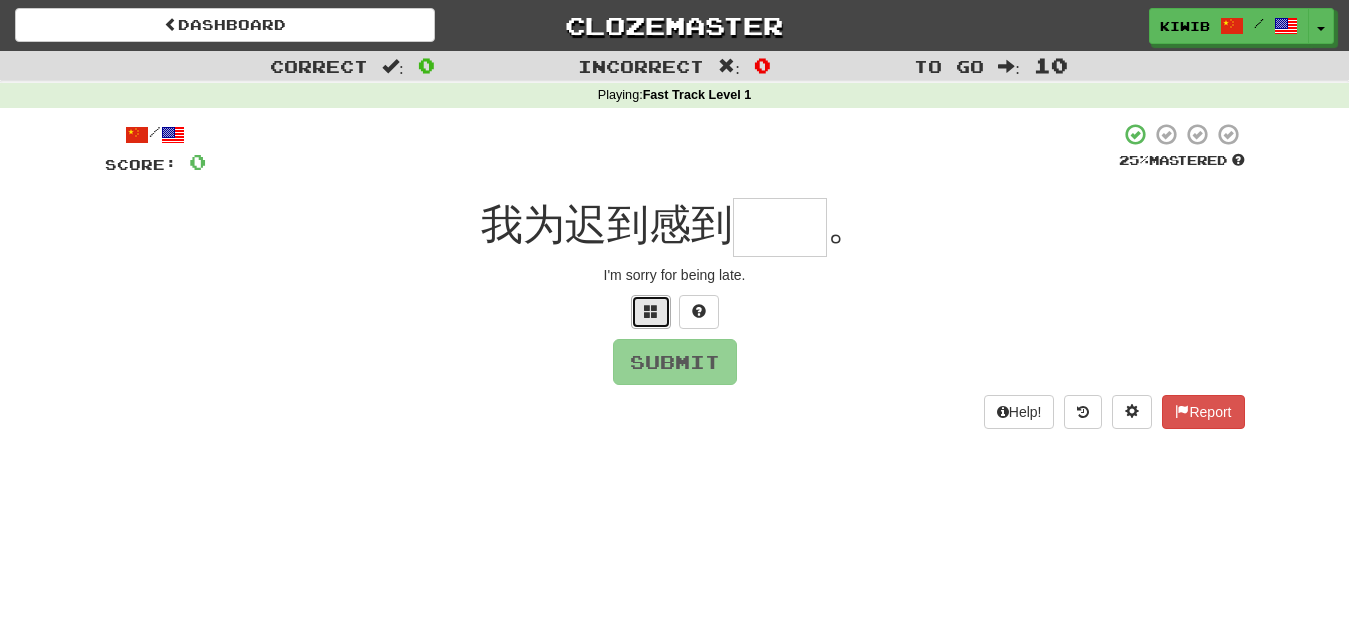 click at bounding box center (651, 311) 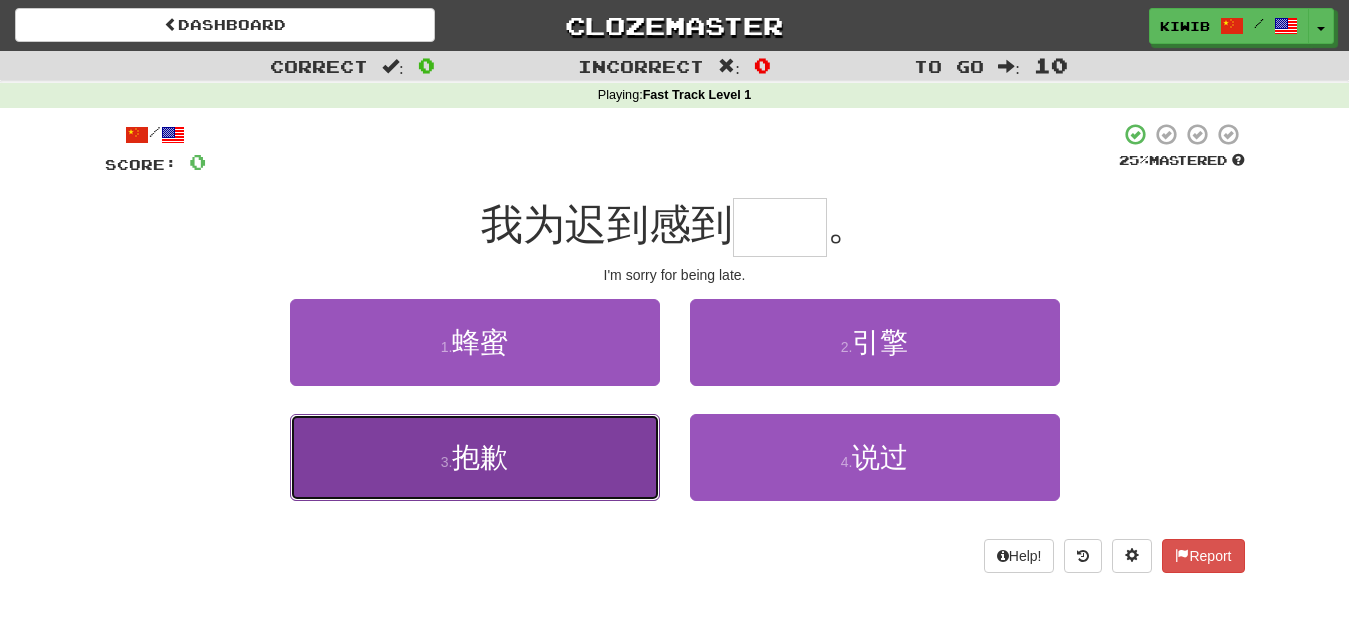 click on "3 .  抱歉" at bounding box center [475, 457] 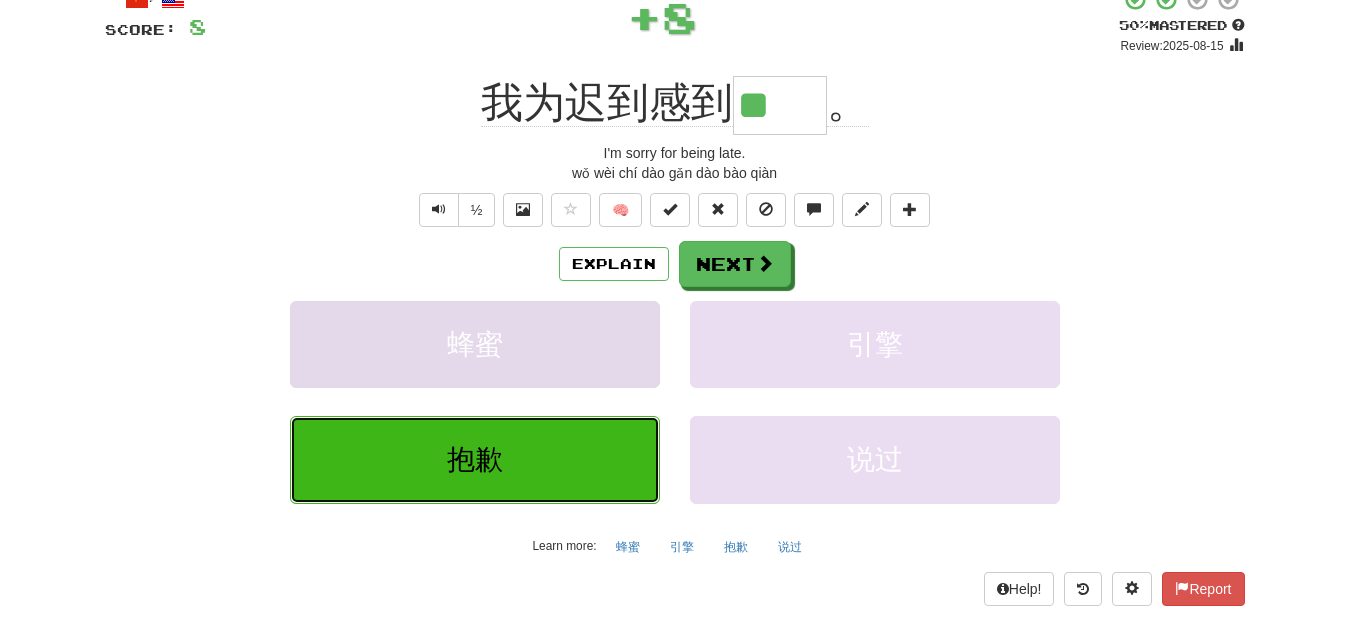 scroll, scrollTop: 136, scrollLeft: 0, axis: vertical 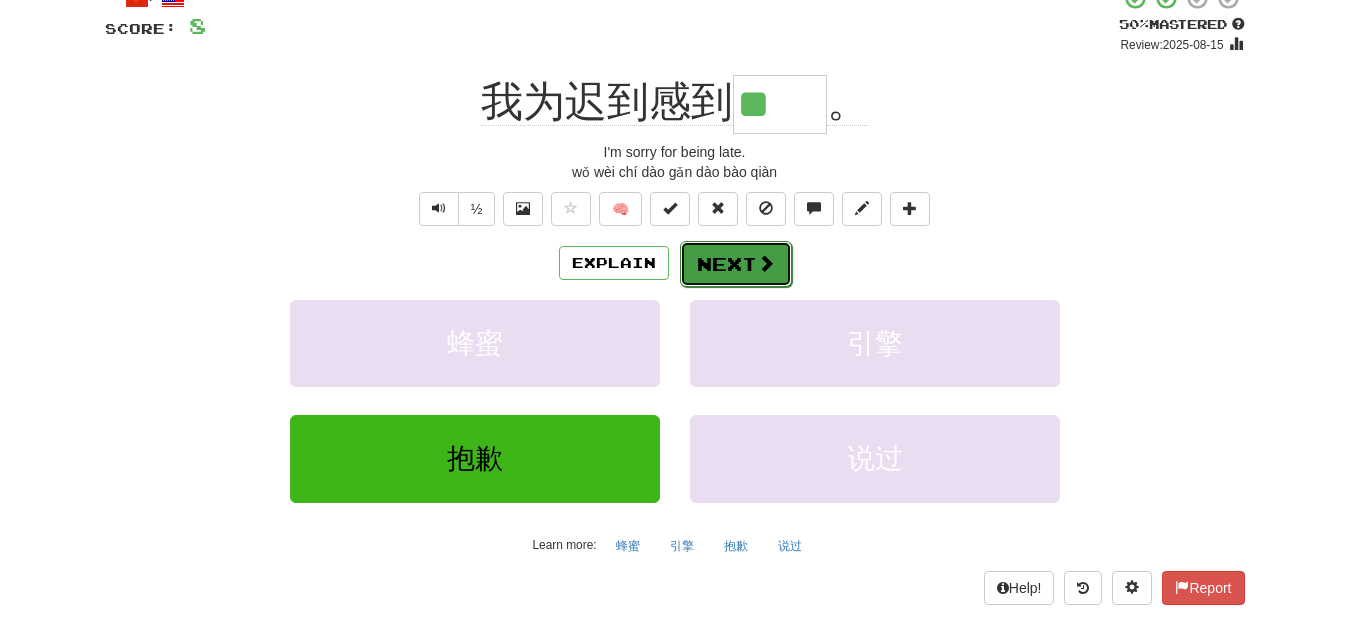 click on "Next" at bounding box center [736, 264] 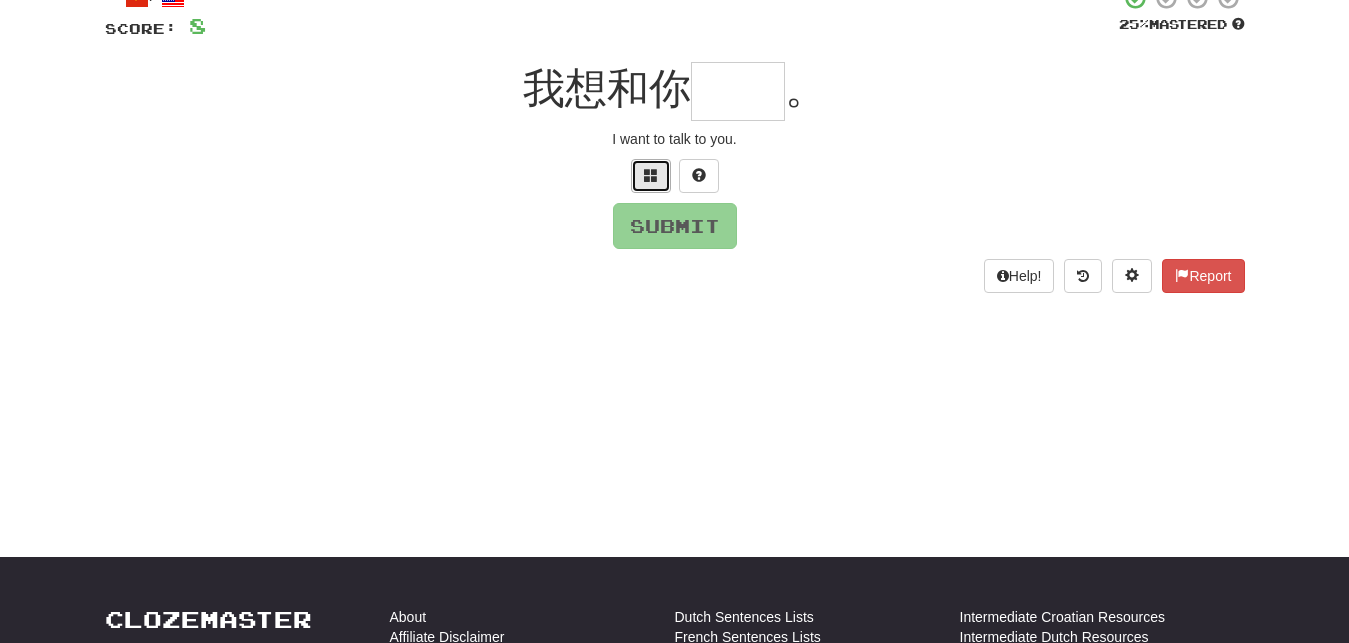 click at bounding box center [651, 175] 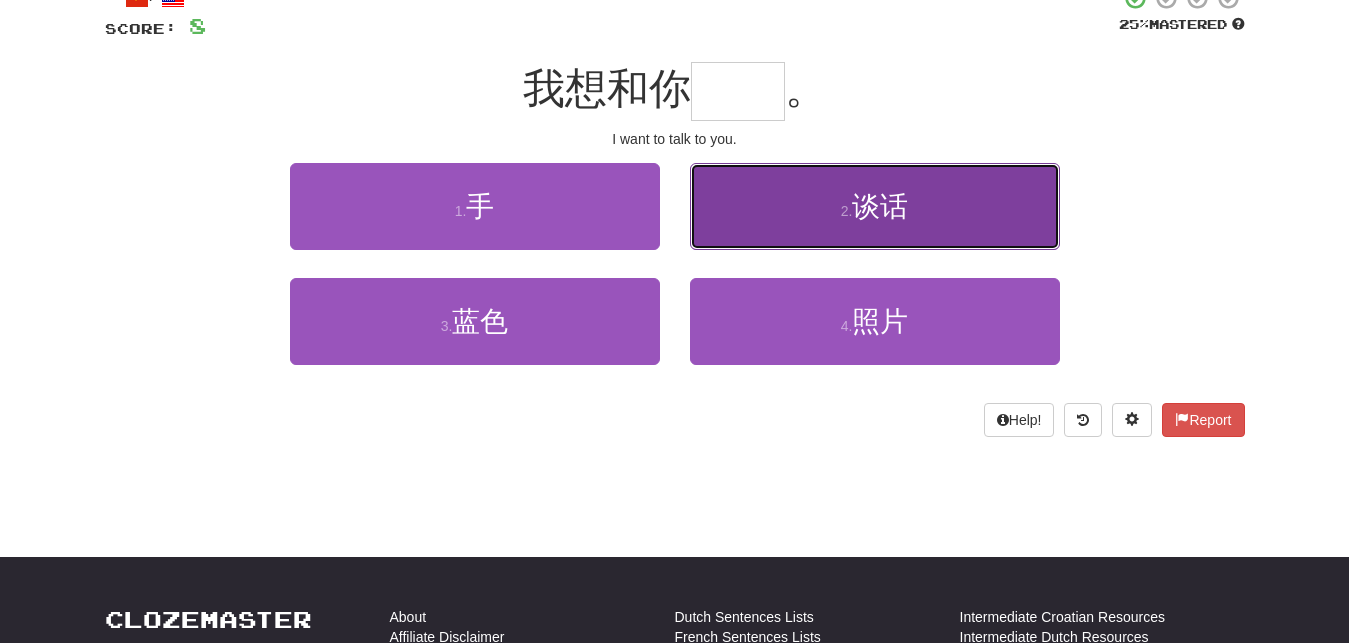 click on "谈话" at bounding box center [880, 206] 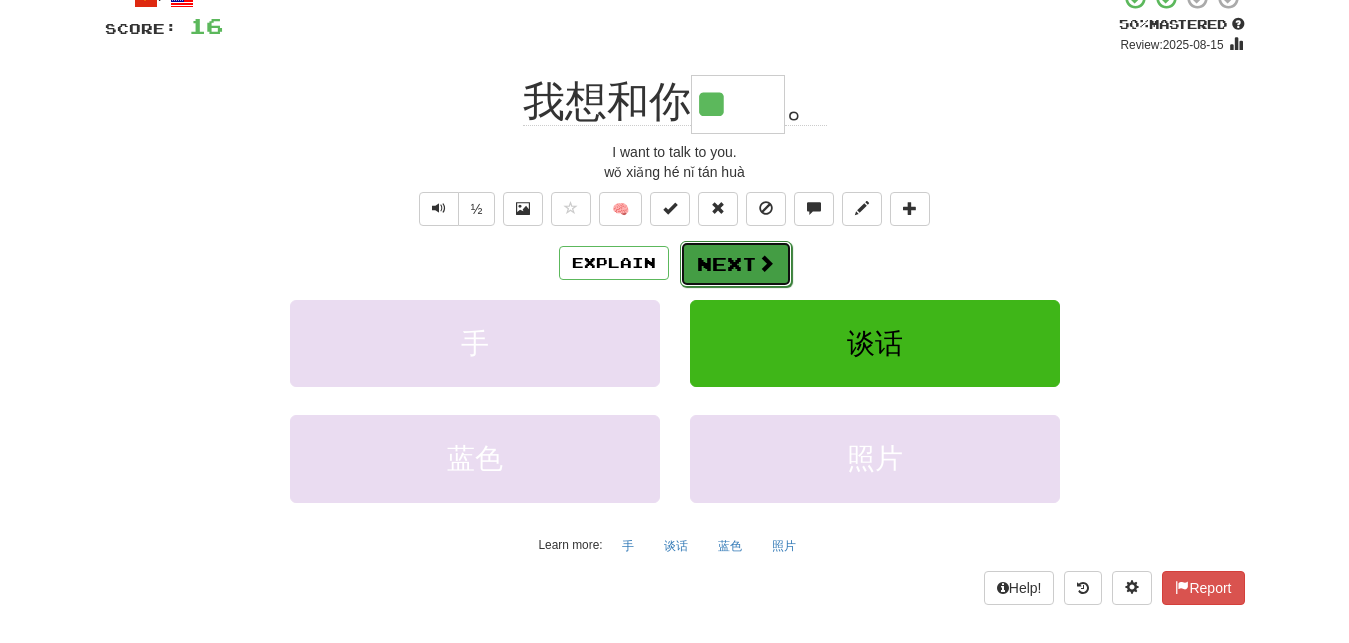 click at bounding box center [766, 263] 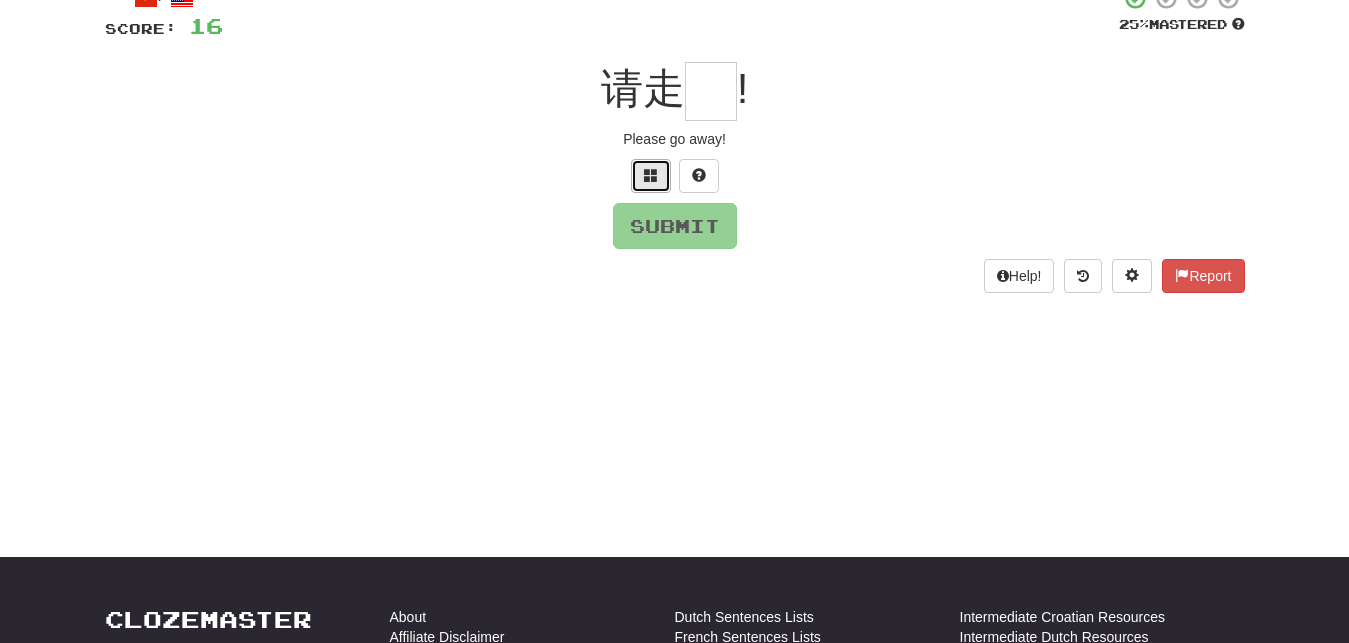 click at bounding box center [651, 175] 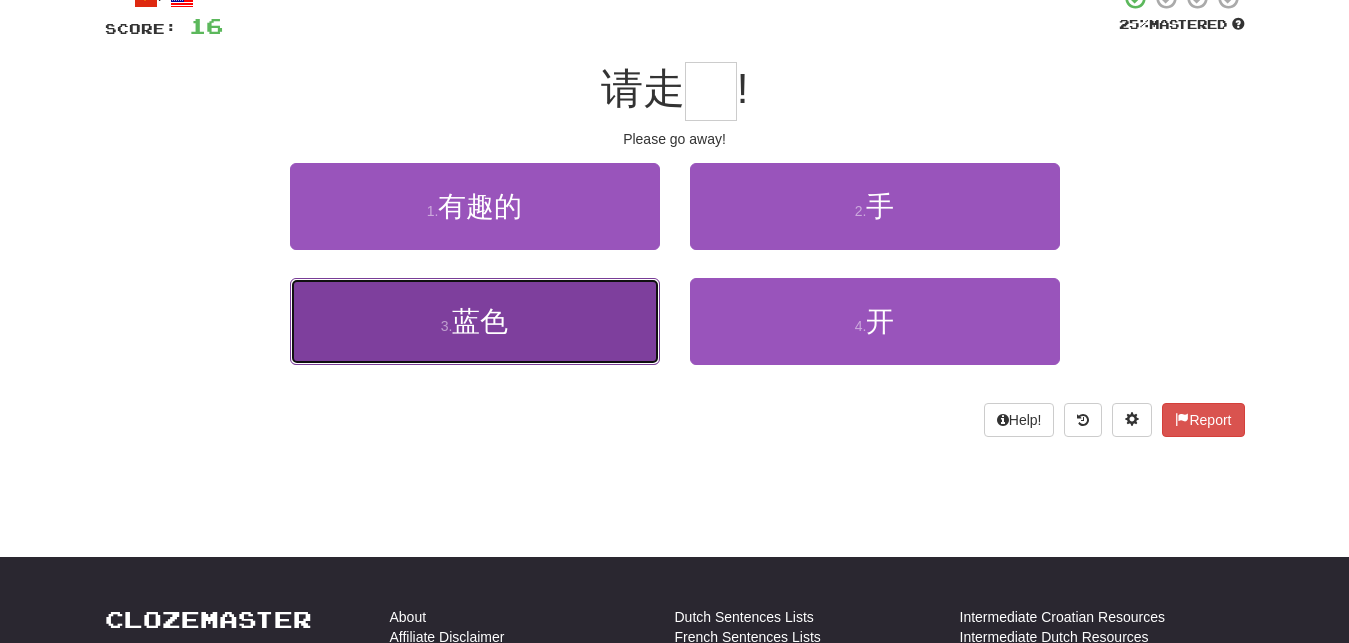 click on "3 .  蓝色" at bounding box center (475, 321) 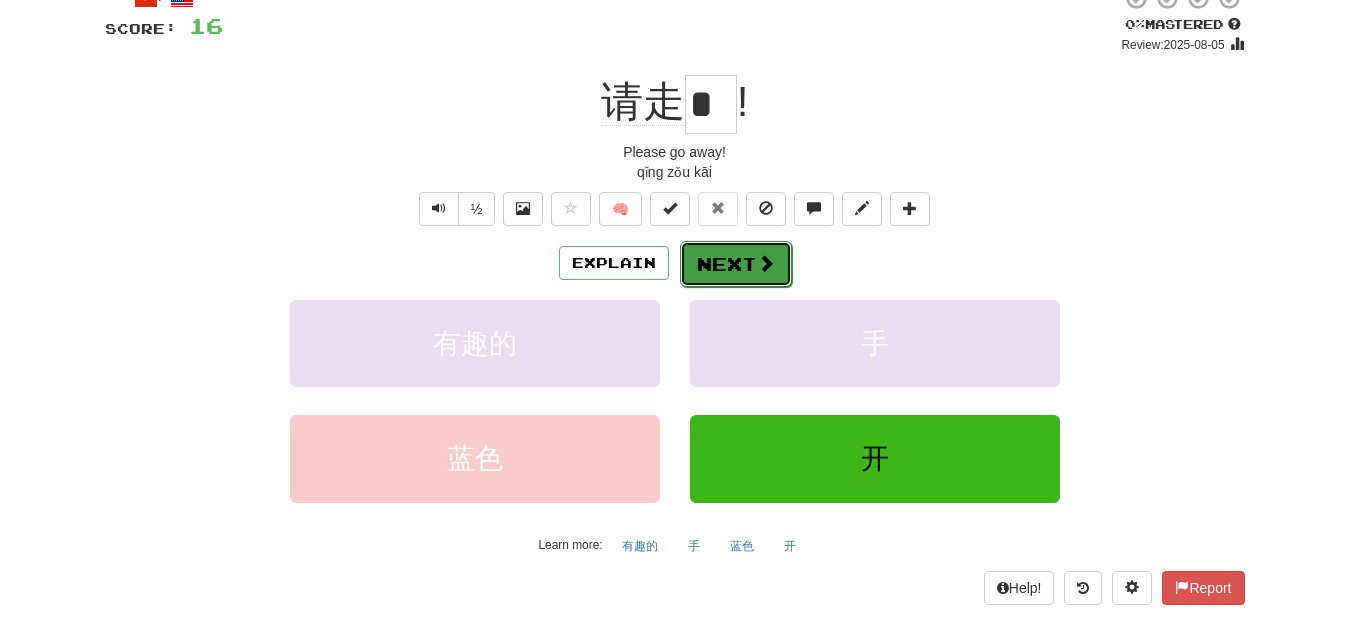 click on "Next" at bounding box center (736, 264) 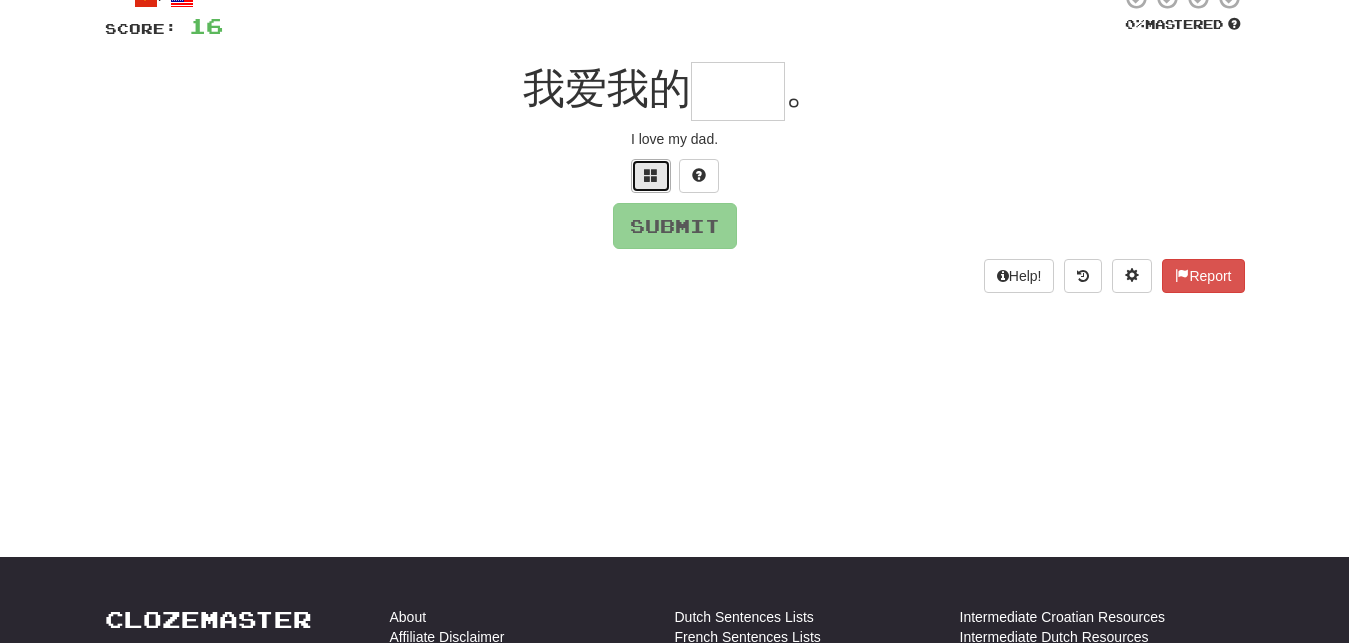 click at bounding box center [651, 176] 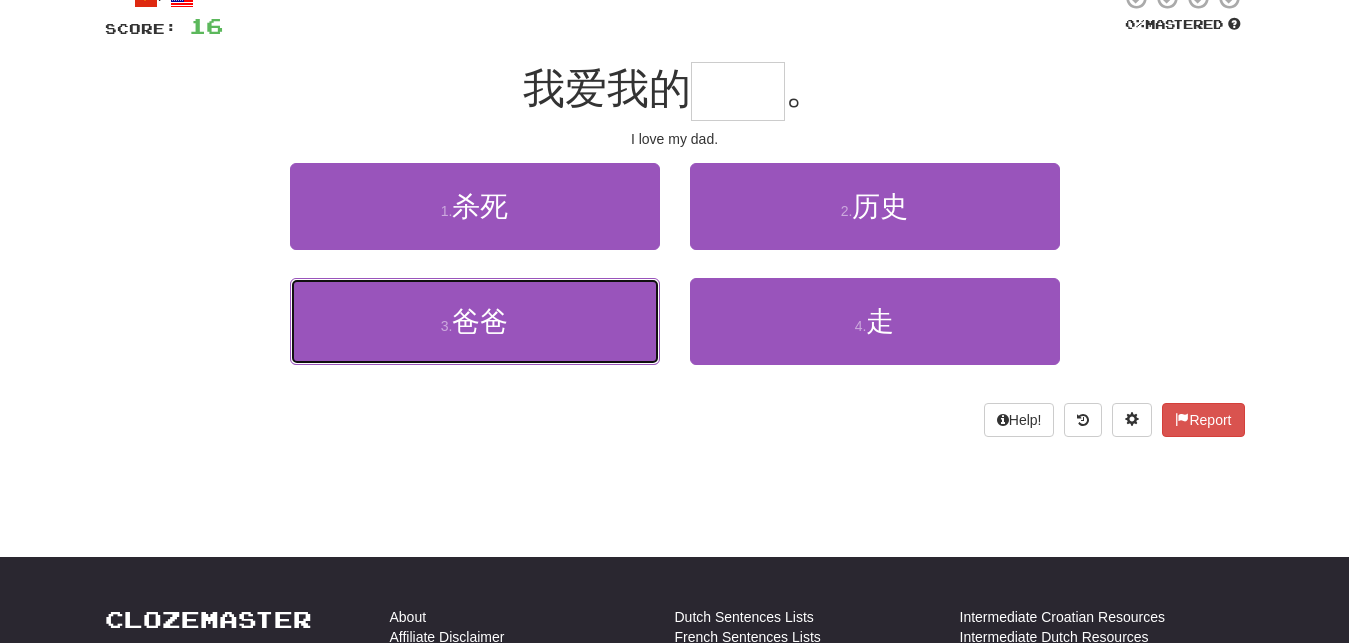 drag, startPoint x: 492, startPoint y: 321, endPoint x: 638, endPoint y: 298, distance: 147.80054 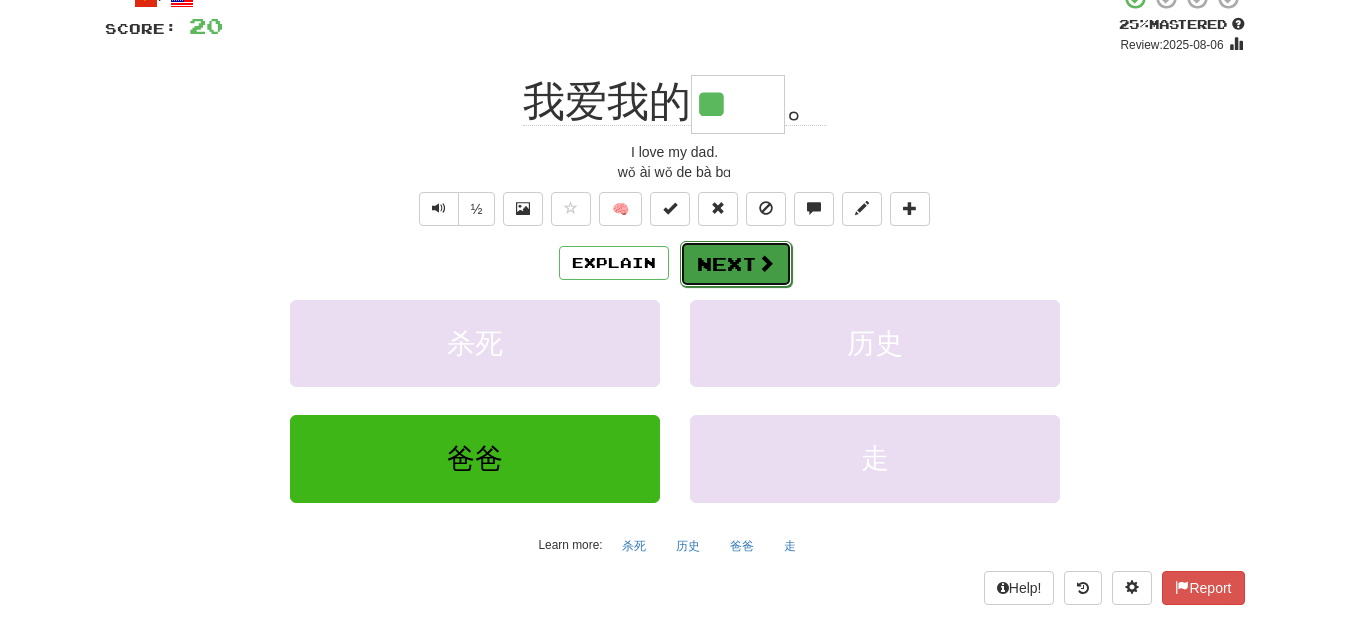 click on "Next" at bounding box center (736, 264) 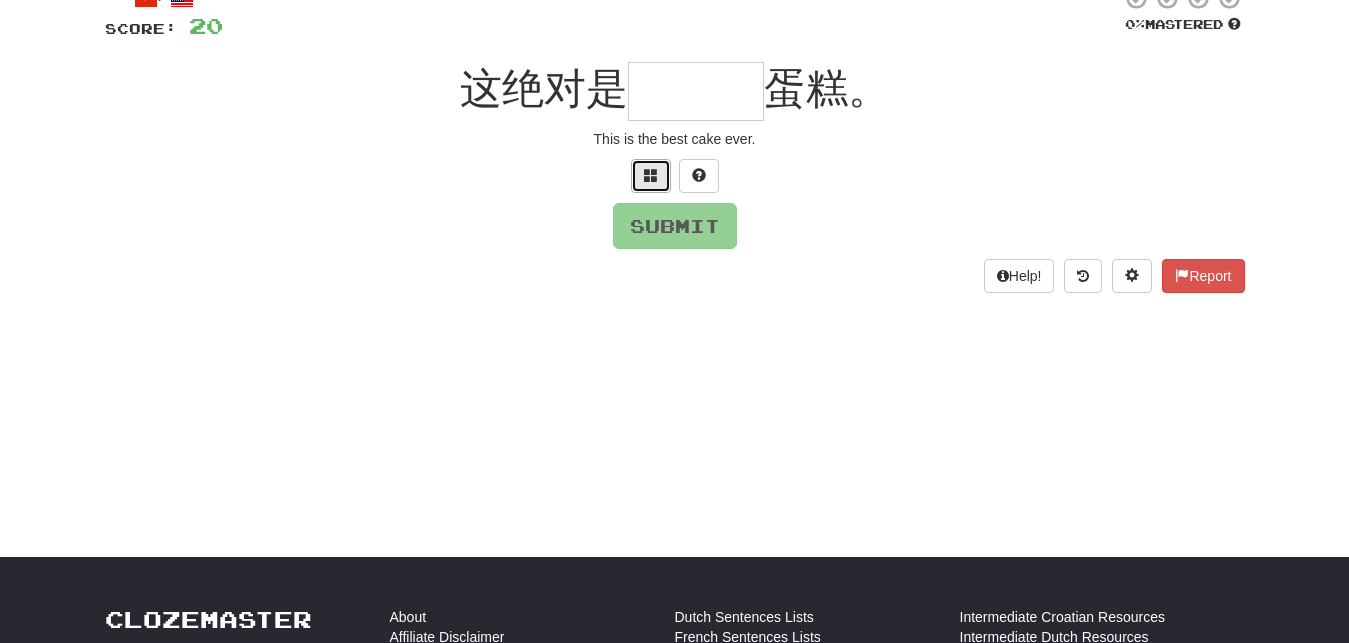 click at bounding box center [651, 175] 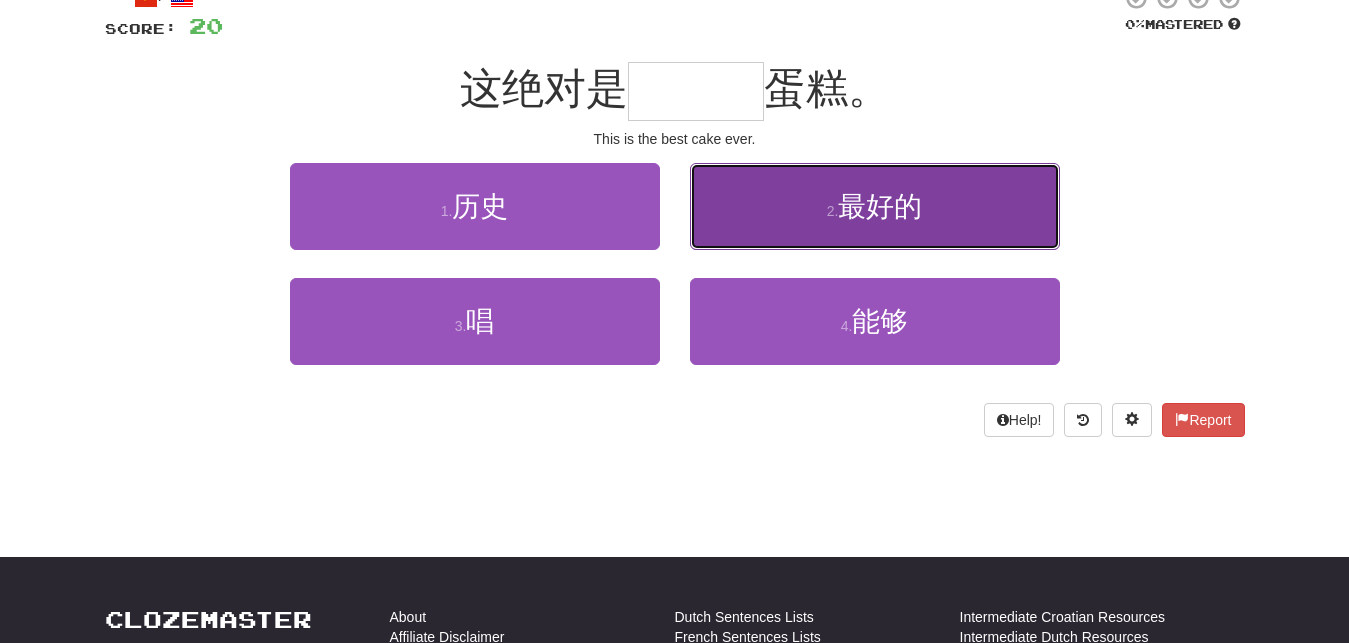 click on "最好的" at bounding box center [880, 206] 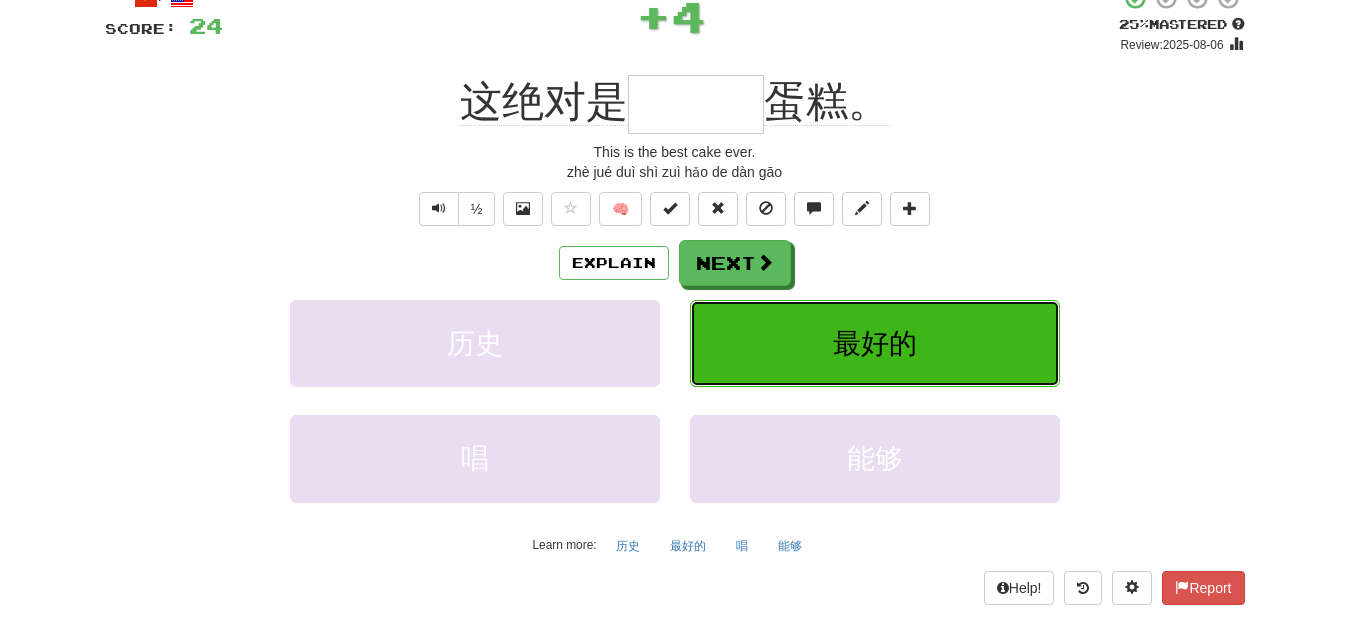 type on "***" 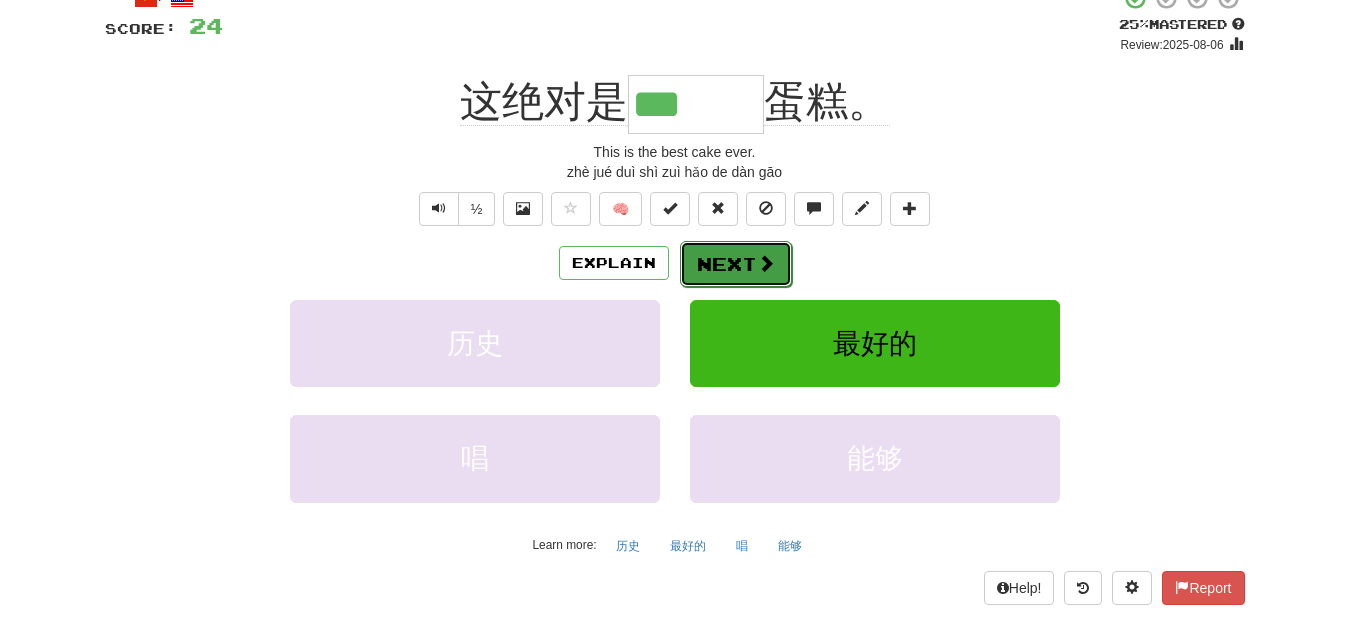 click on "Next" at bounding box center (736, 264) 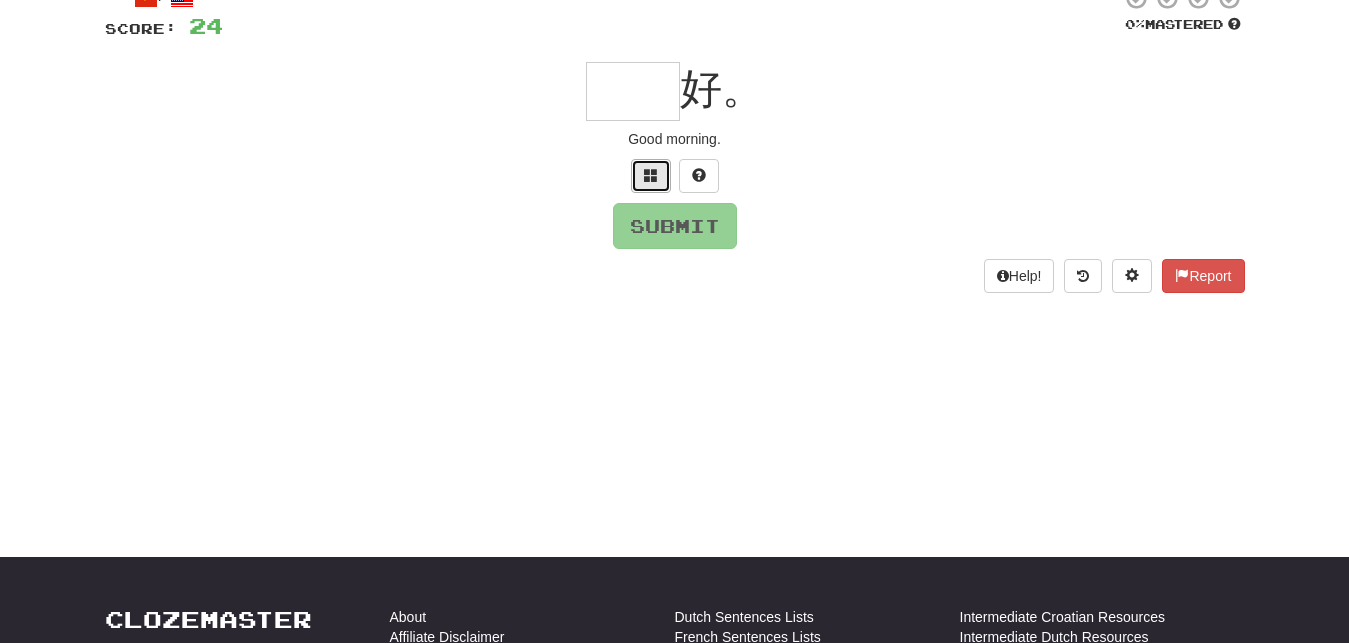click at bounding box center [651, 175] 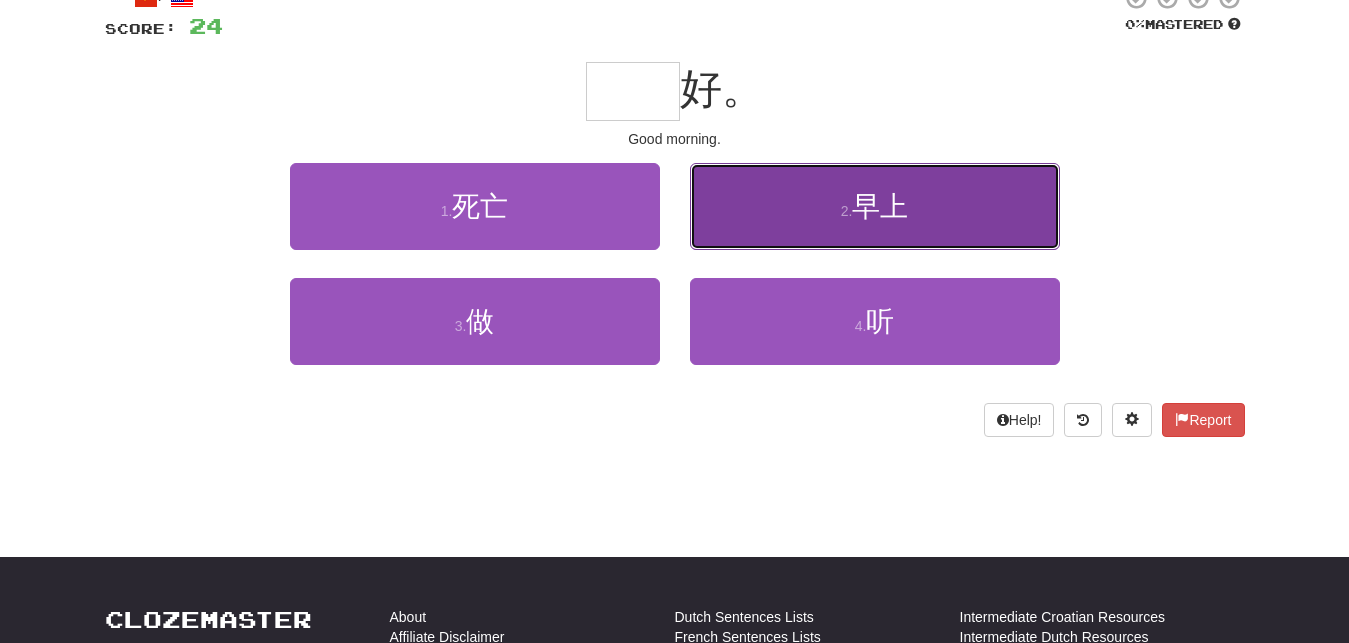 click on "早上" at bounding box center (880, 206) 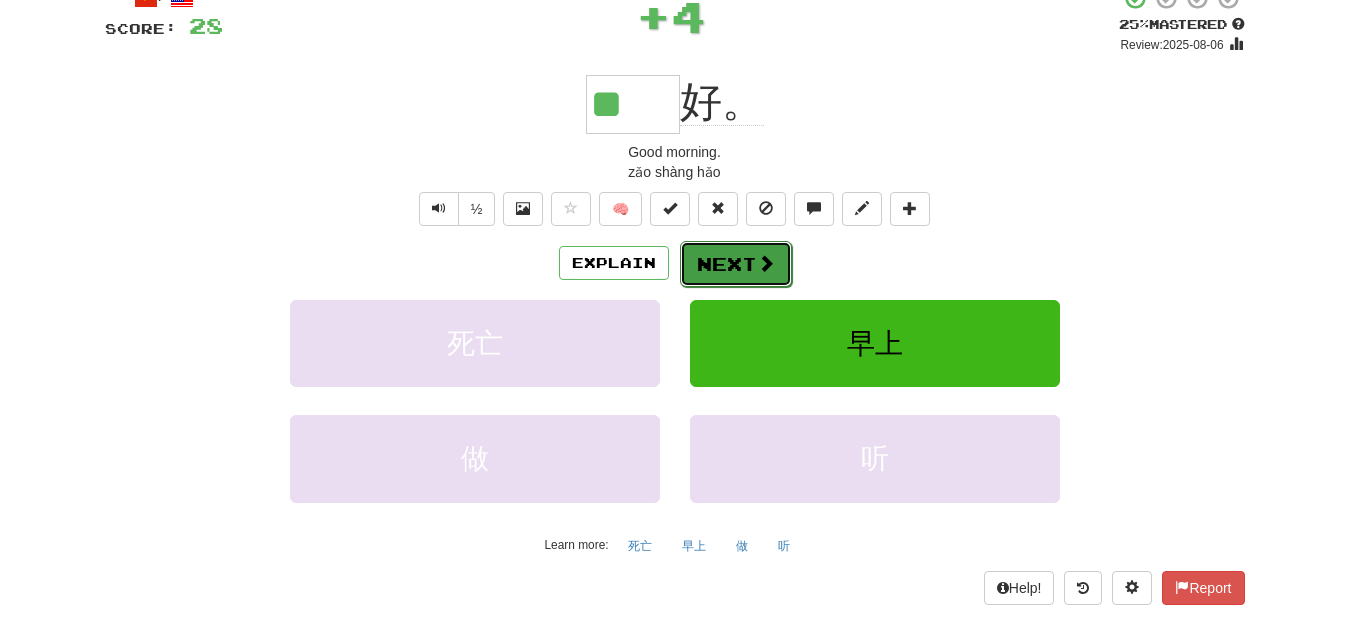 click on "Next" at bounding box center [736, 264] 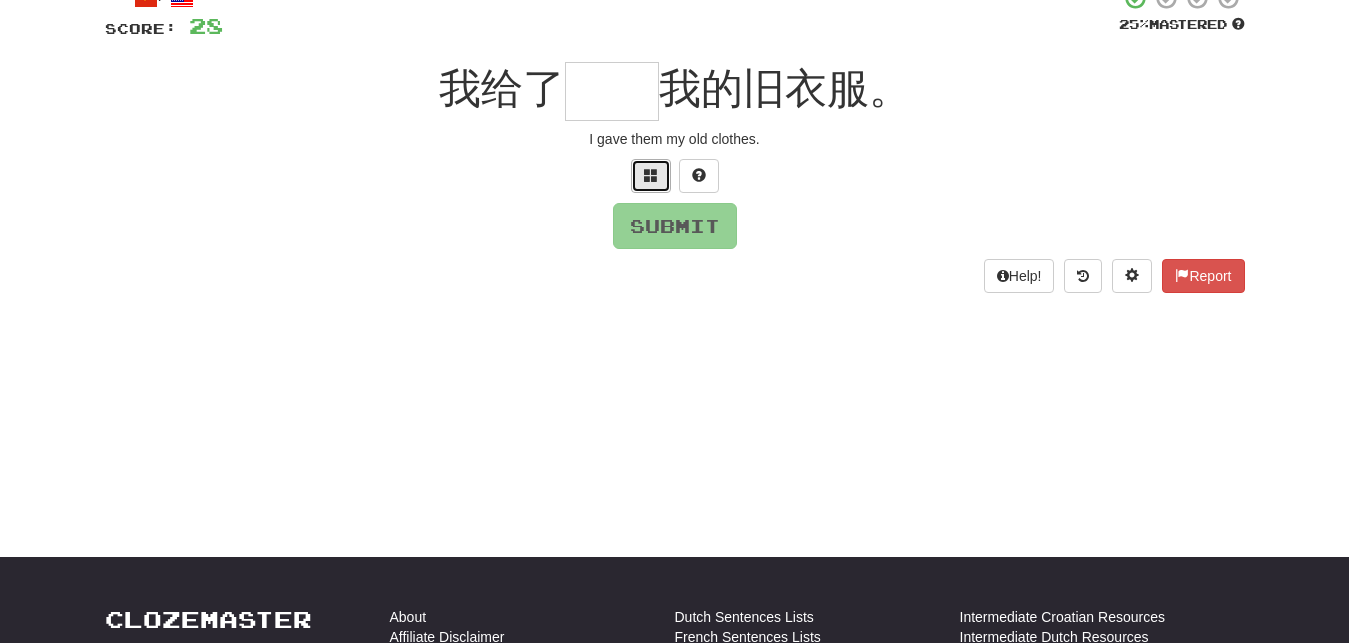 click at bounding box center (651, 175) 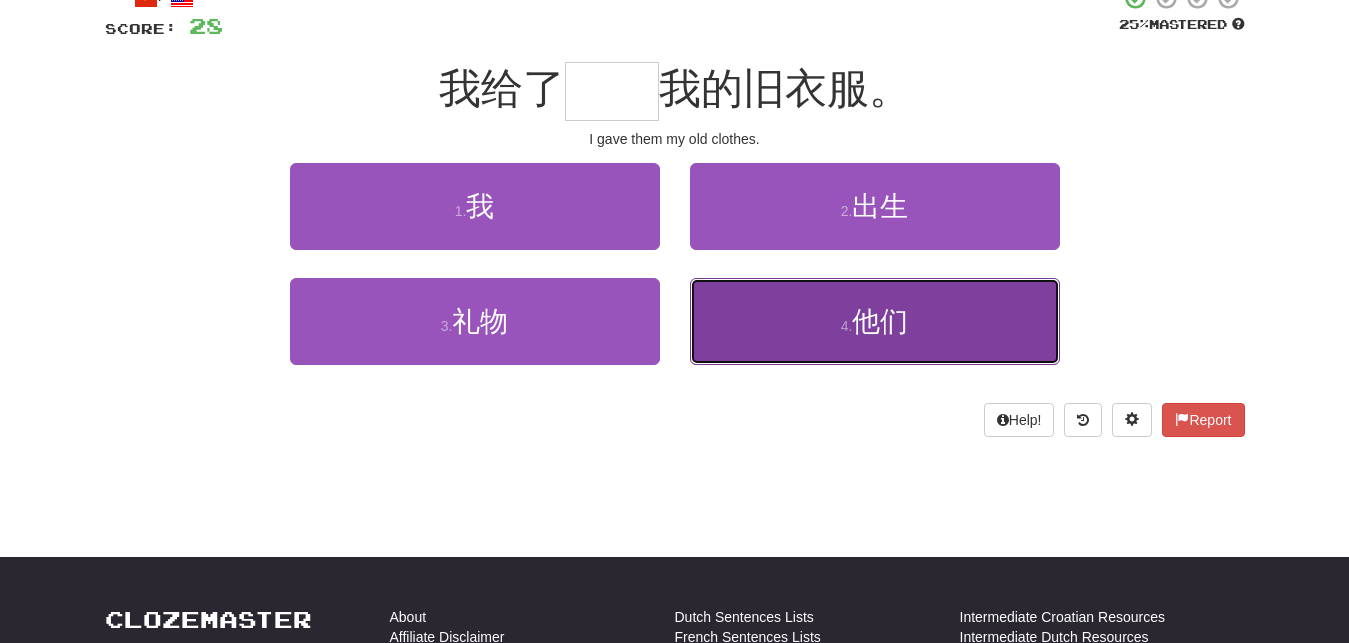 click on "他们" at bounding box center [880, 321] 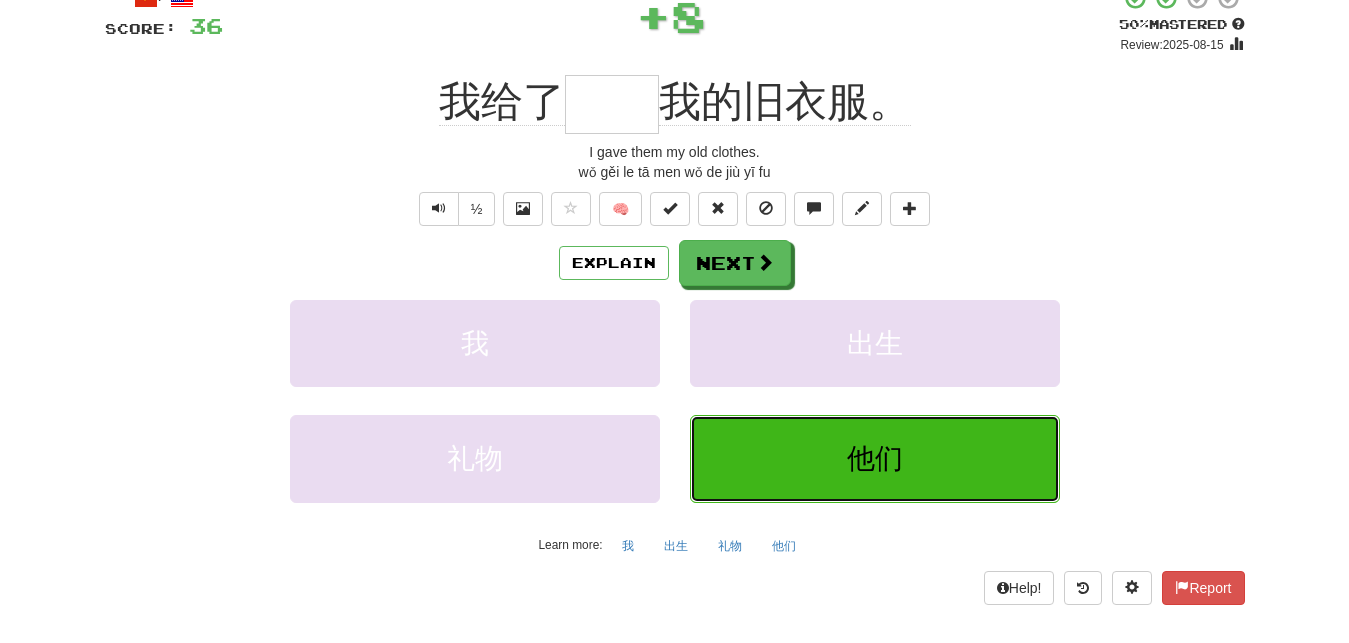 type on "**" 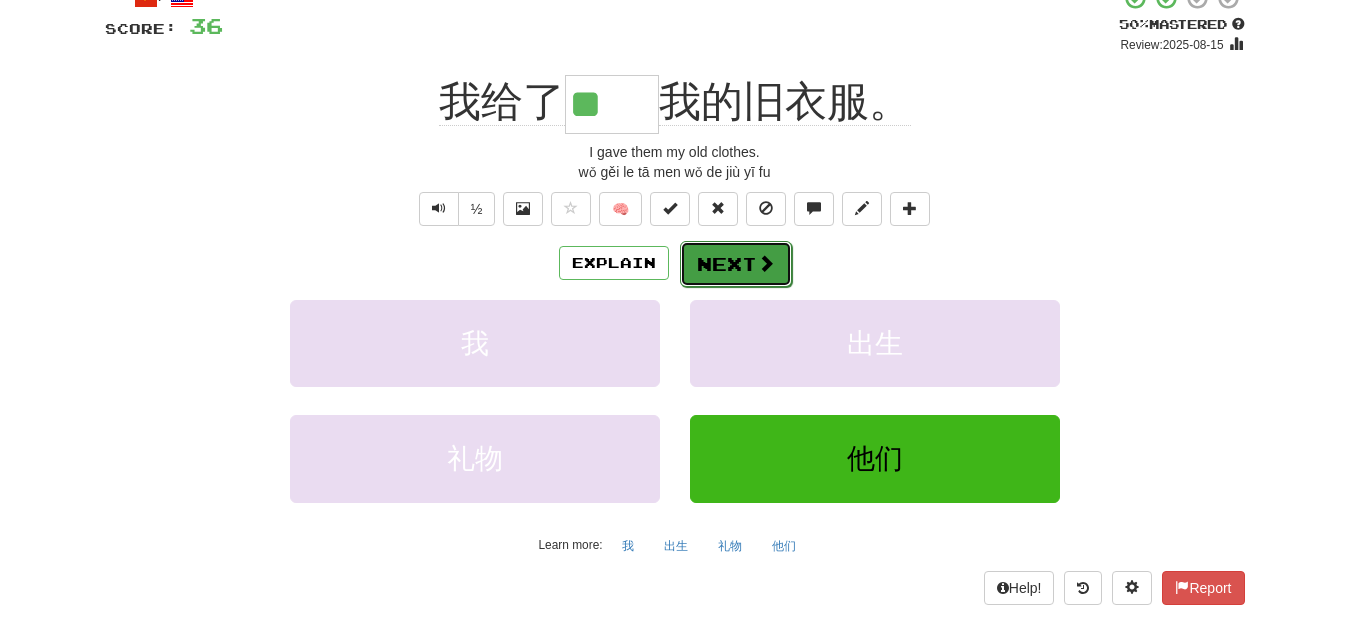 click on "Next" at bounding box center [736, 264] 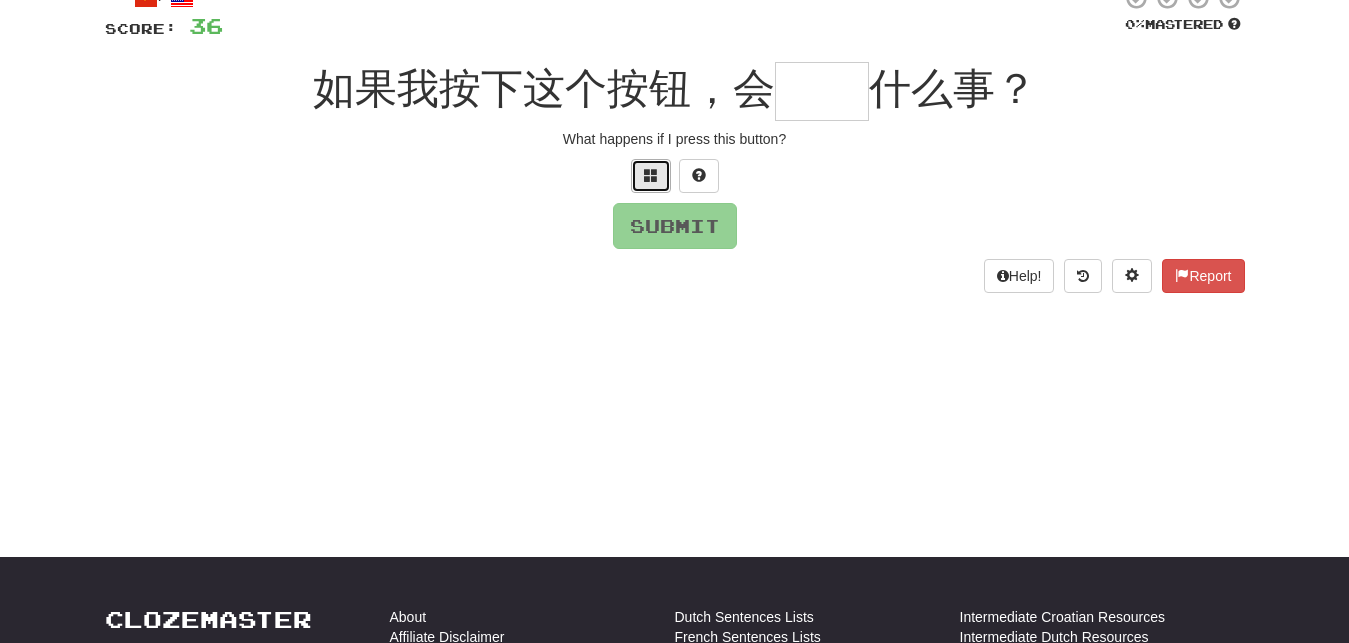 click at bounding box center [651, 176] 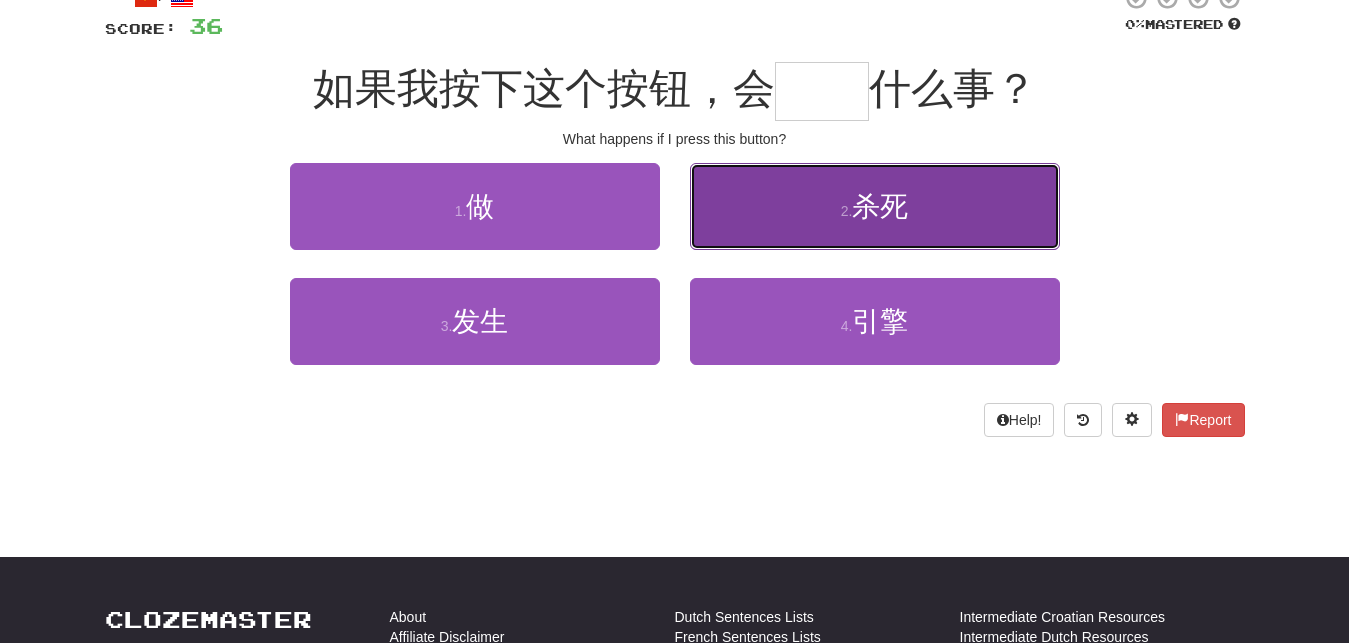 click on "杀死" at bounding box center (880, 206) 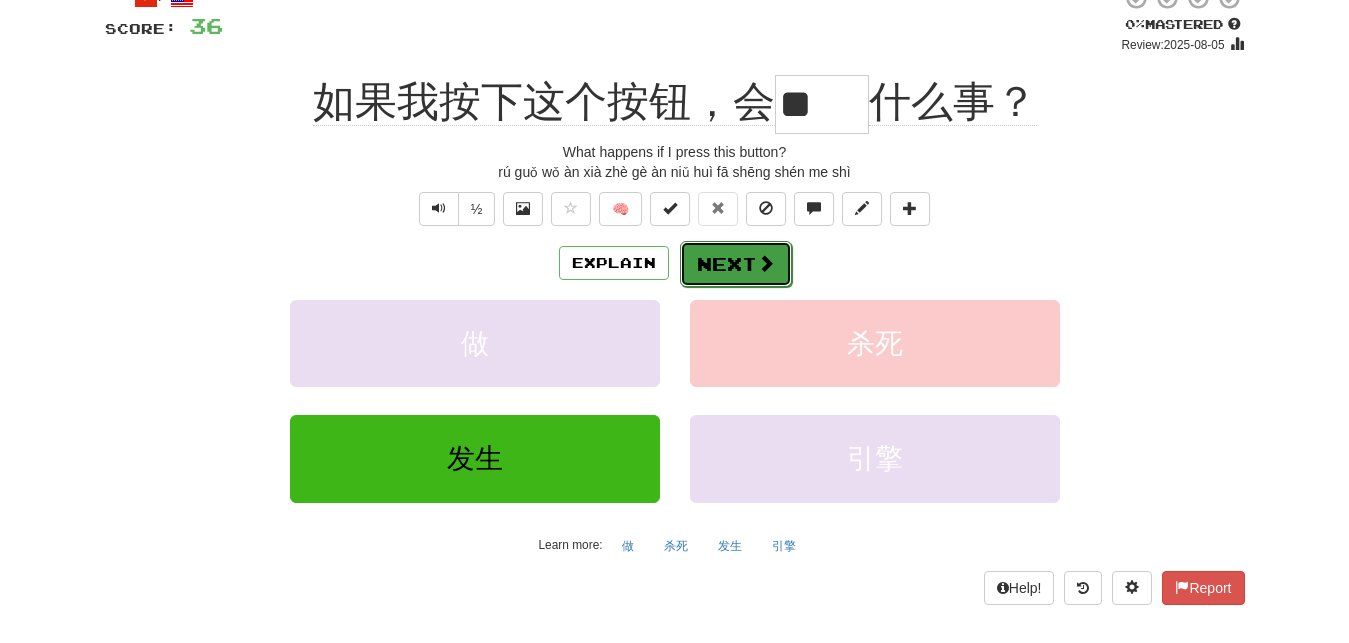 click on "Next" at bounding box center [736, 264] 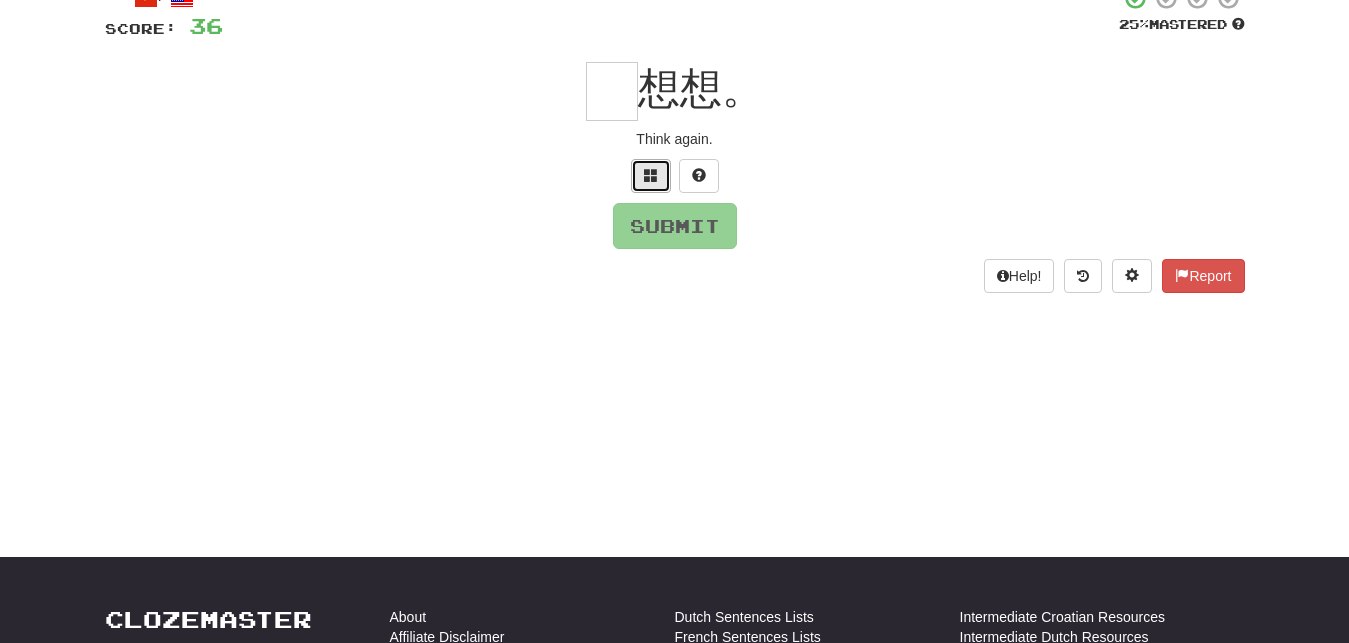 click at bounding box center (651, 175) 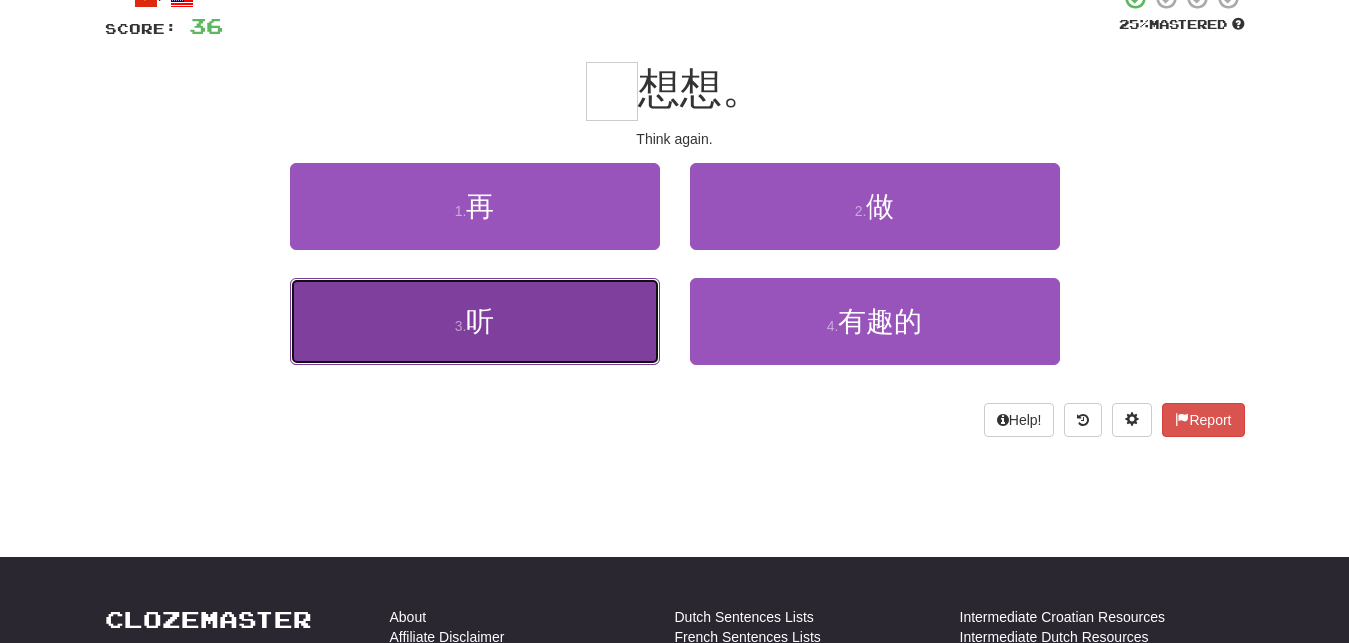 click on "3 .  听" at bounding box center (475, 321) 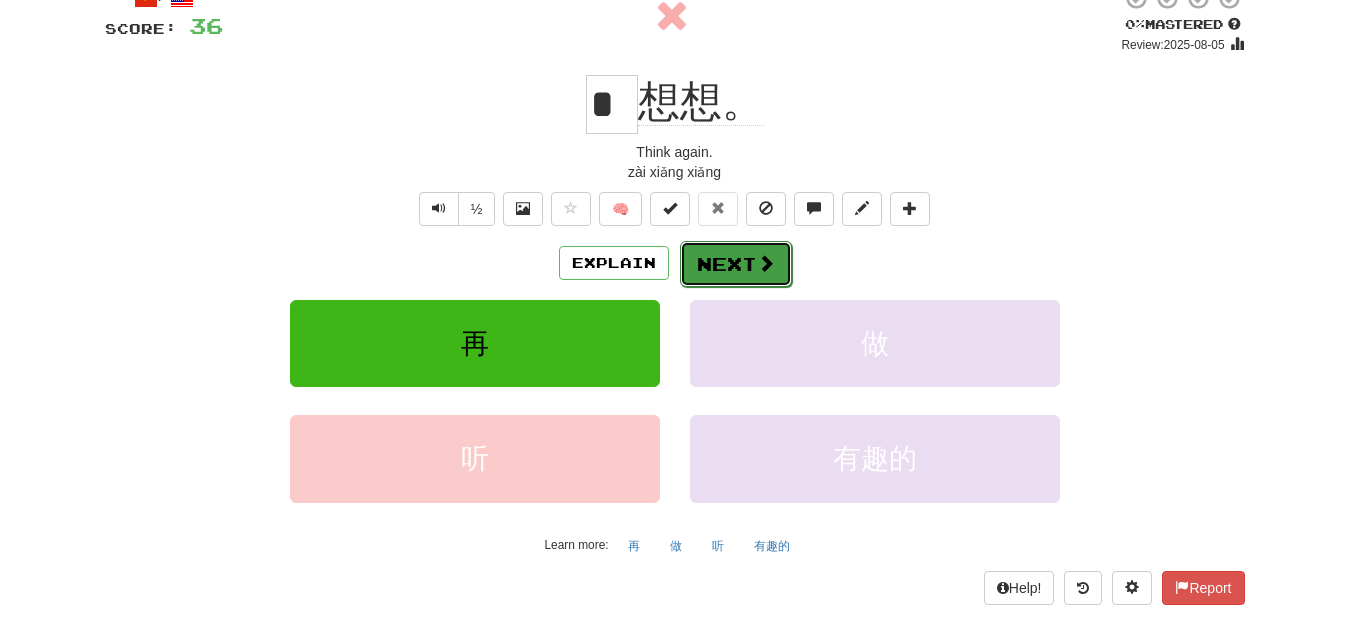 click on "Next" at bounding box center (736, 264) 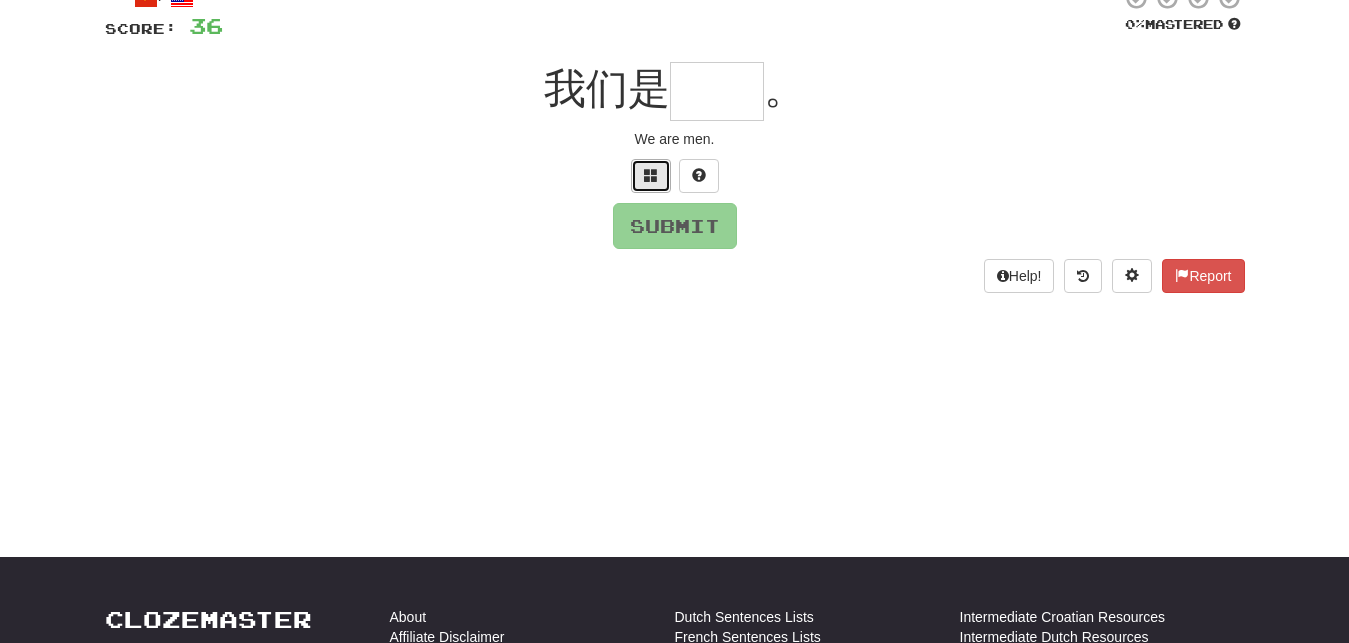 click at bounding box center (651, 176) 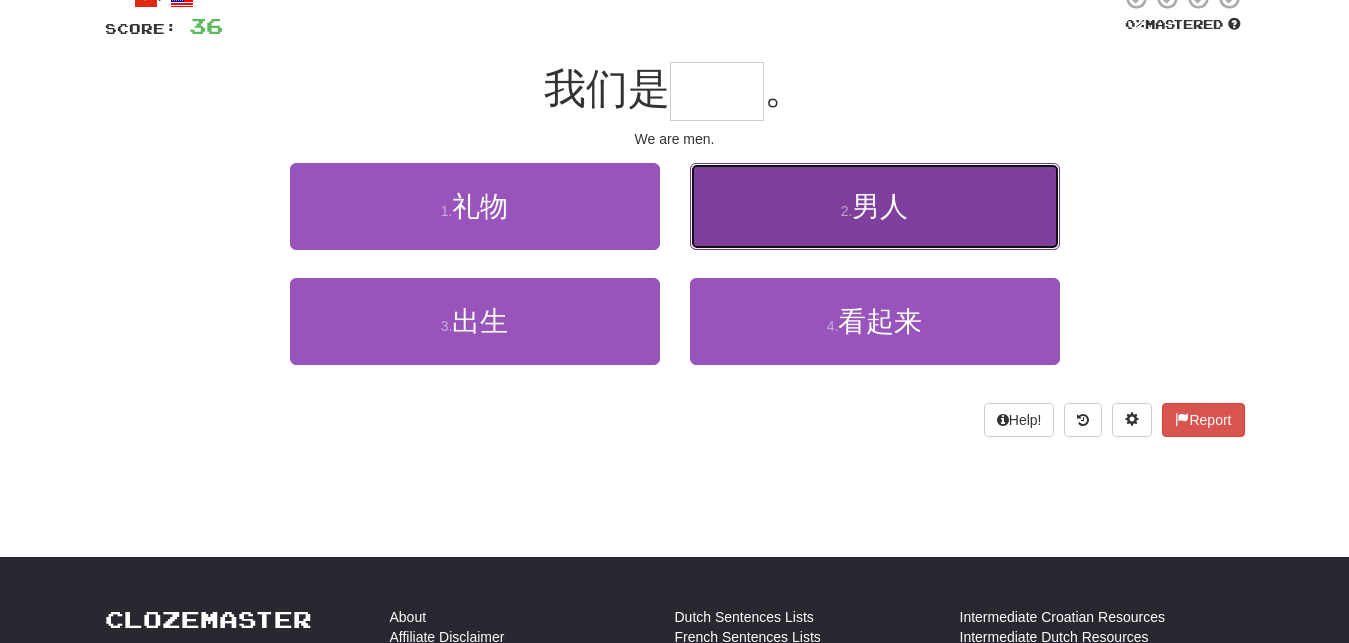 click on "男人" at bounding box center [880, 206] 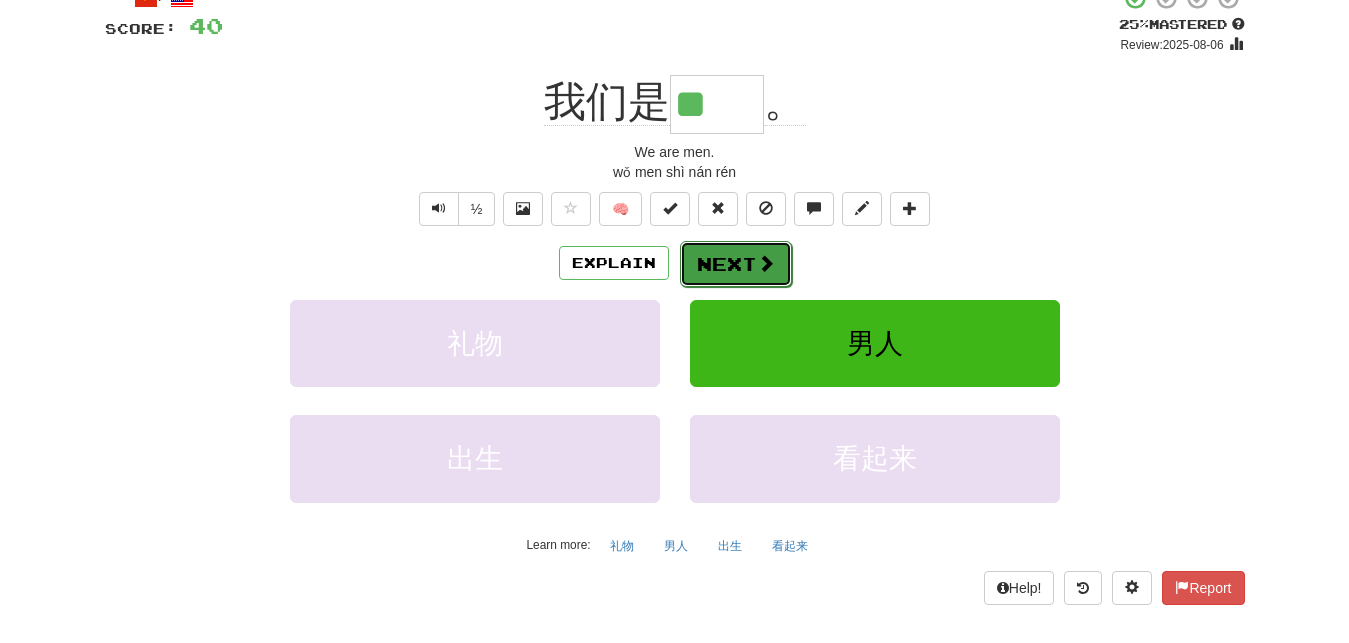 click on "Next" at bounding box center (736, 264) 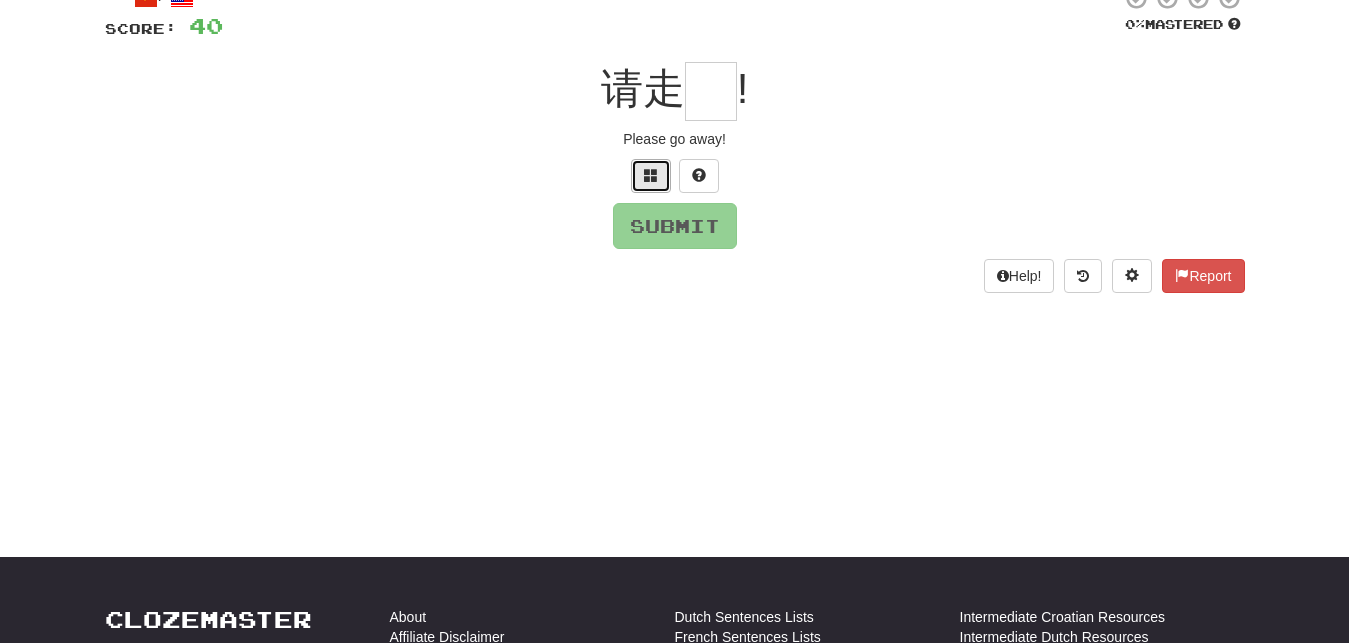 click at bounding box center [651, 176] 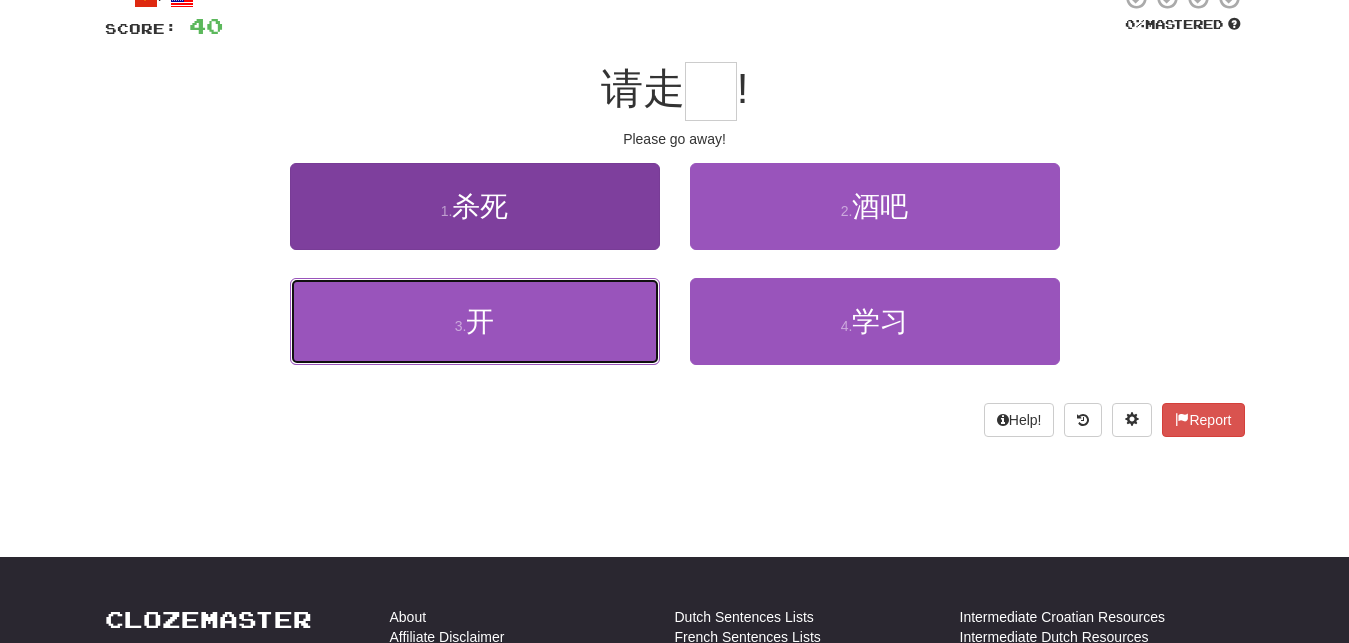 click on "3 .  开" at bounding box center [475, 321] 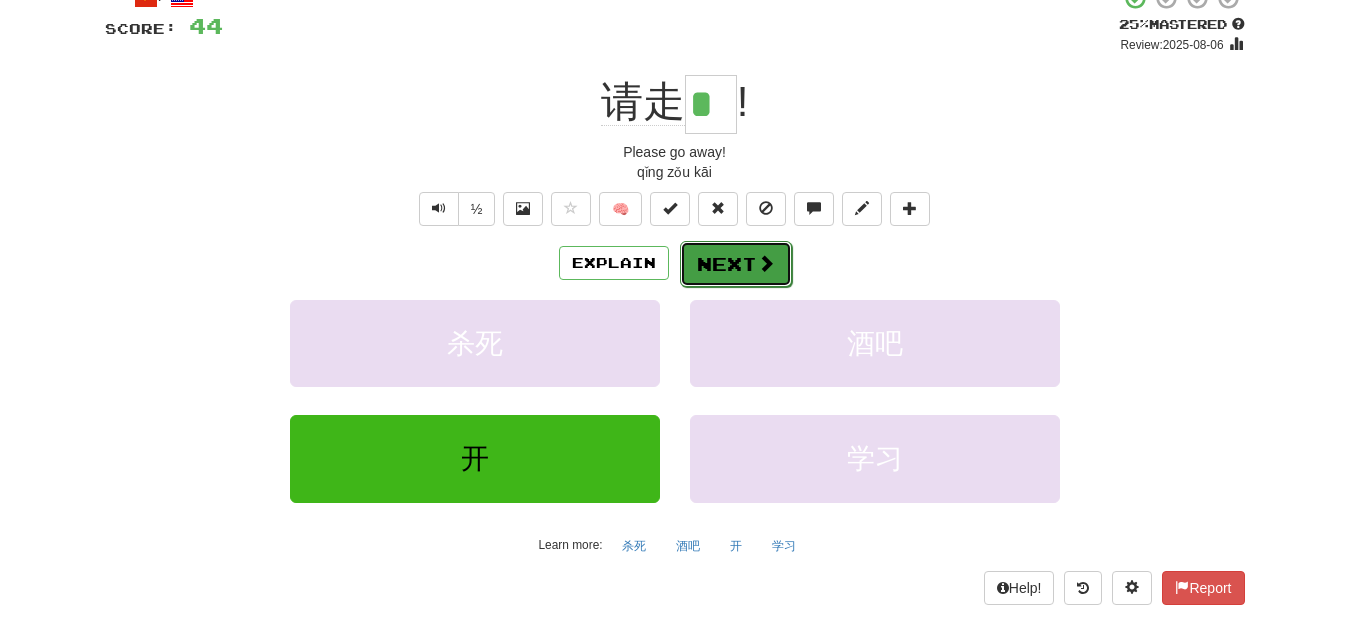 click on "Next" at bounding box center (736, 264) 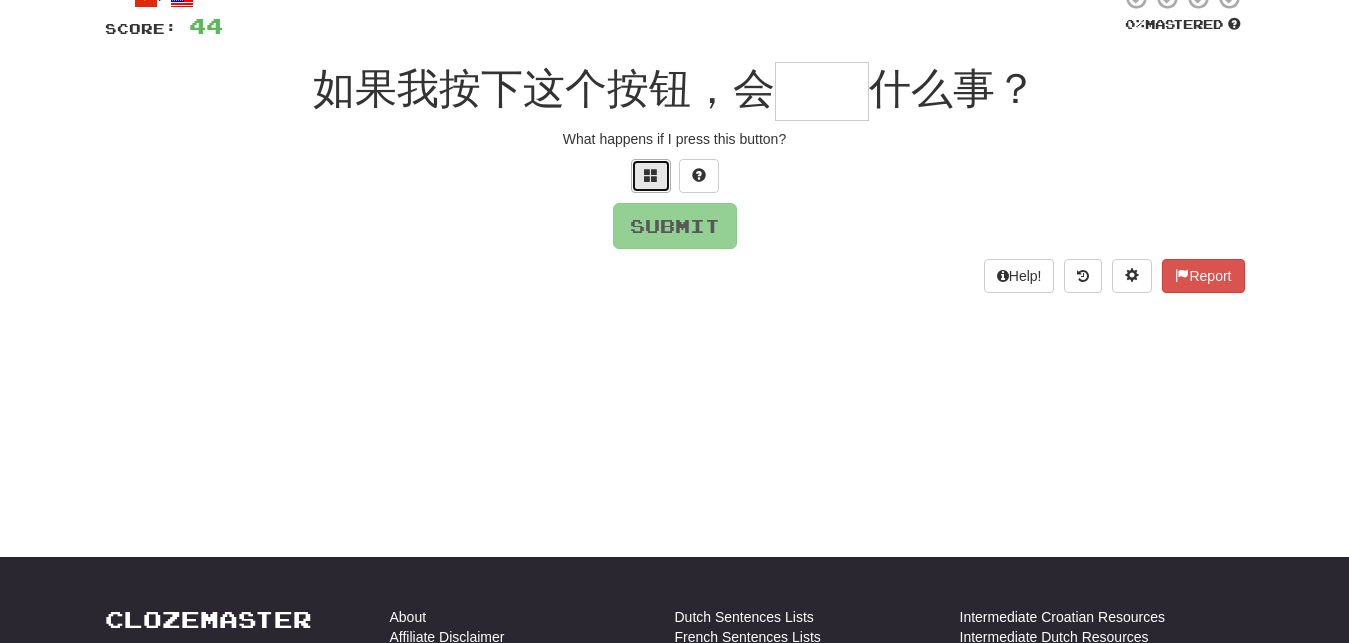 click at bounding box center (651, 176) 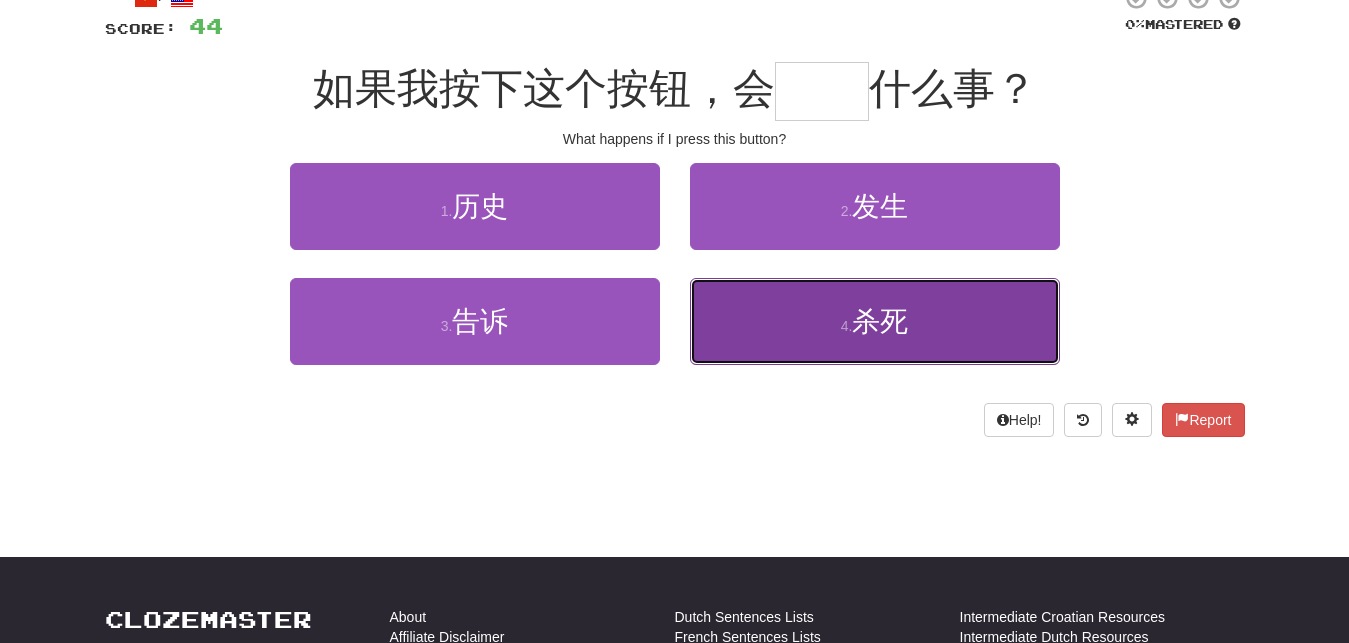 click on "杀死" at bounding box center (880, 321) 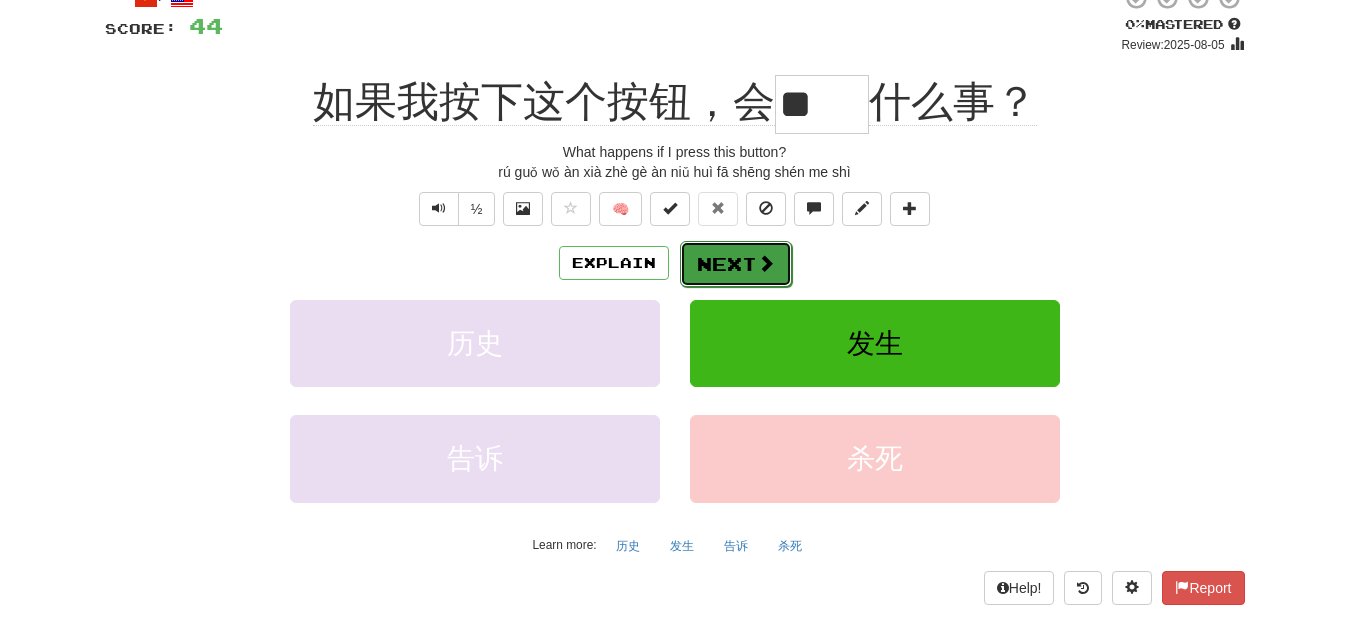 click on "Next" at bounding box center (736, 264) 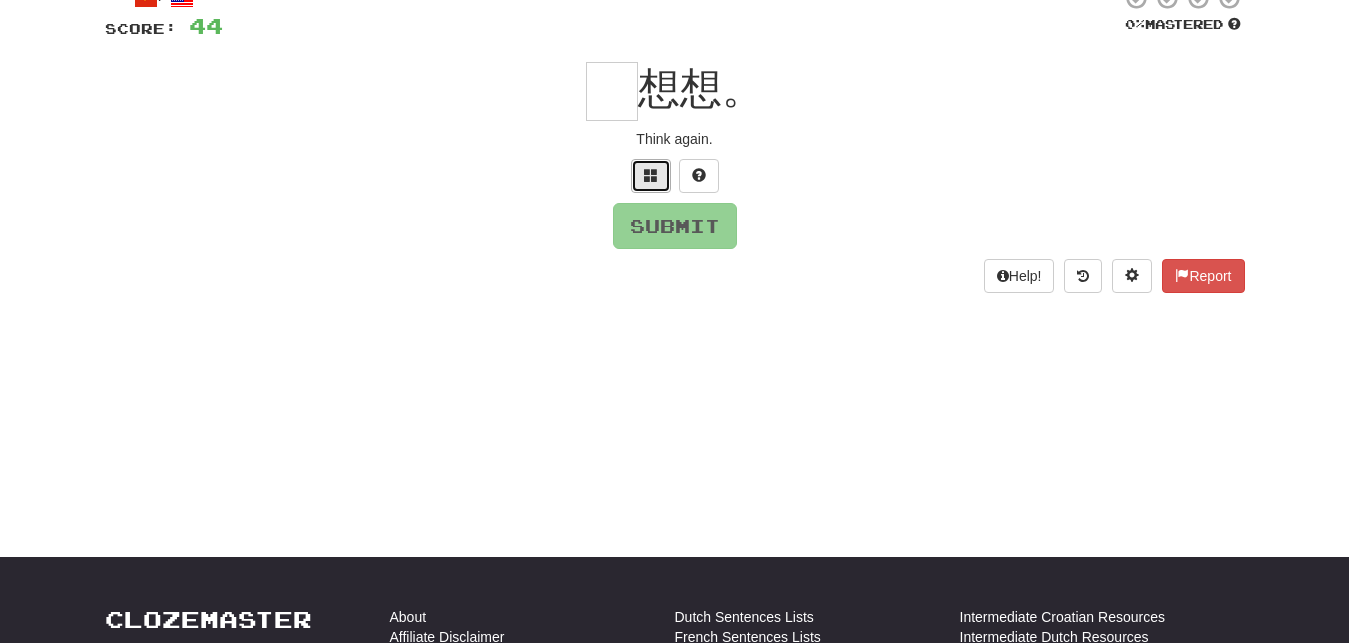 click at bounding box center (651, 176) 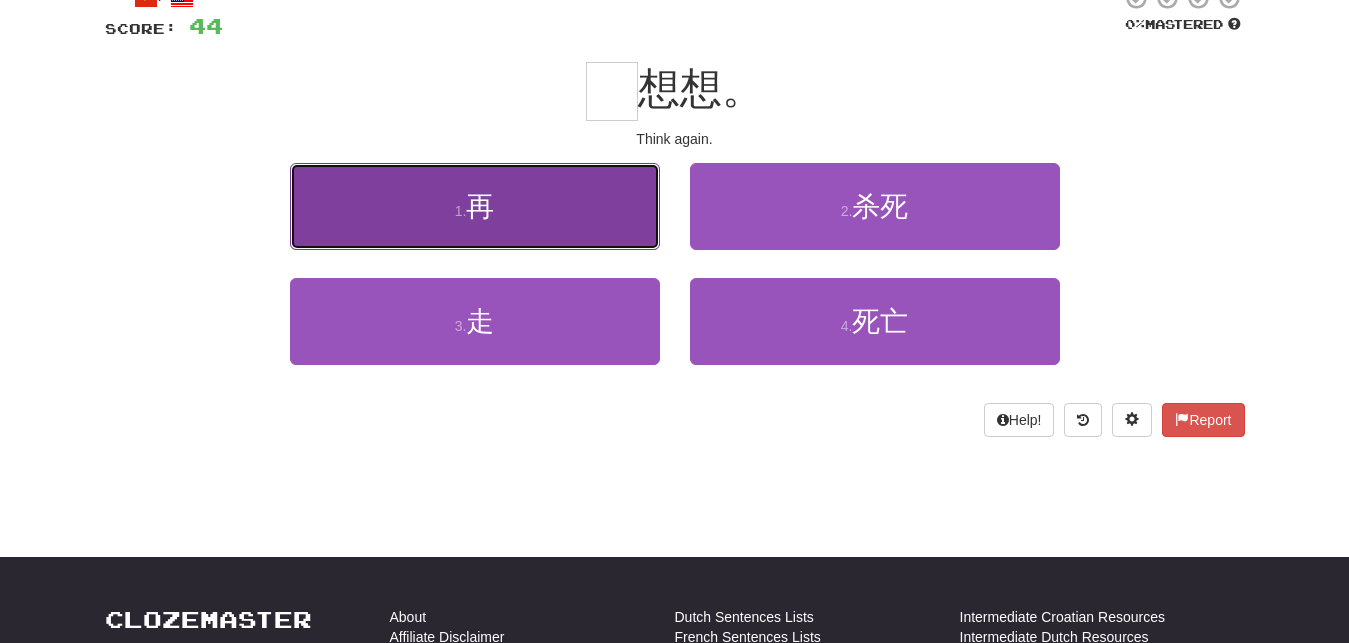 click on "1 .  再" at bounding box center [475, 206] 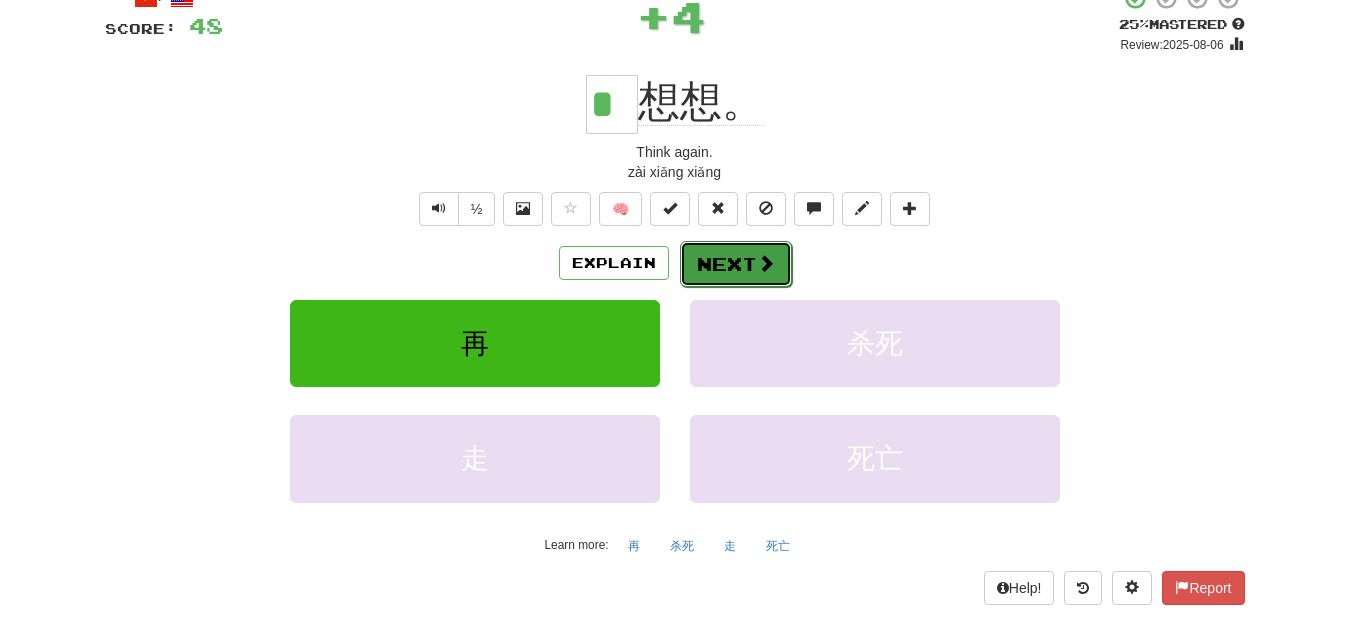 click on "Next" at bounding box center (736, 264) 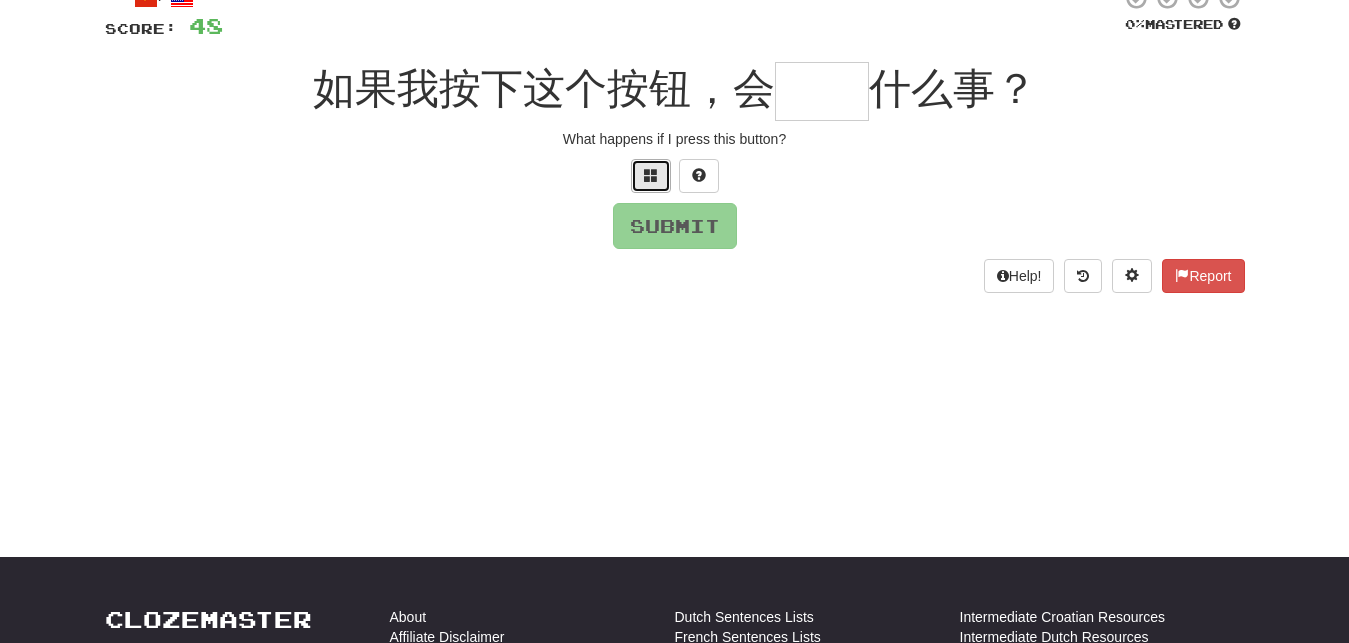 click at bounding box center (651, 175) 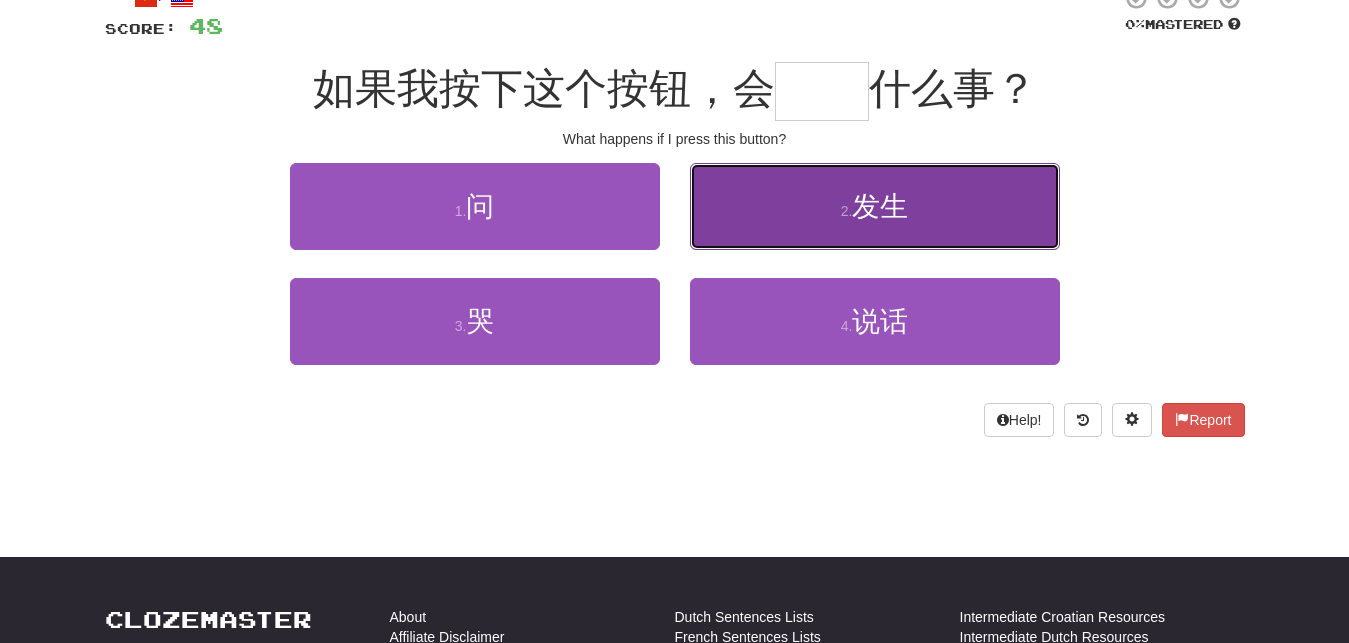 click on "发生" at bounding box center [880, 206] 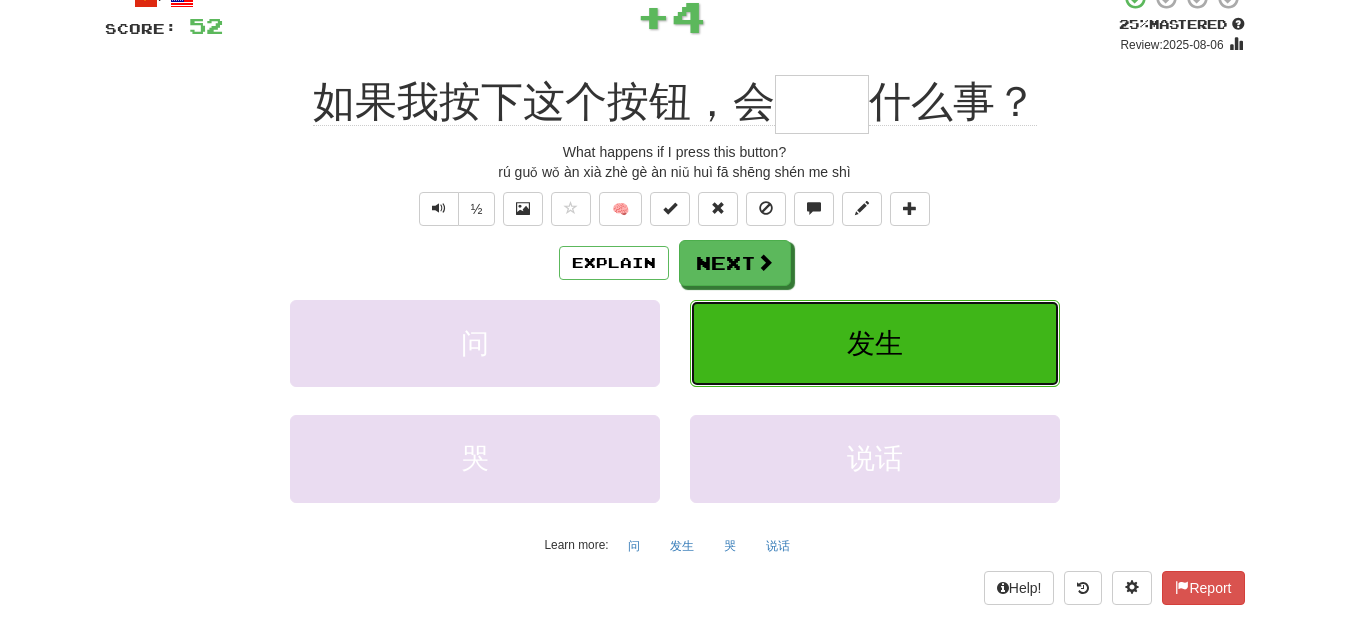 type on "**" 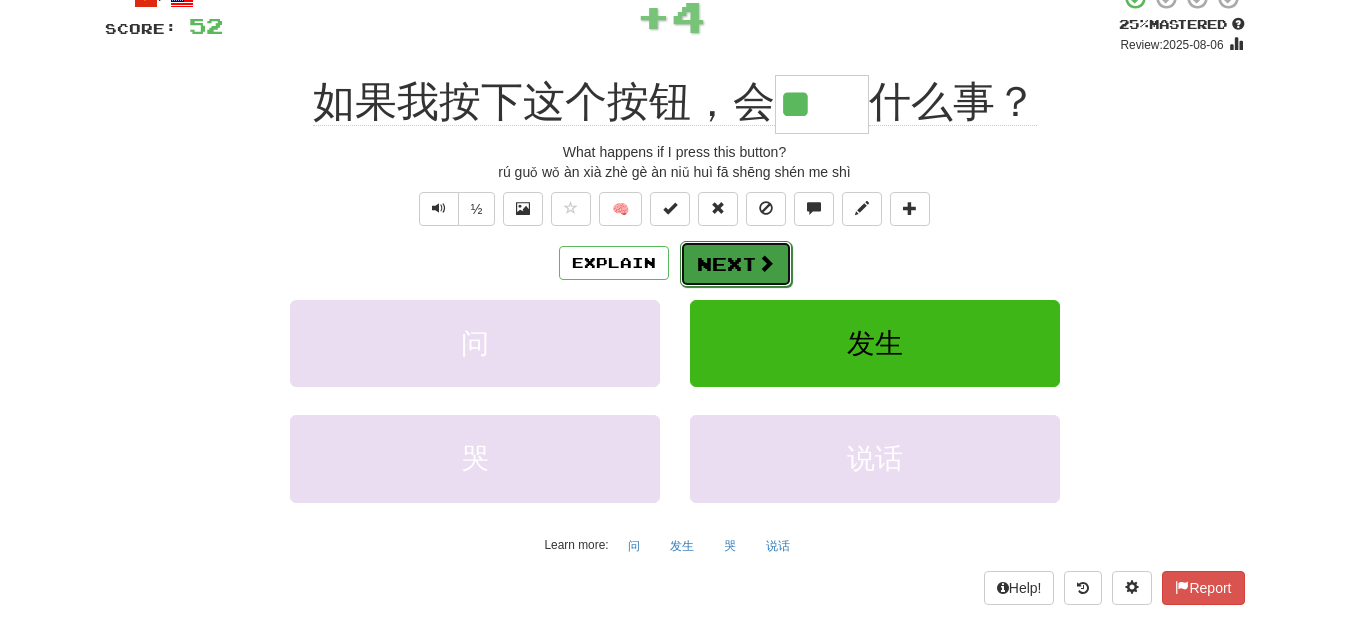 click on "Next" at bounding box center (736, 264) 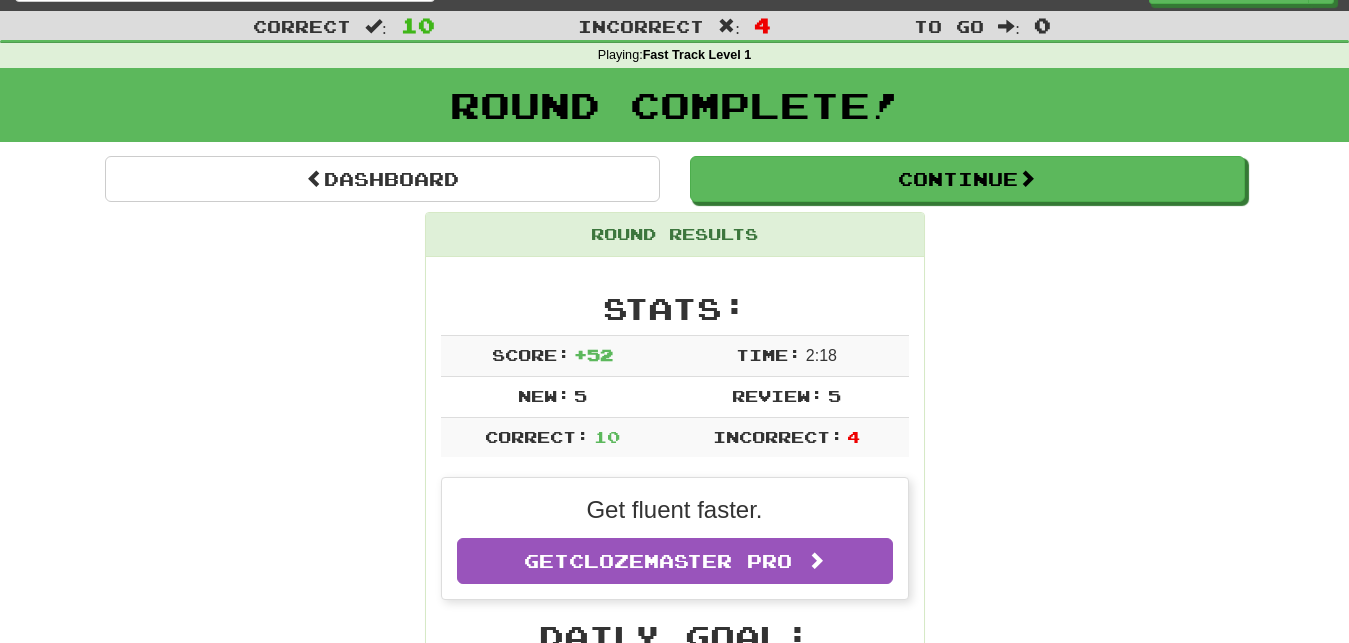 scroll, scrollTop: 0, scrollLeft: 0, axis: both 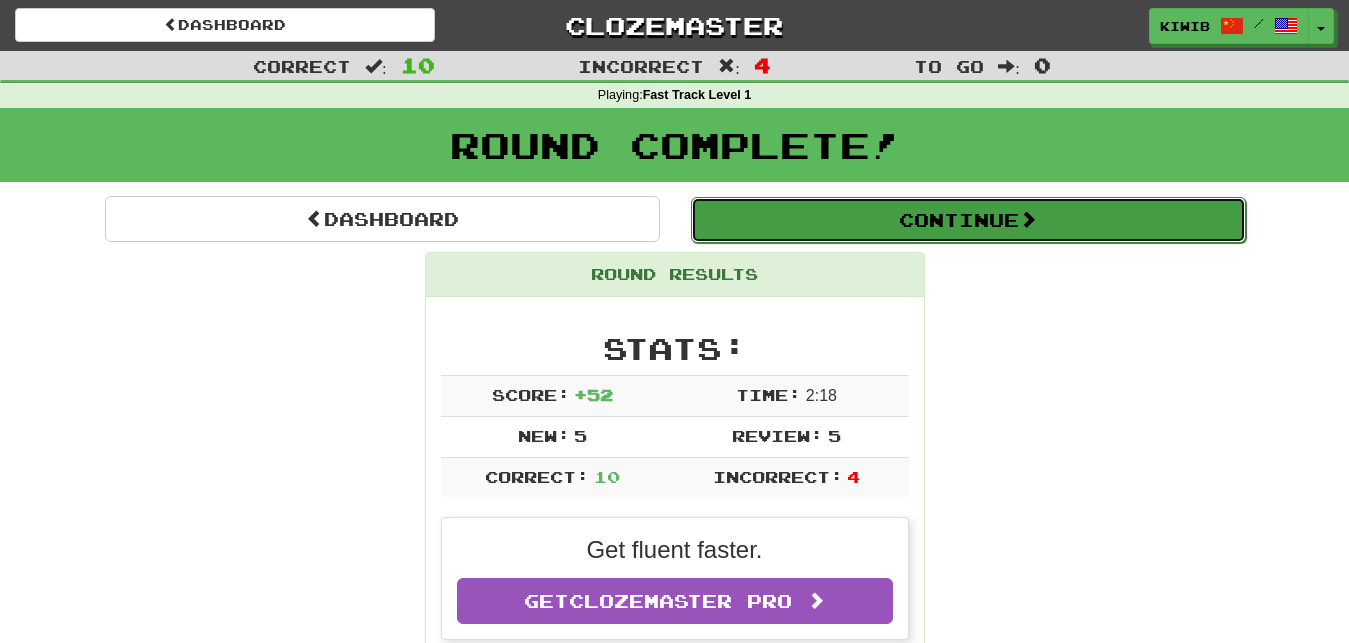 click on "Continue" at bounding box center [968, 220] 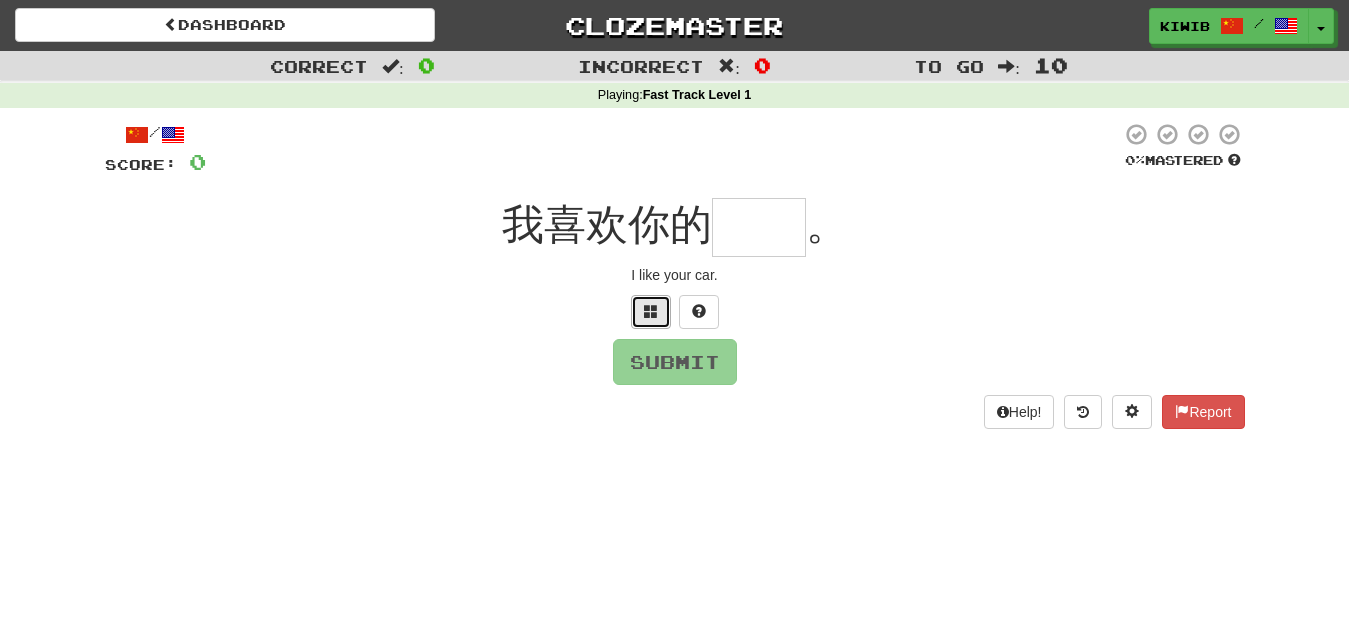 click at bounding box center [651, 311] 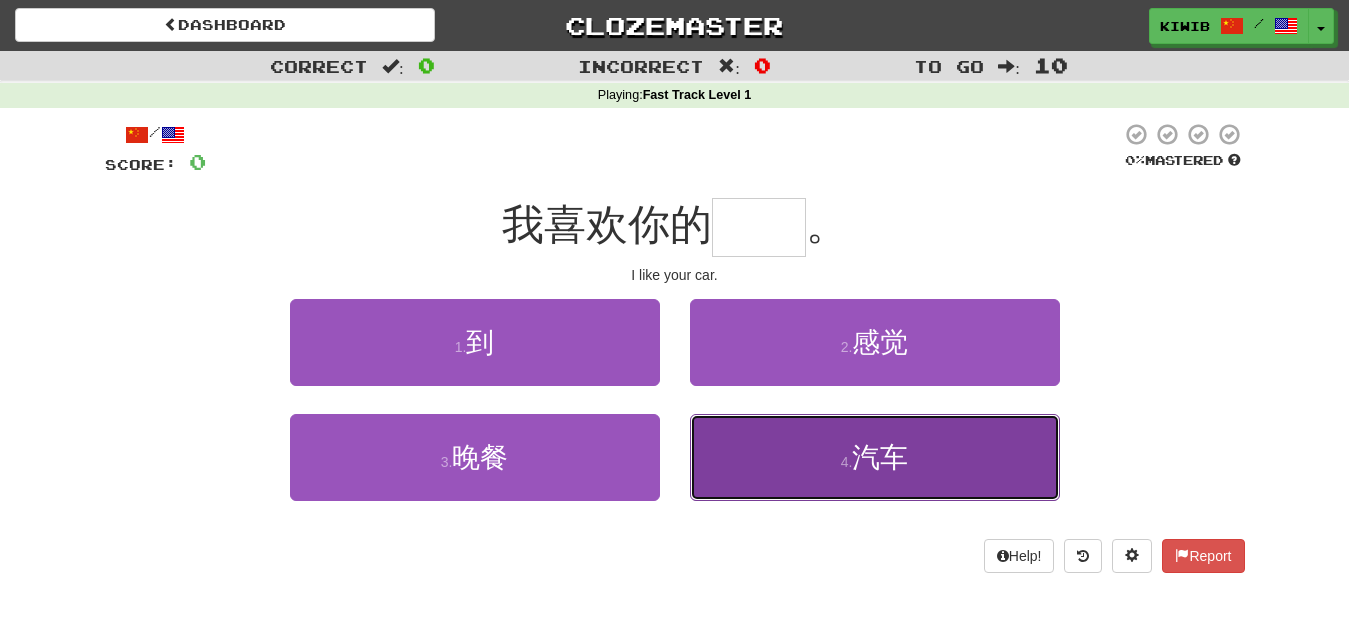 click on "汽车" at bounding box center (880, 457) 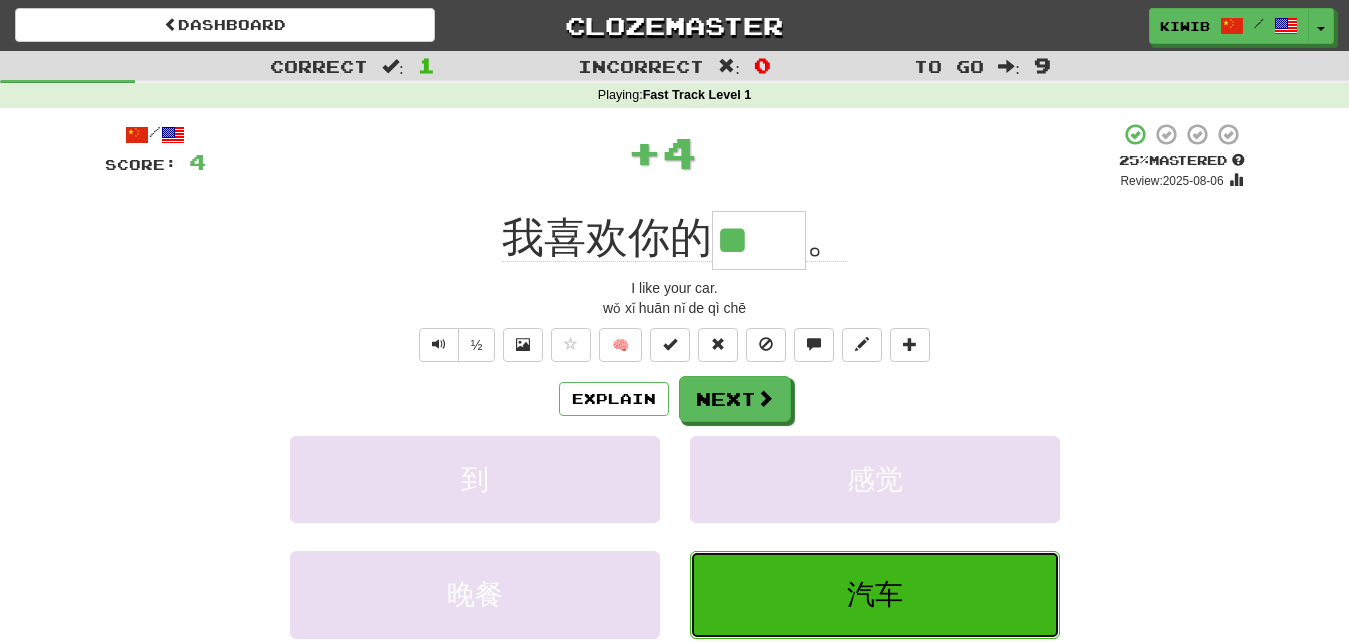 type on "**" 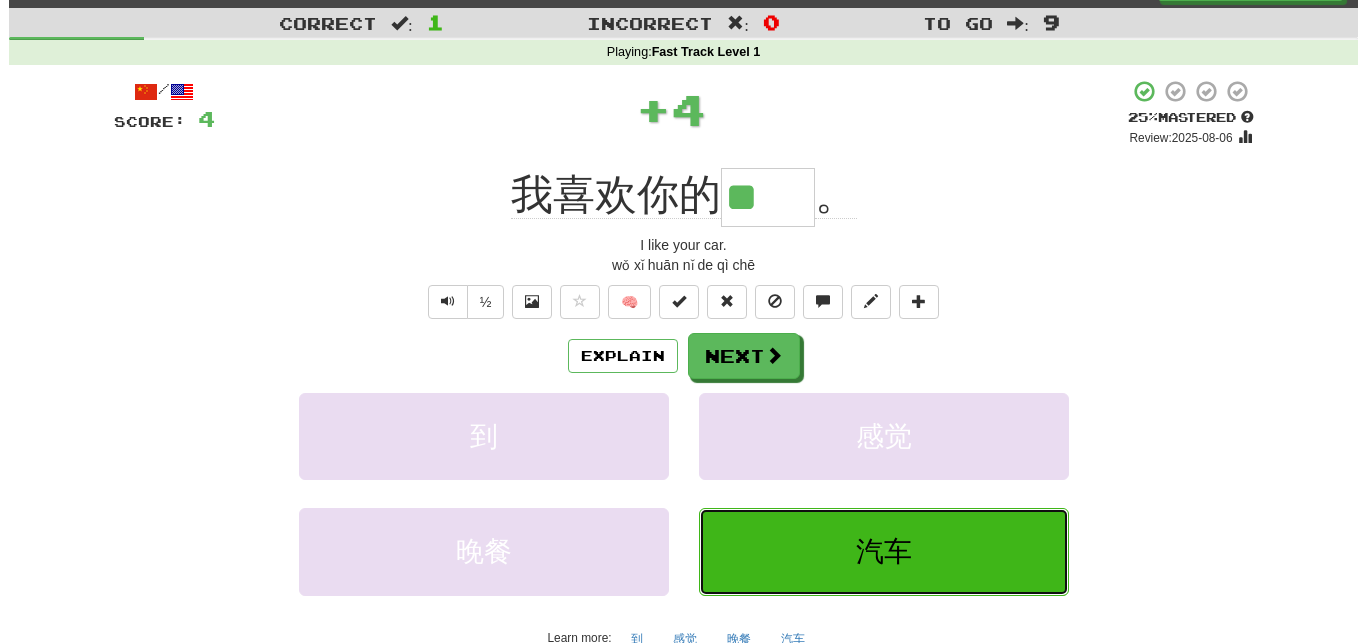 scroll, scrollTop: 68, scrollLeft: 0, axis: vertical 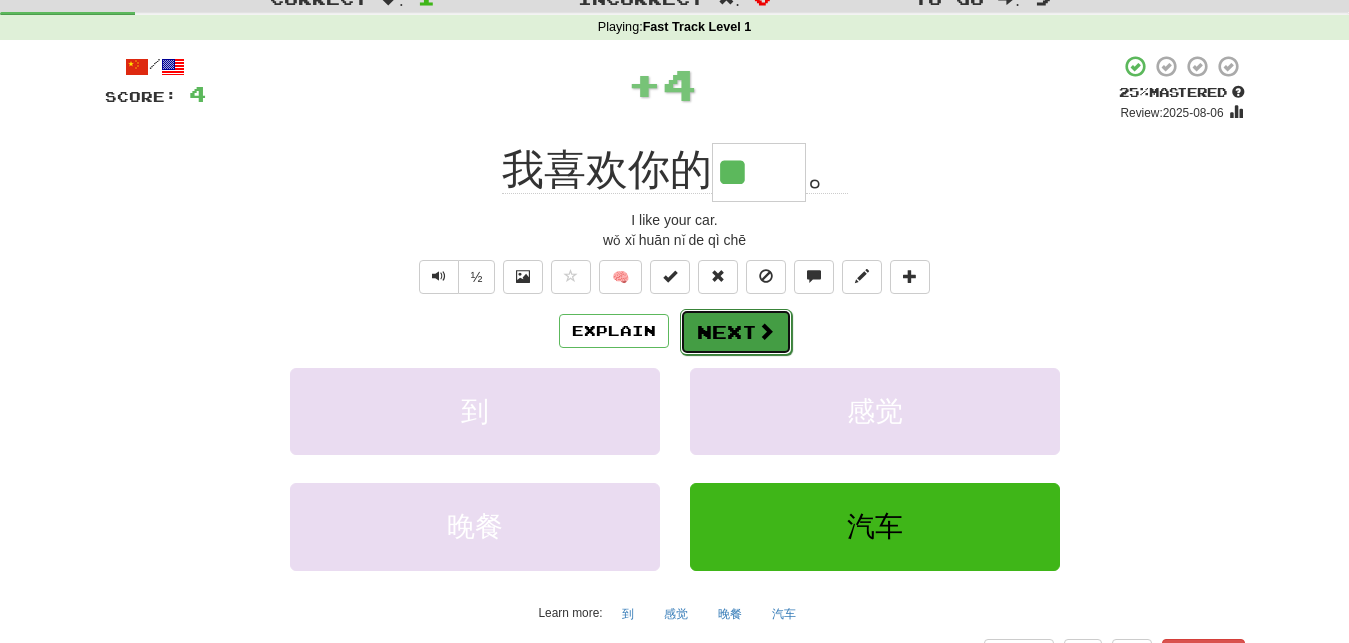 click on "Next" at bounding box center (736, 332) 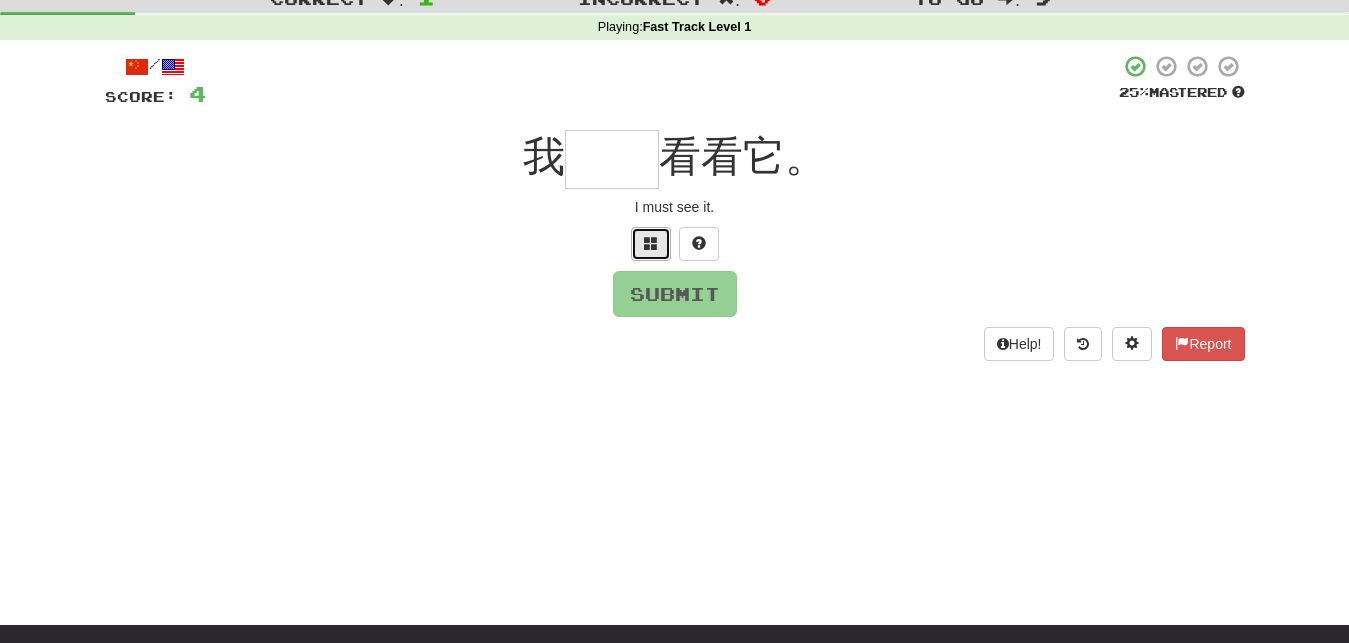 click at bounding box center [651, 244] 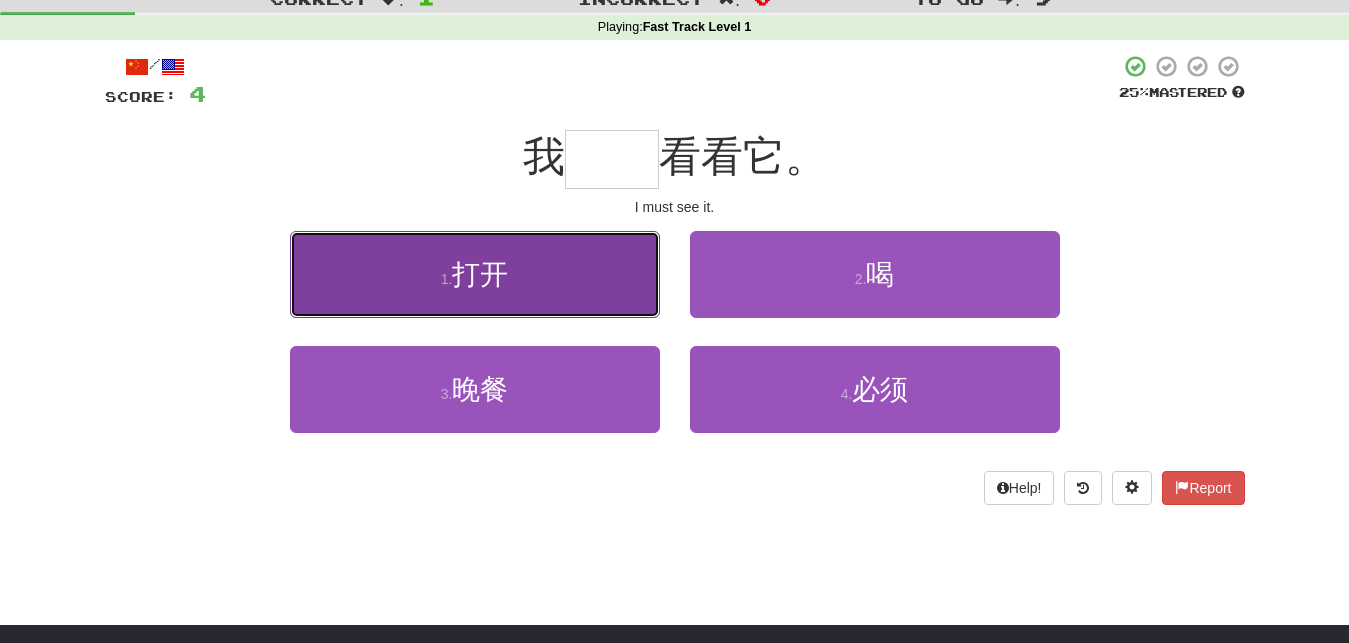 click on "打开" at bounding box center [480, 274] 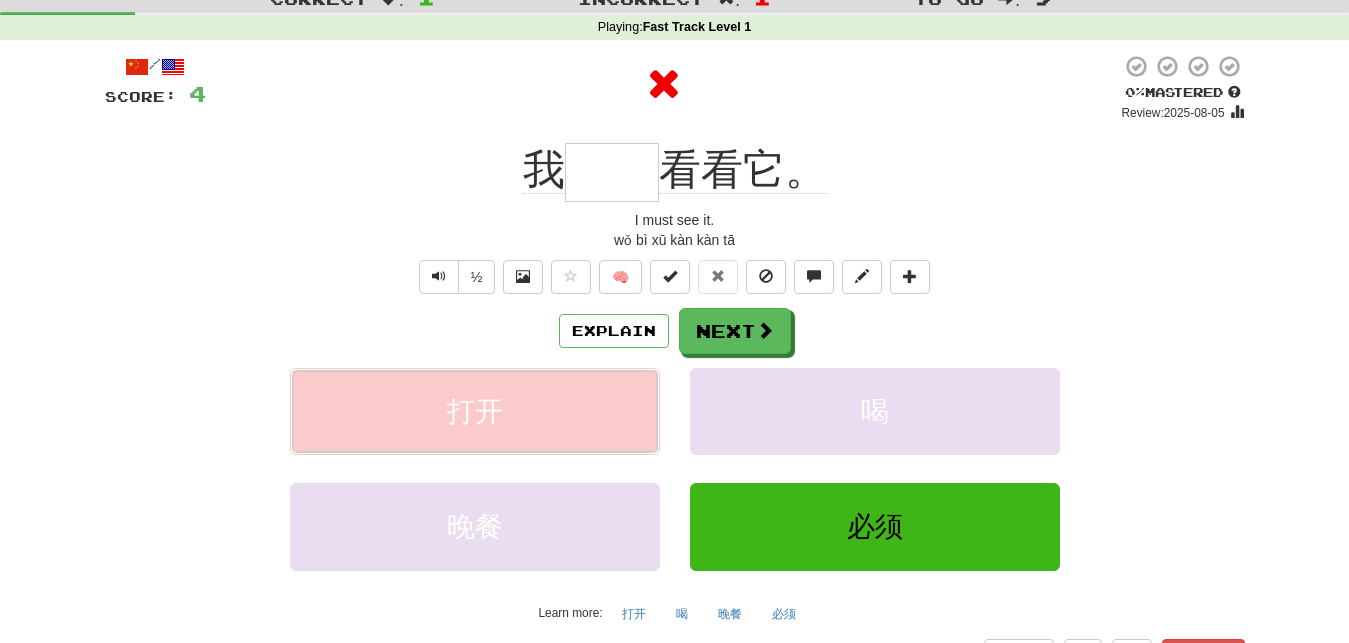 type on "**" 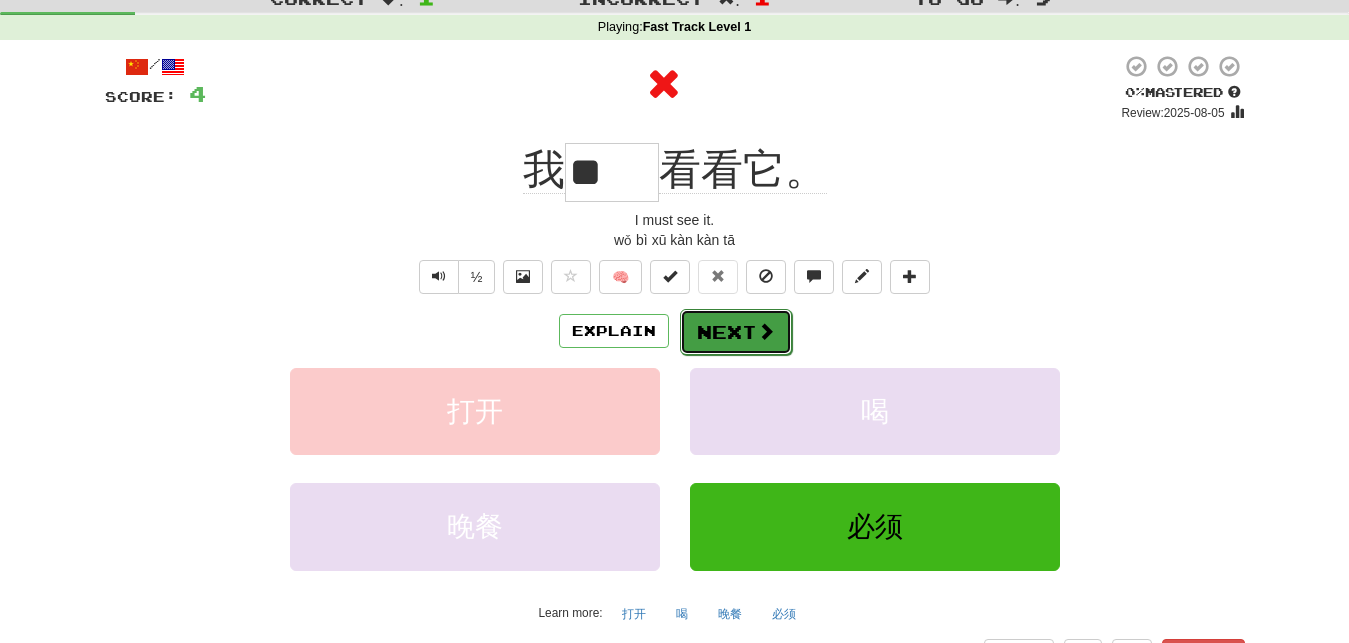 click on "Next" at bounding box center [736, 332] 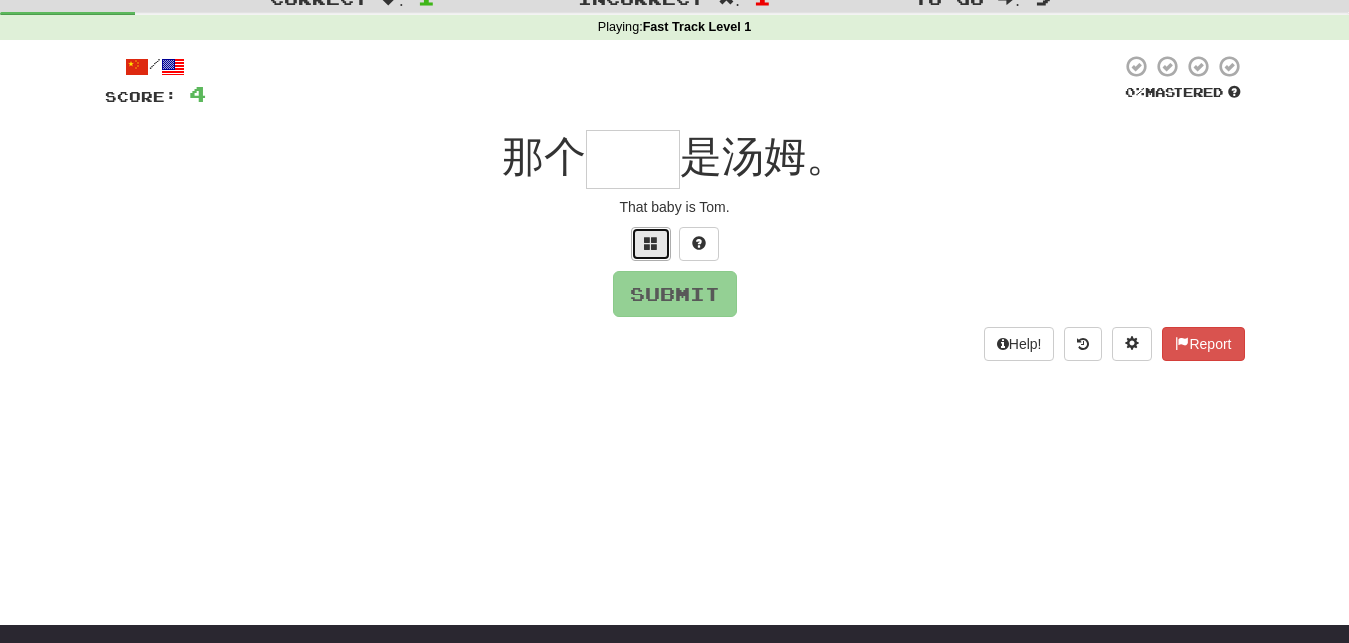 click at bounding box center [651, 243] 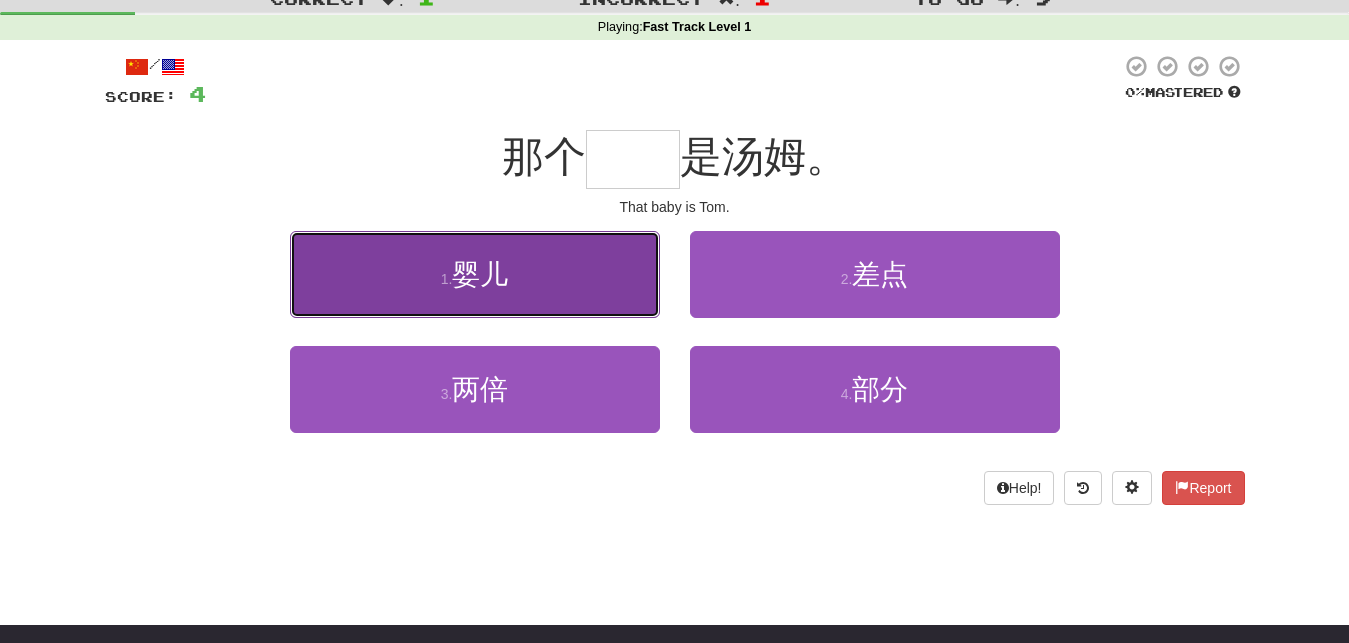 click on "1 .  婴儿" at bounding box center [475, 274] 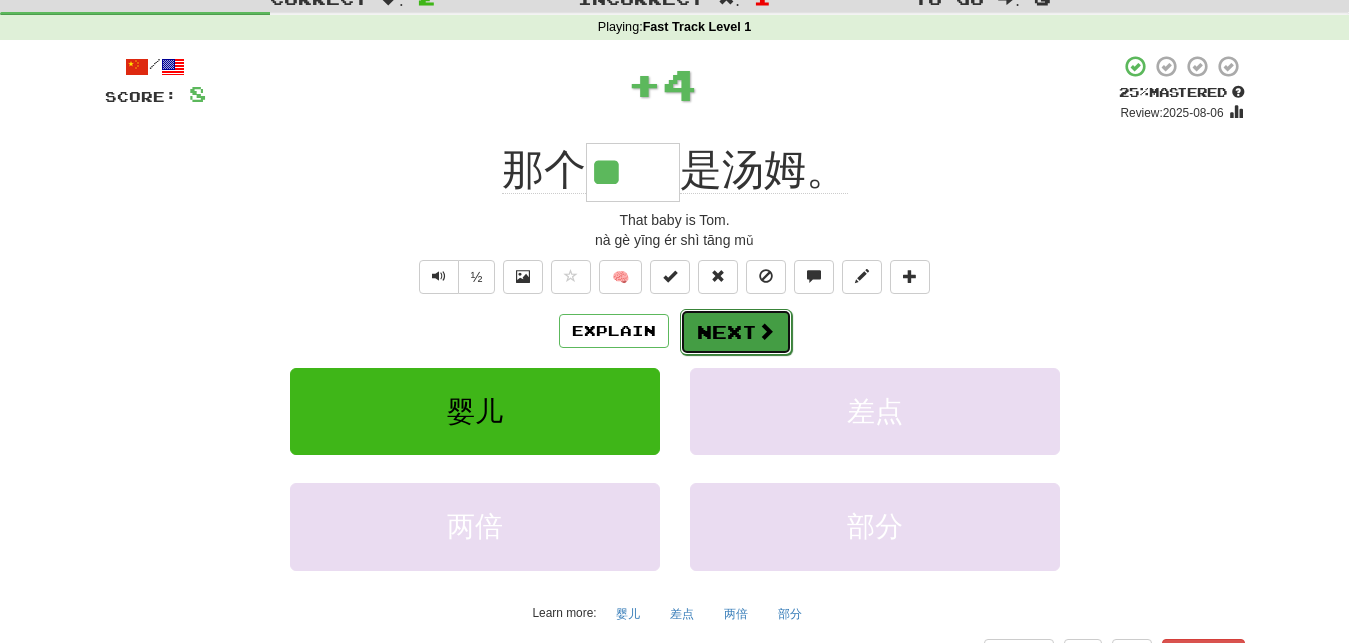 click on "Next" at bounding box center (736, 332) 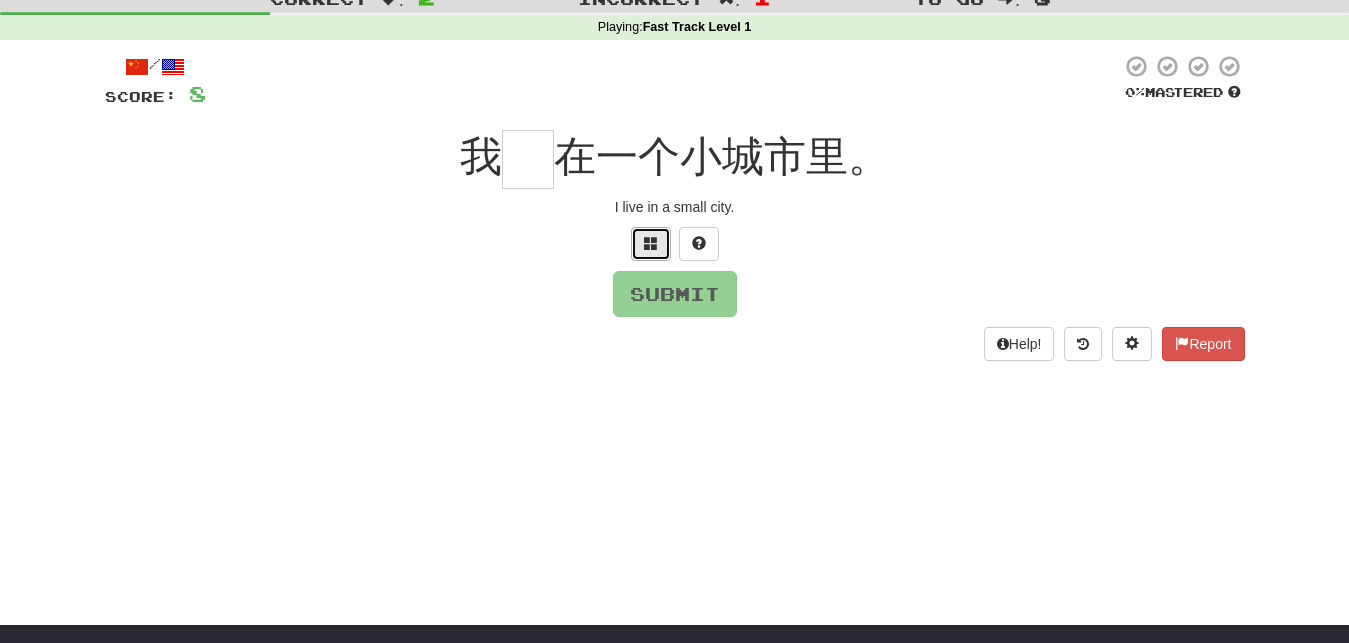 click at bounding box center (651, 243) 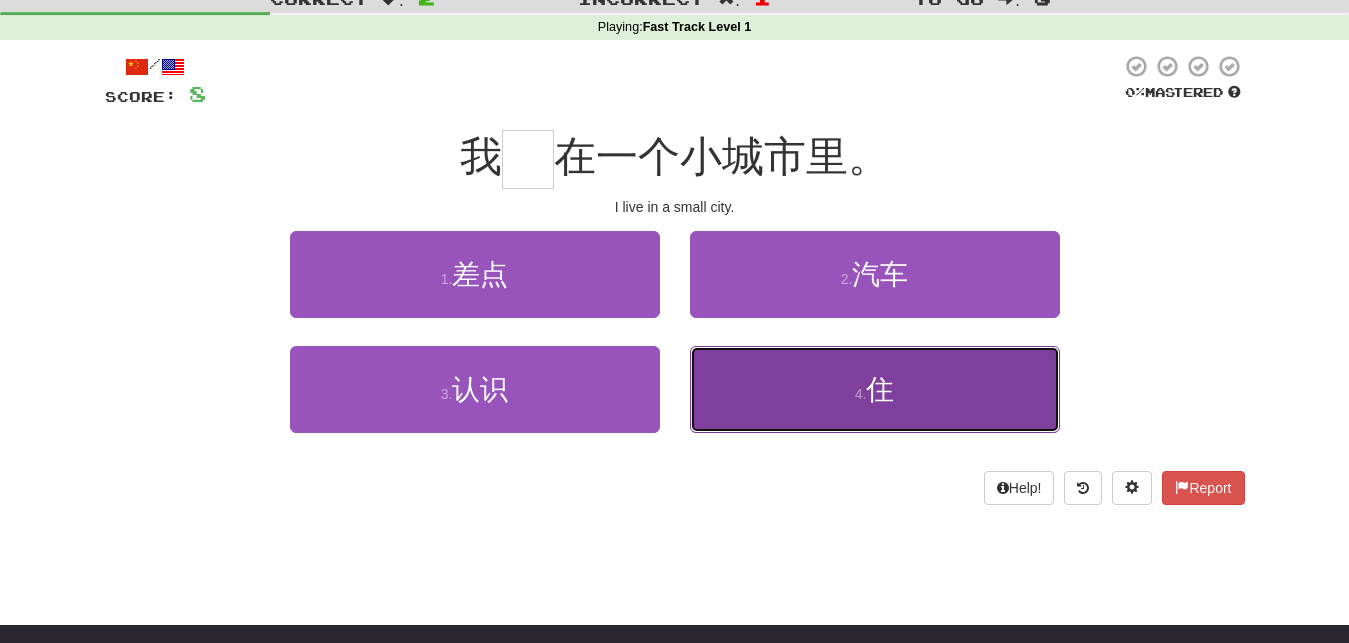 click on "住" at bounding box center [880, 389] 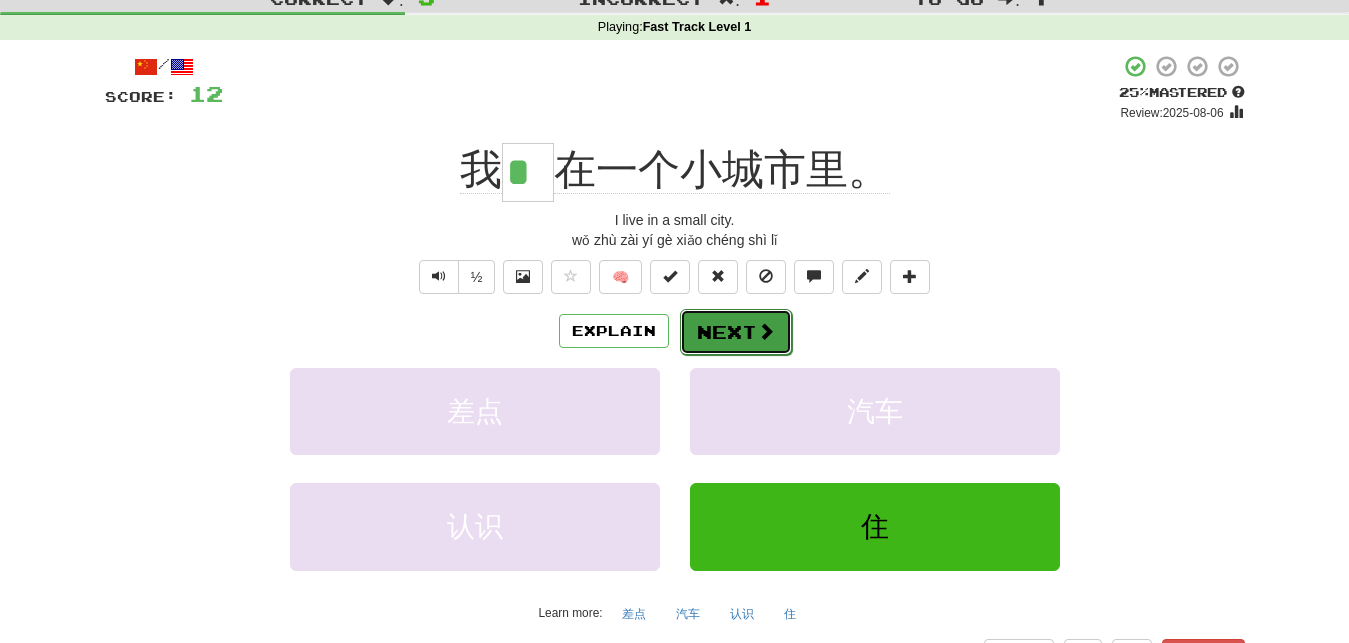 click on "Next" at bounding box center (736, 332) 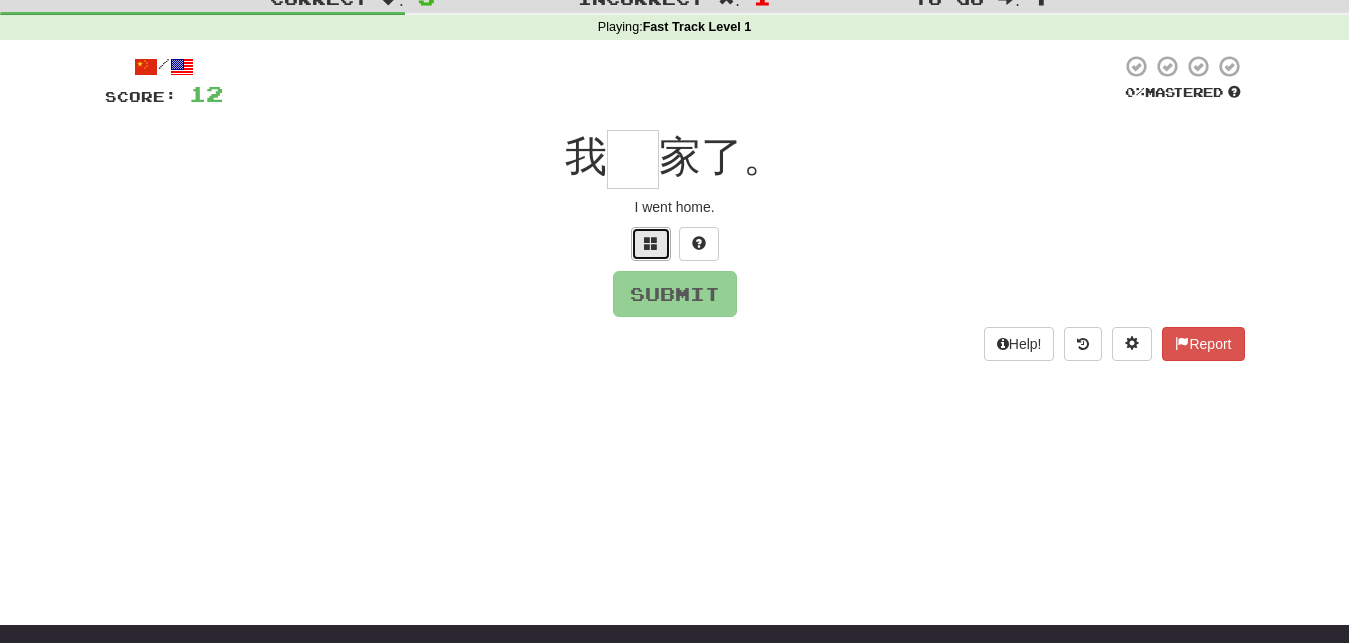 click at bounding box center [651, 244] 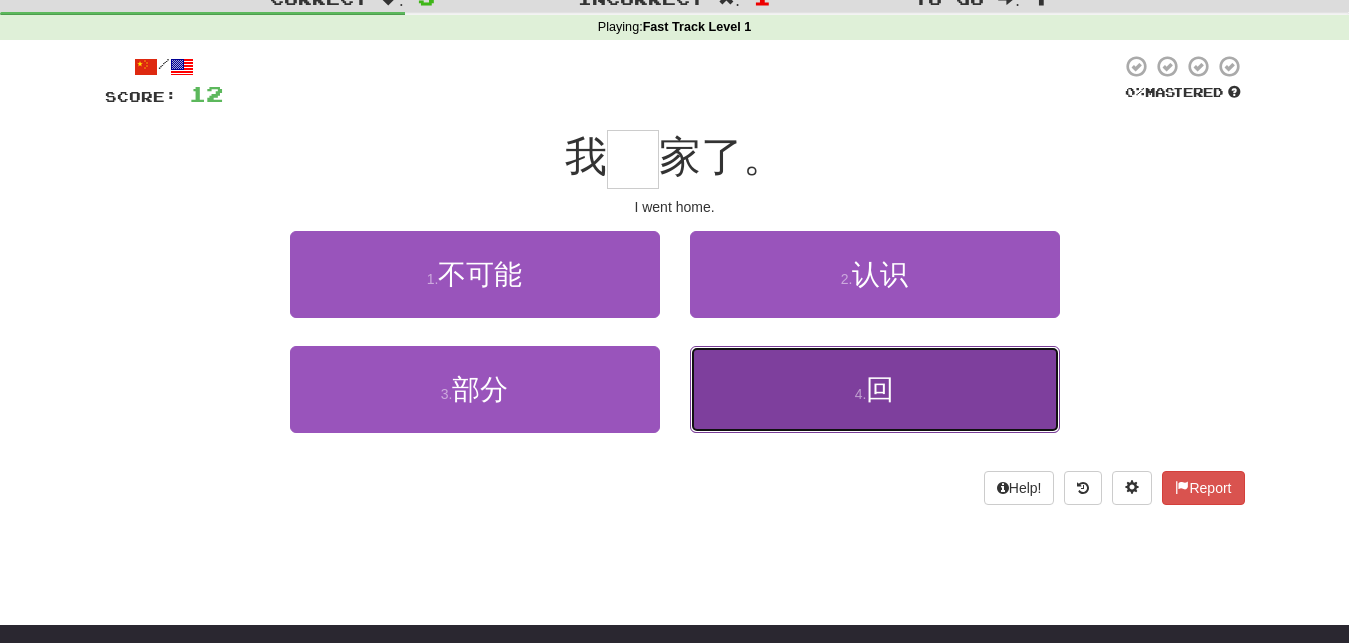 click on "回" at bounding box center (880, 389) 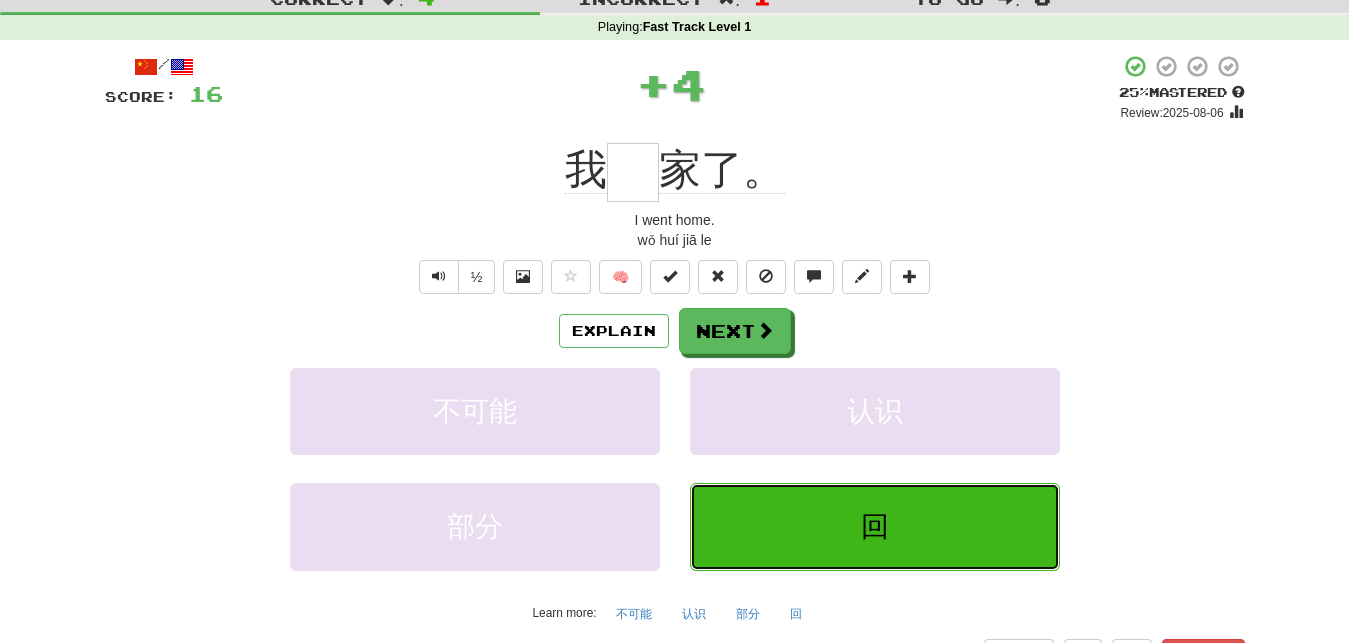 type on "*" 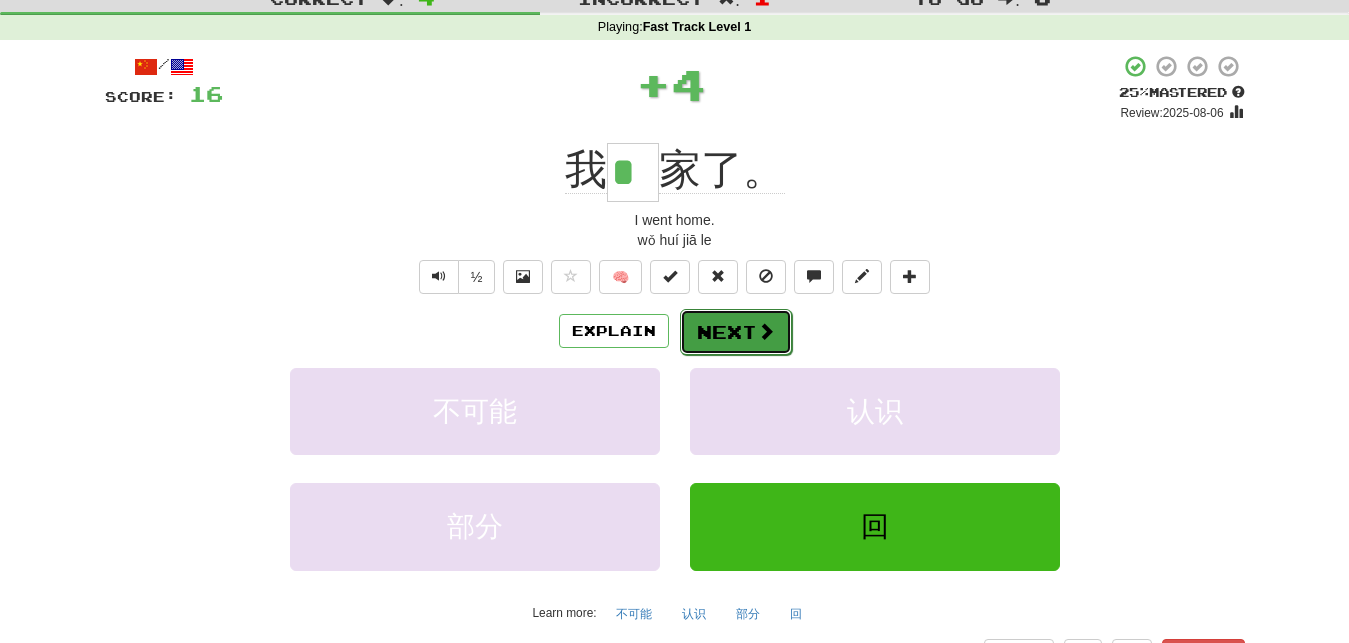 click on "Next" at bounding box center (736, 332) 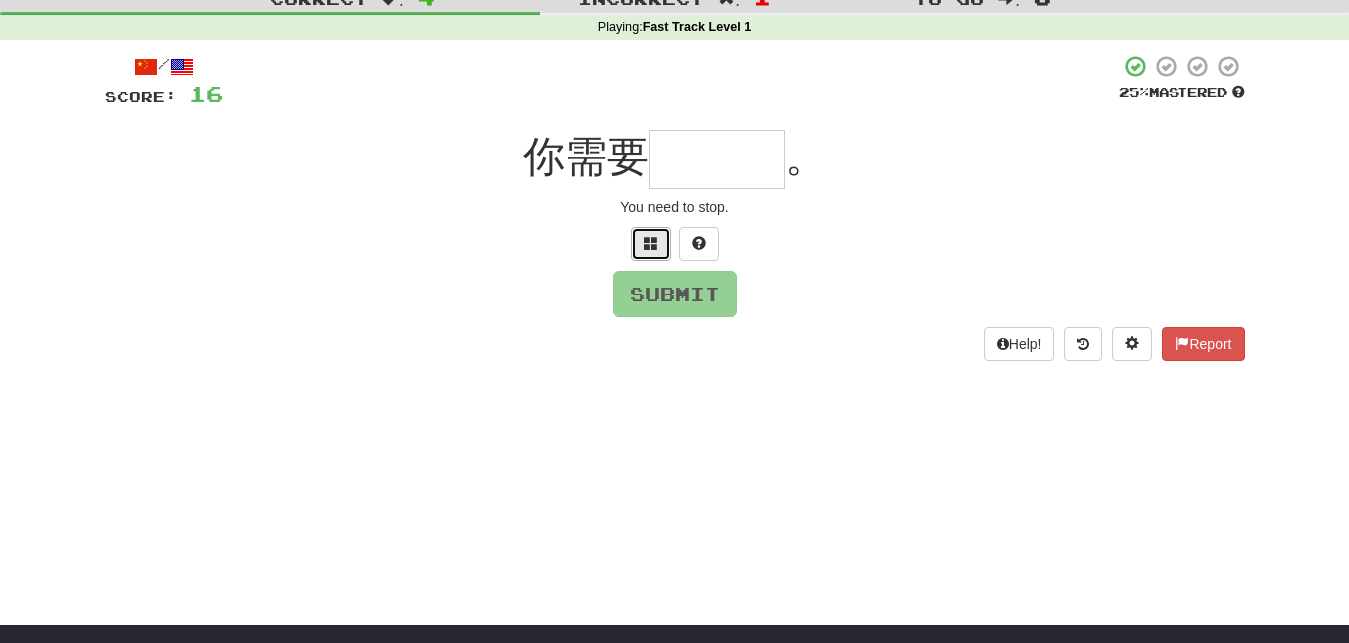click at bounding box center [651, 243] 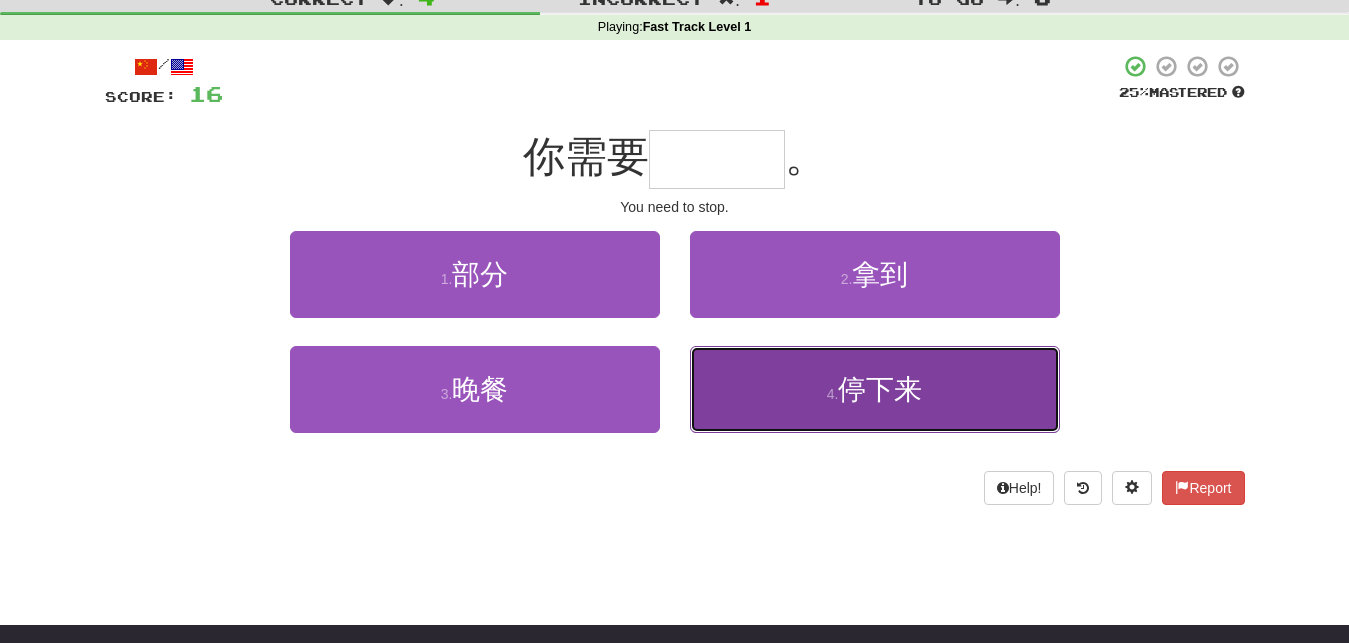 click on "停下来" at bounding box center [880, 389] 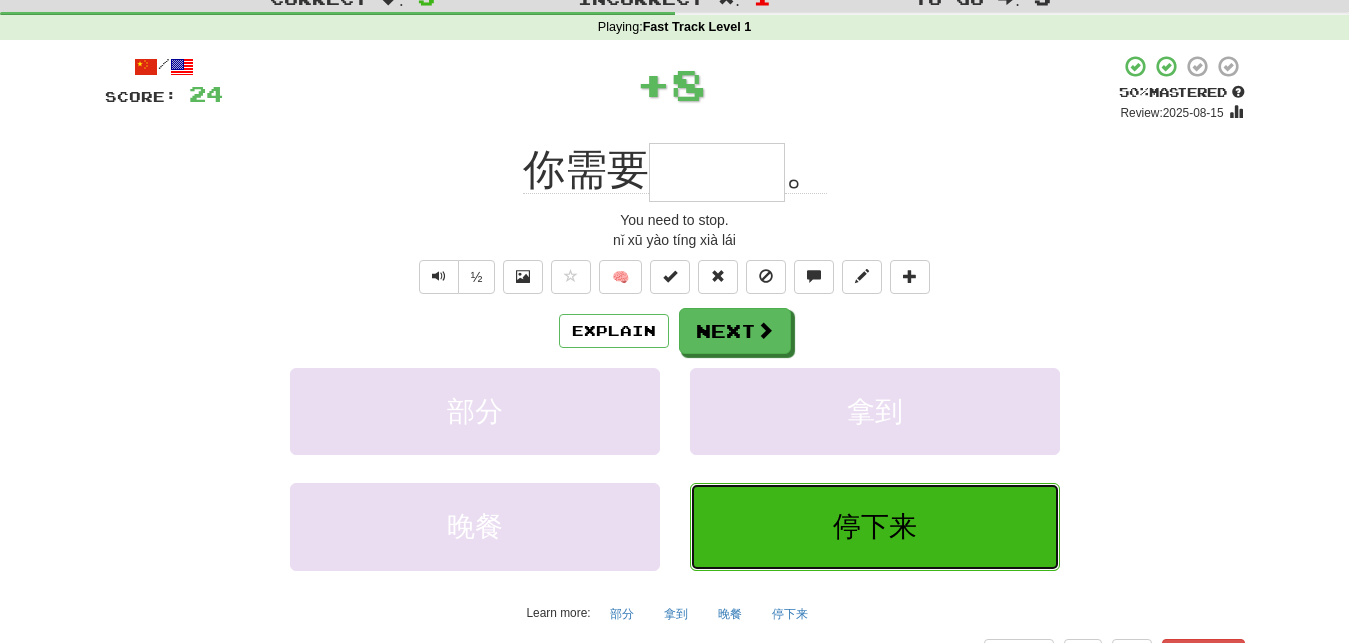 type on "***" 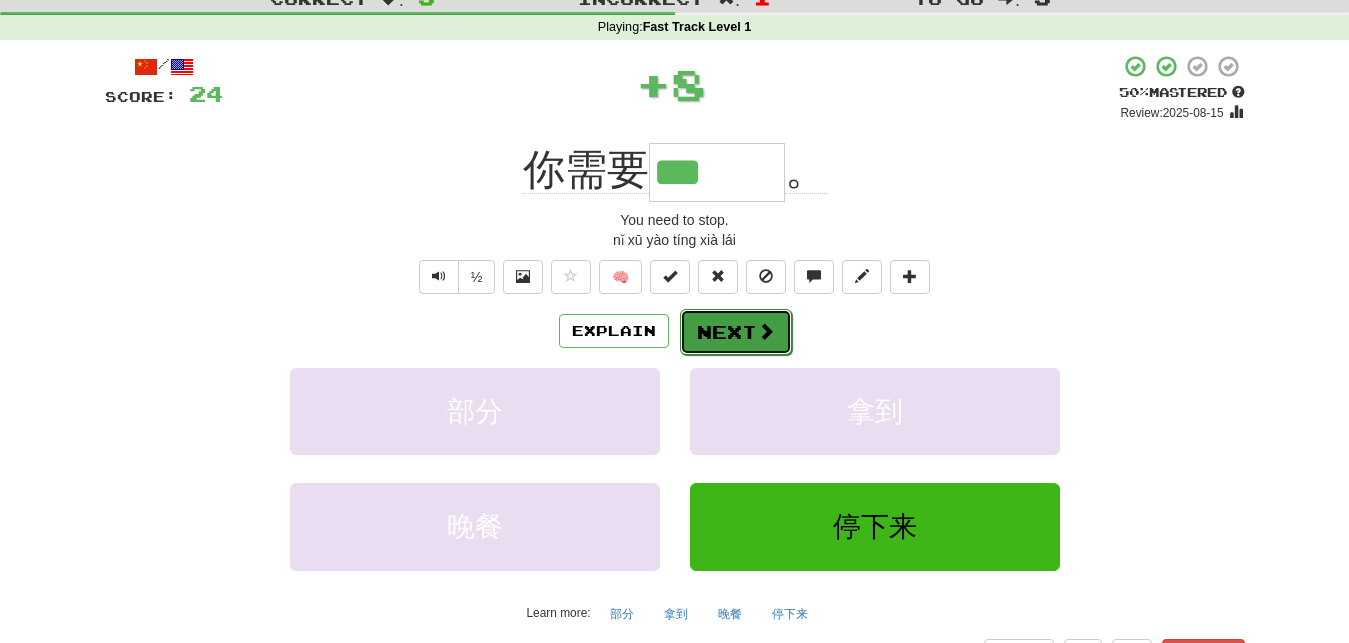 click on "Next" at bounding box center (736, 332) 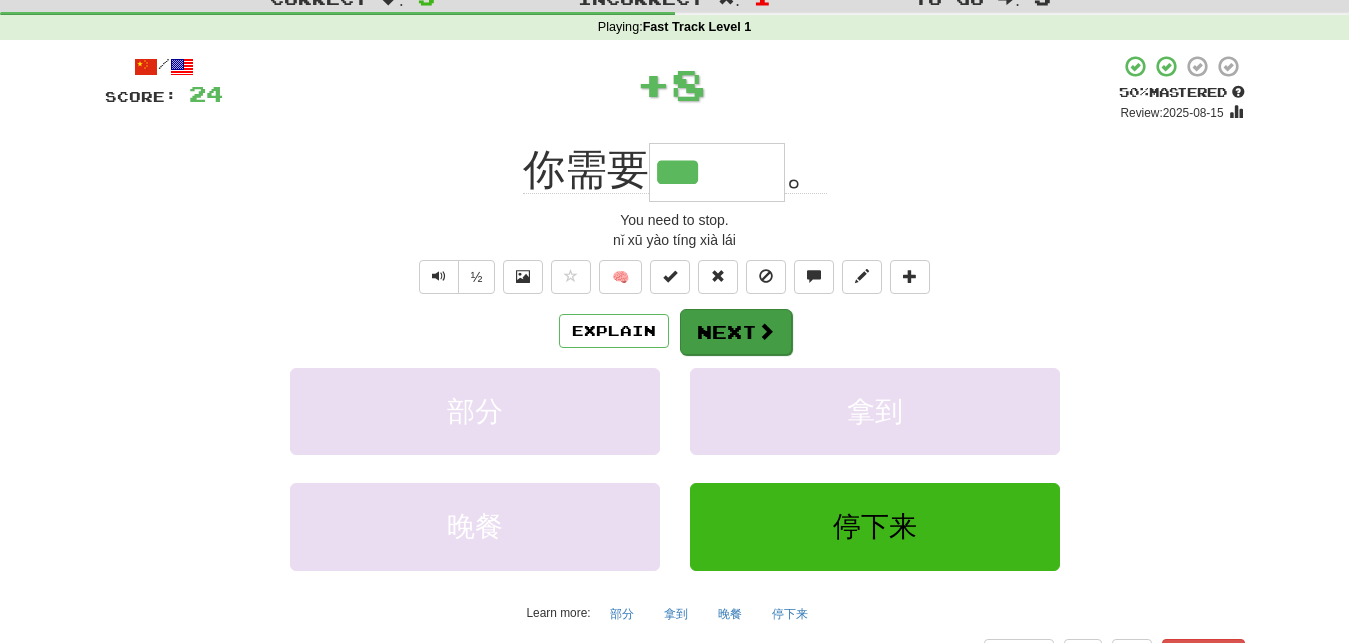 type 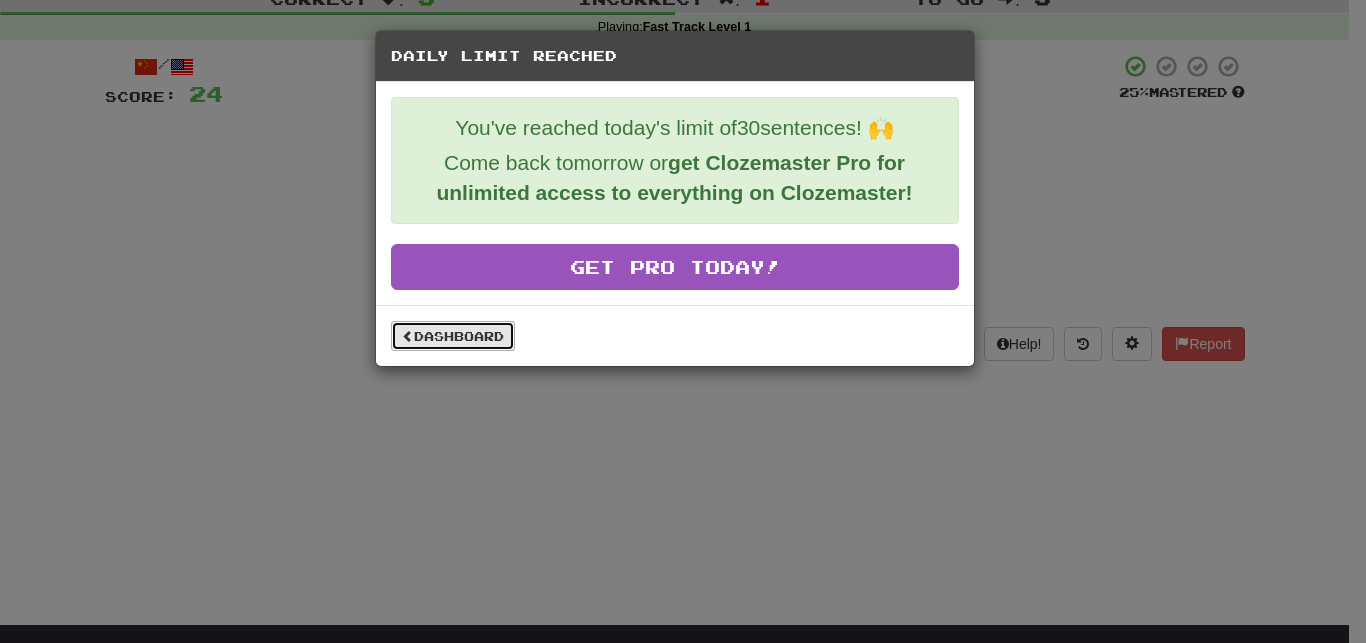 click on "Dashboard" at bounding box center [453, 336] 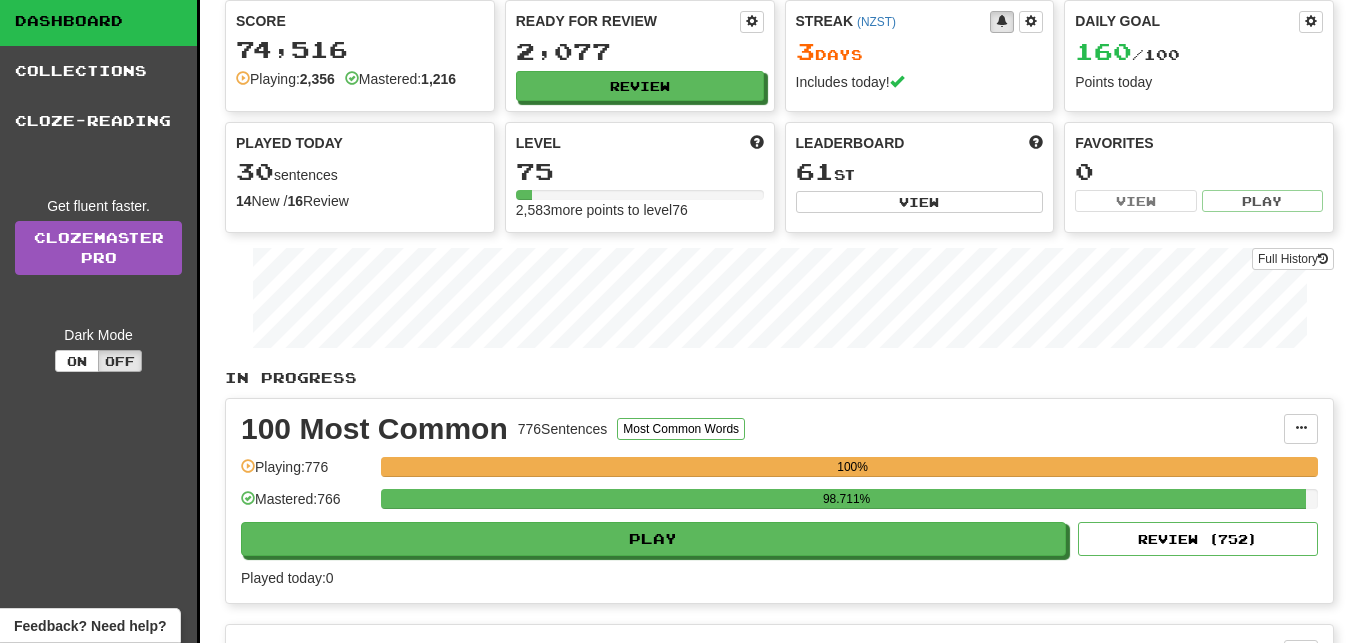 scroll, scrollTop: 0, scrollLeft: 0, axis: both 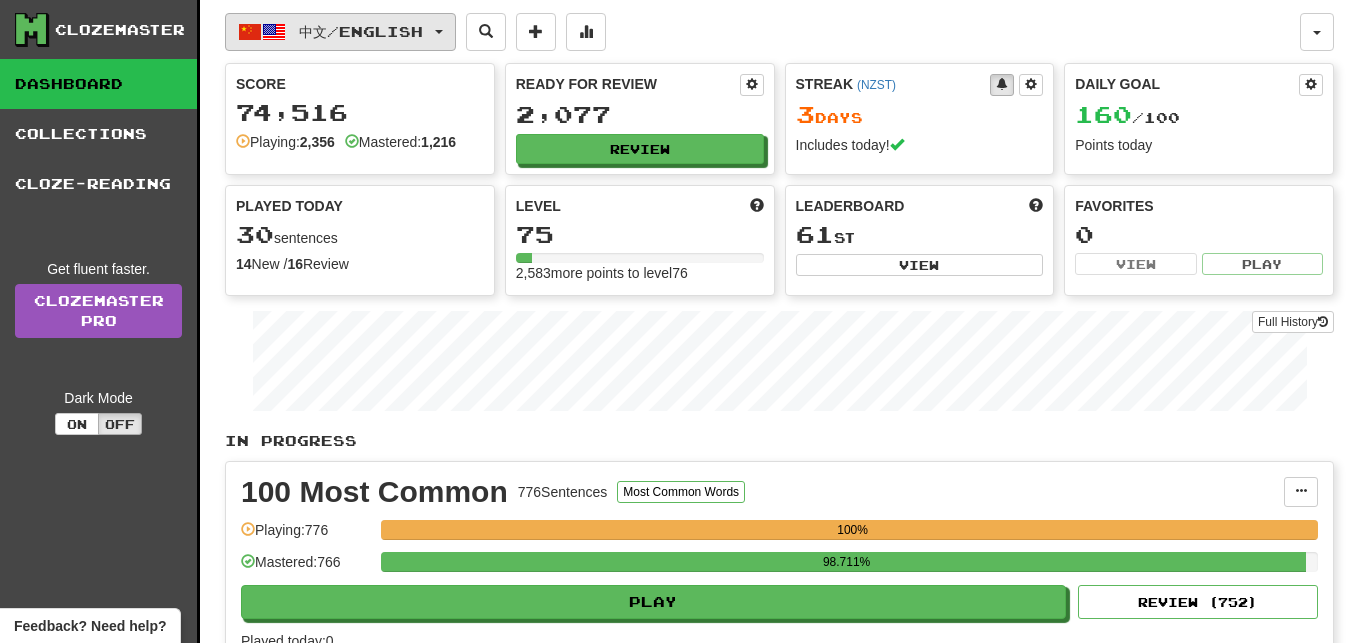 click on "中文  /  English" at bounding box center (340, 32) 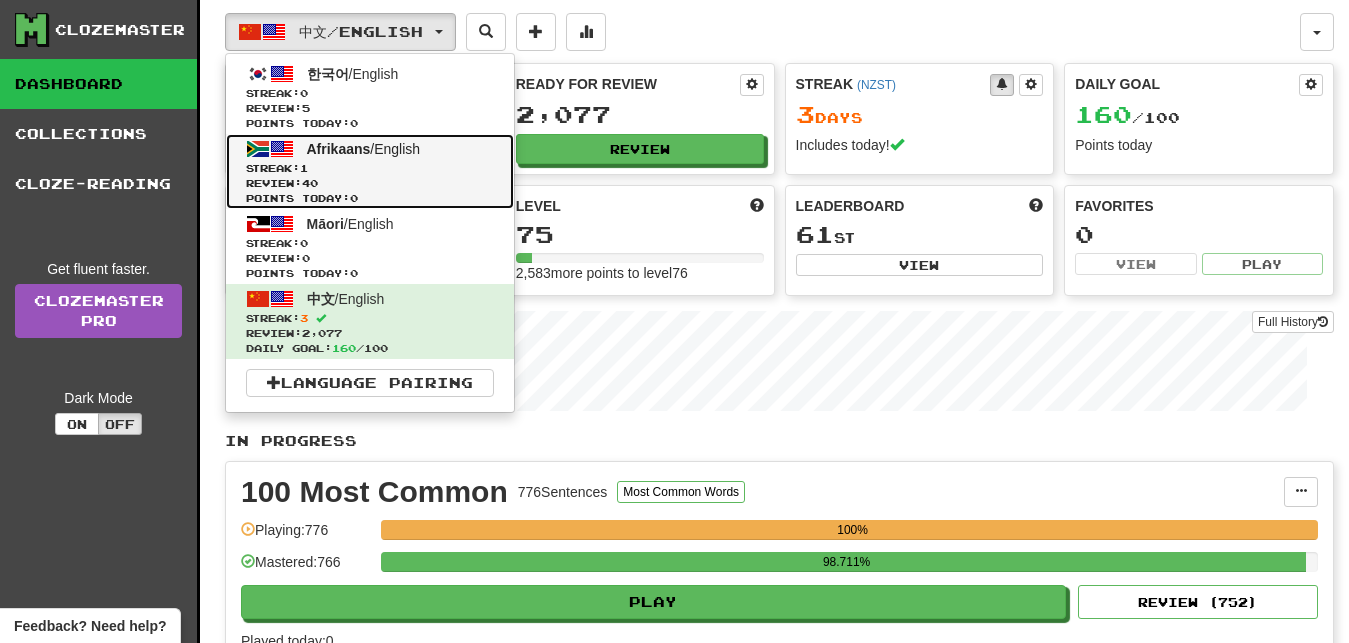 click on "Afrikaans  /  English Streak:  1   Review:  40 Points today:  0" at bounding box center [370, 171] 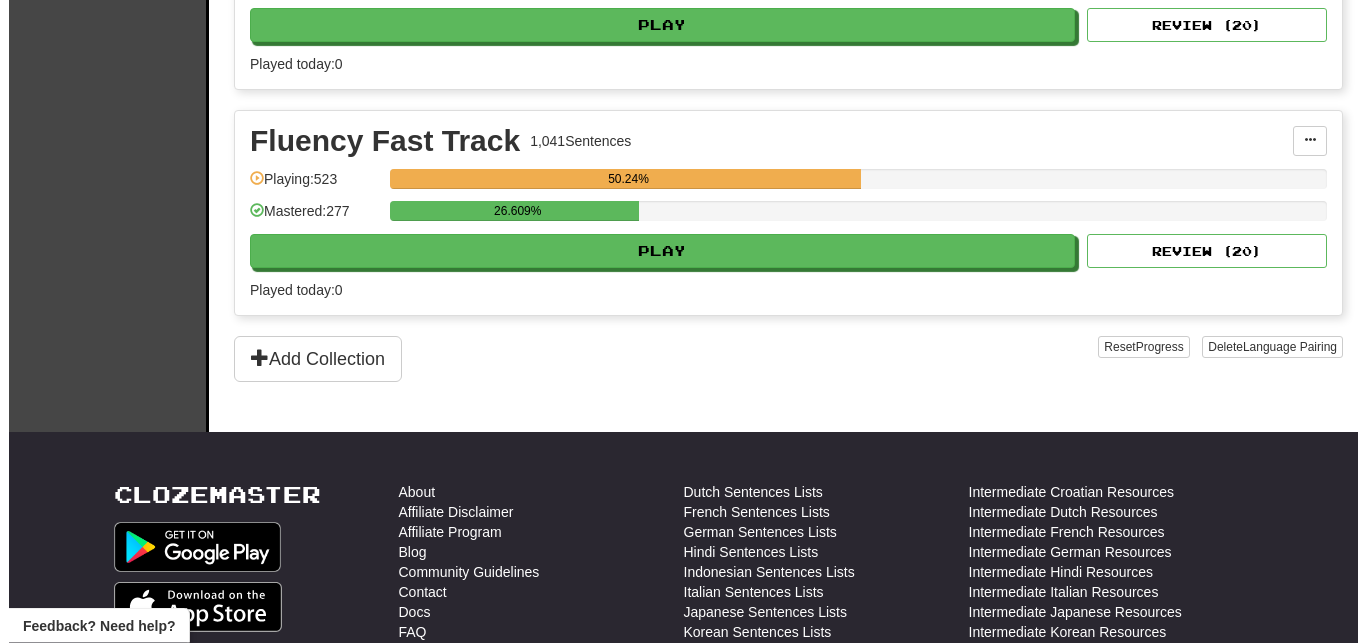 scroll, scrollTop: 612, scrollLeft: 0, axis: vertical 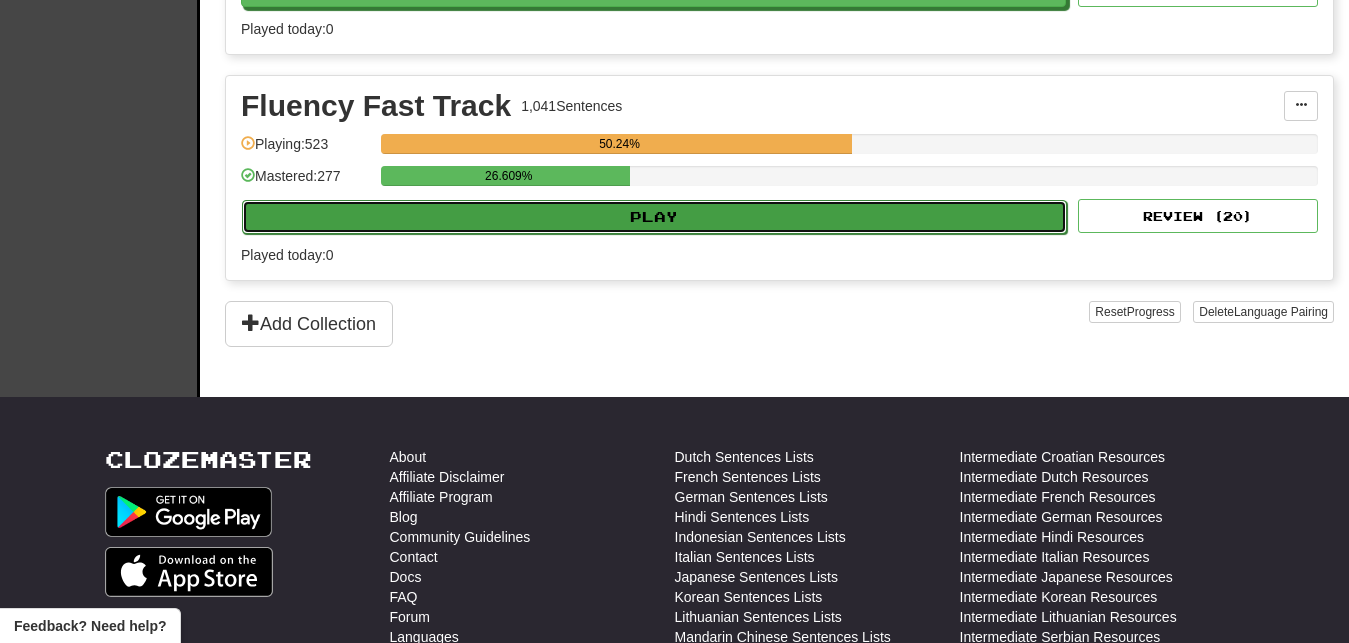 click on "Play" at bounding box center (654, 217) 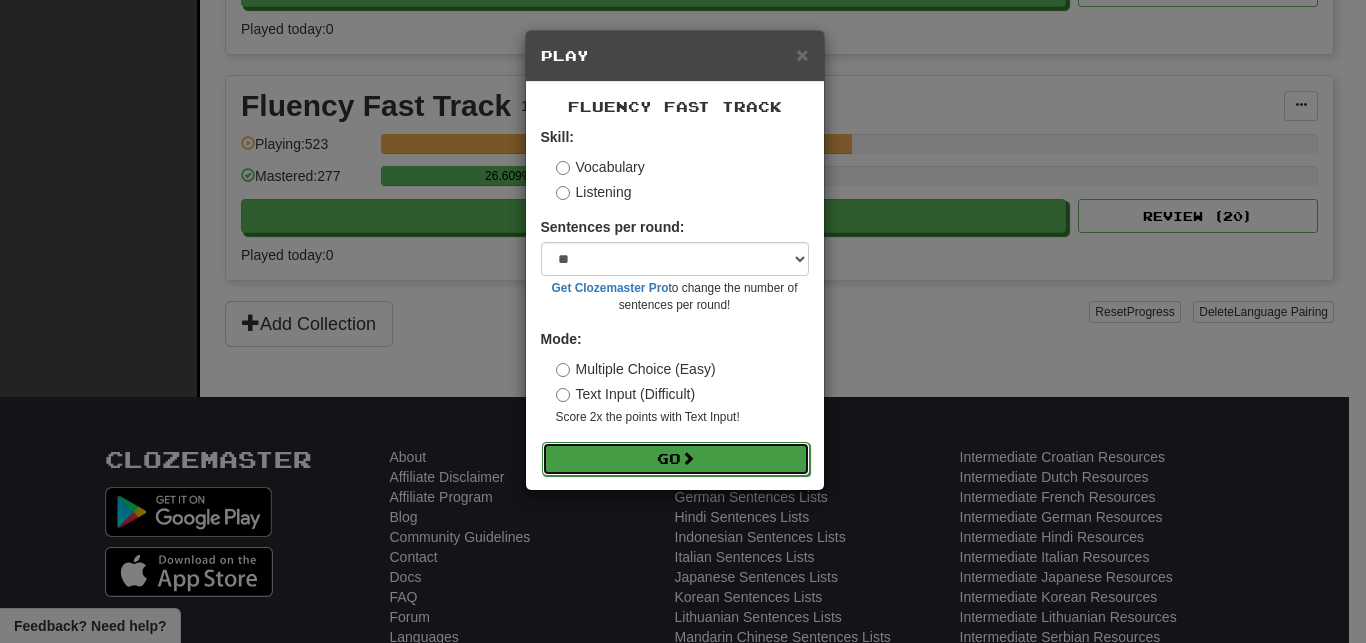 click on "Go" at bounding box center [676, 459] 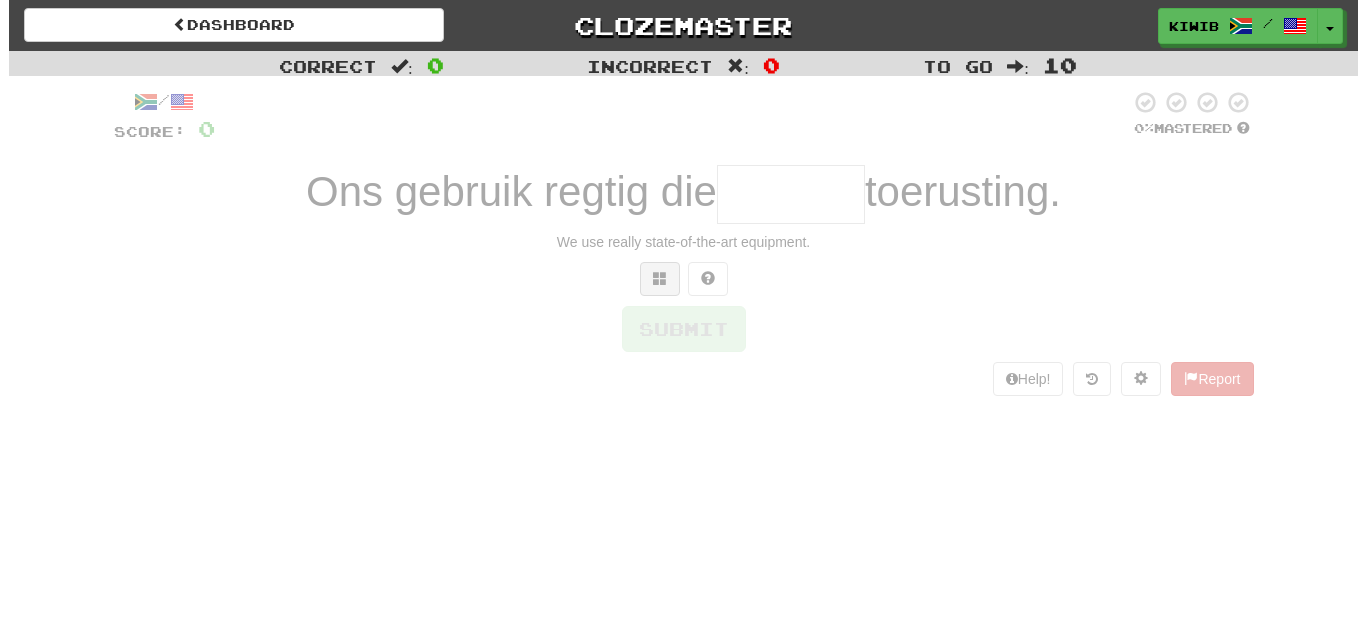 scroll, scrollTop: 0, scrollLeft: 0, axis: both 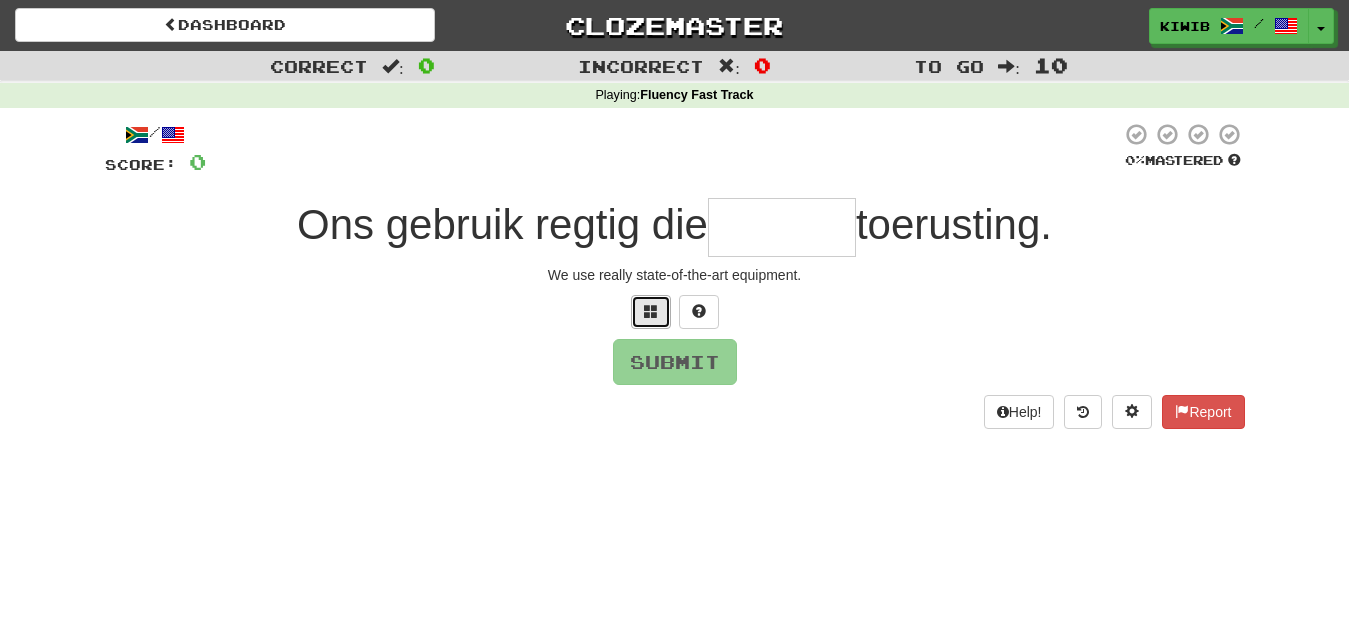 click at bounding box center (651, 312) 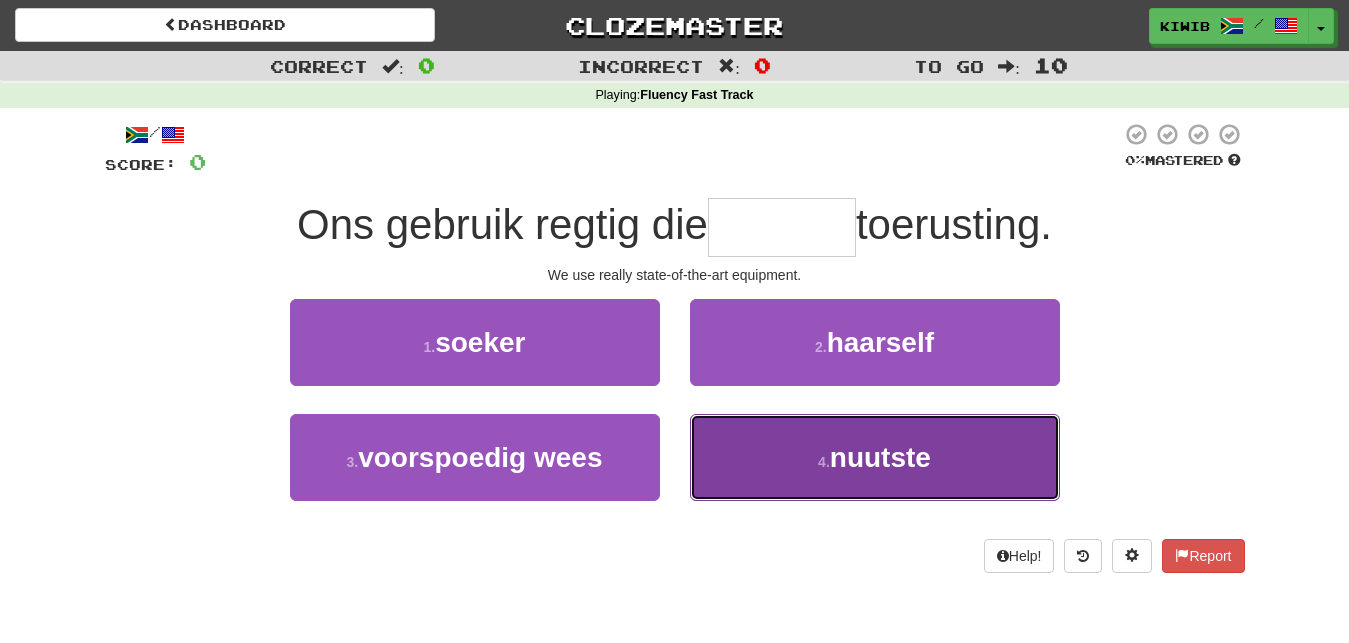 click on "nuutste" at bounding box center [880, 457] 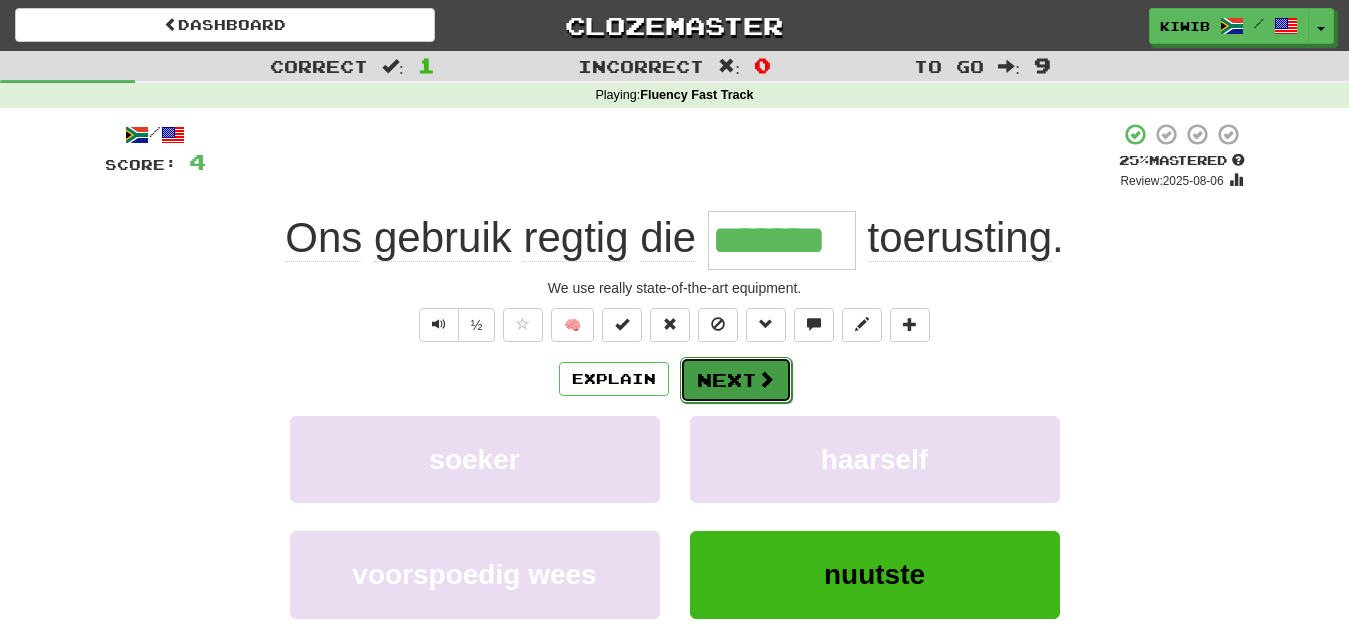 click on "Next" at bounding box center (736, 380) 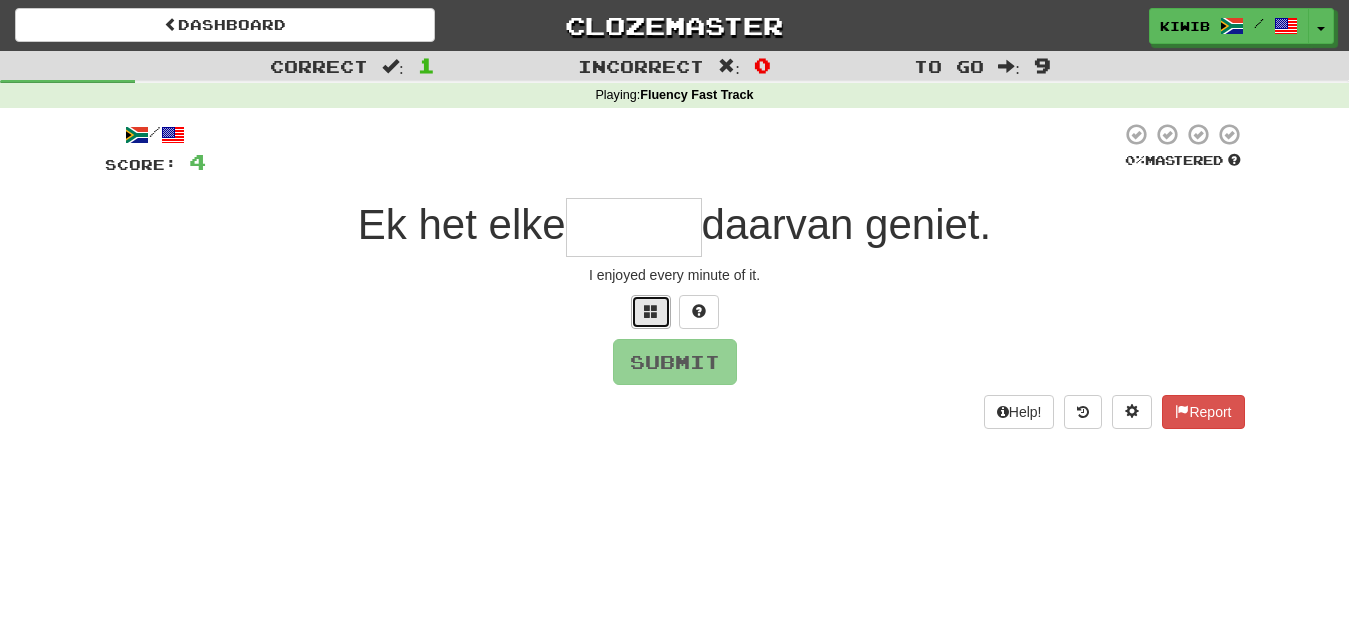 click at bounding box center [651, 312] 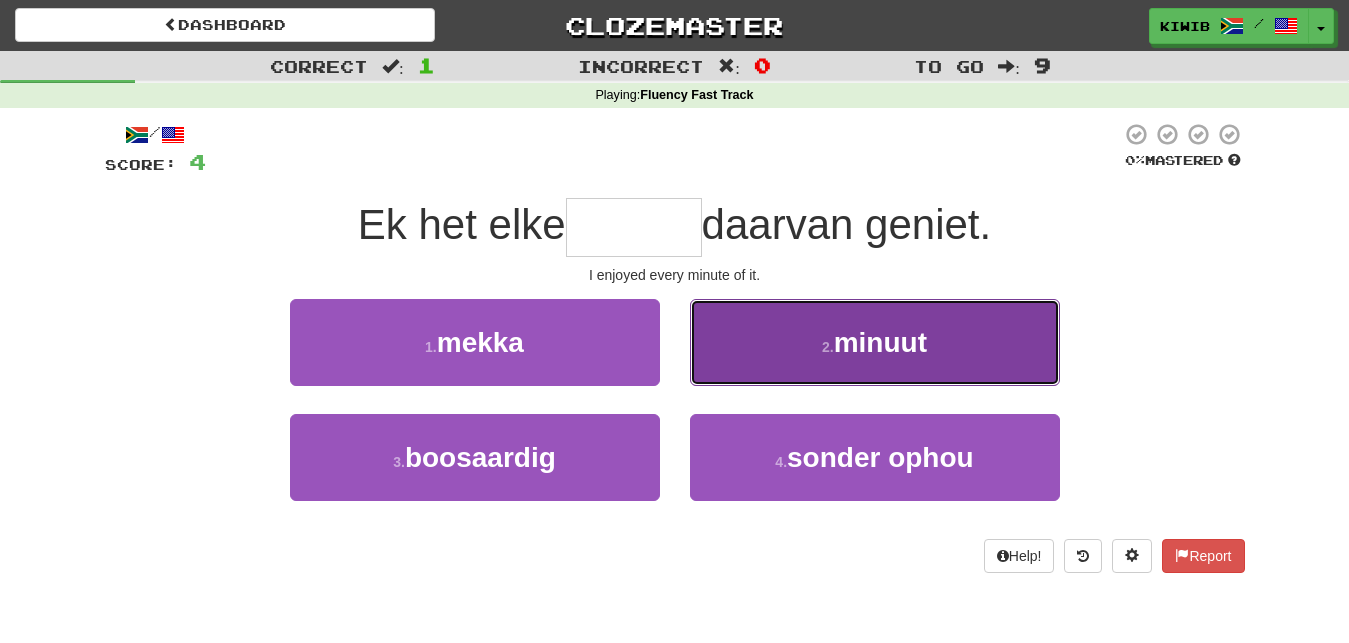 click on "minuut" at bounding box center [880, 342] 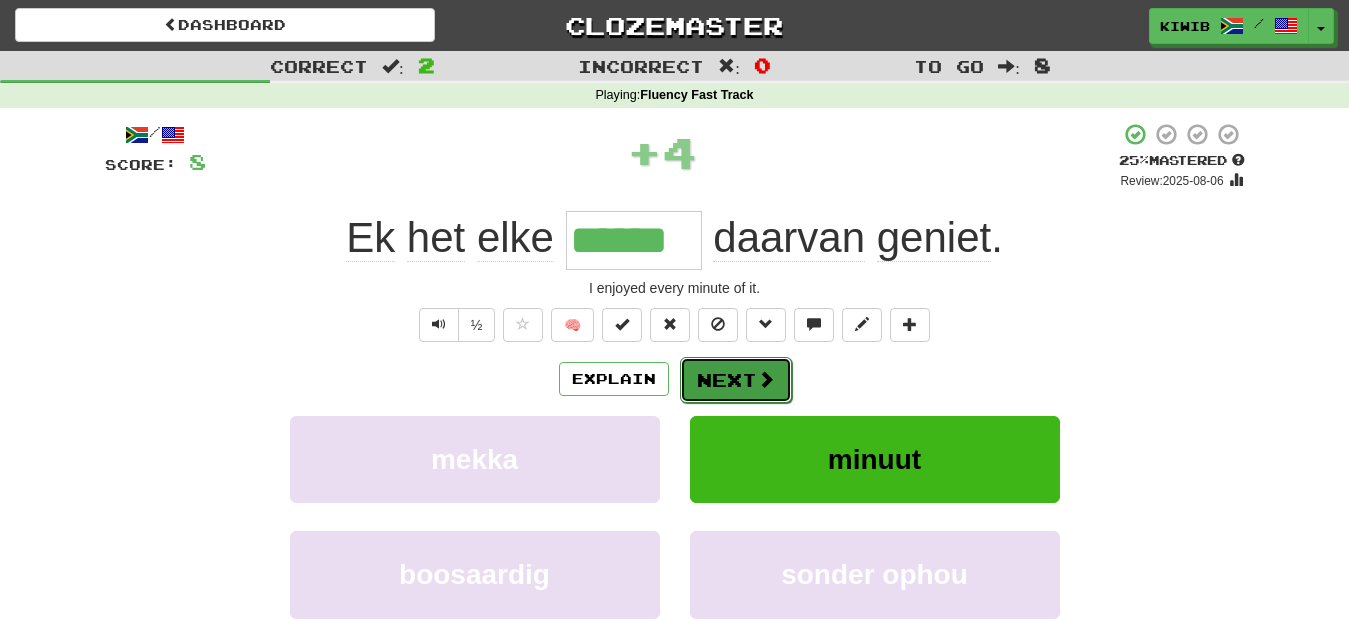 click on "Next" at bounding box center [736, 380] 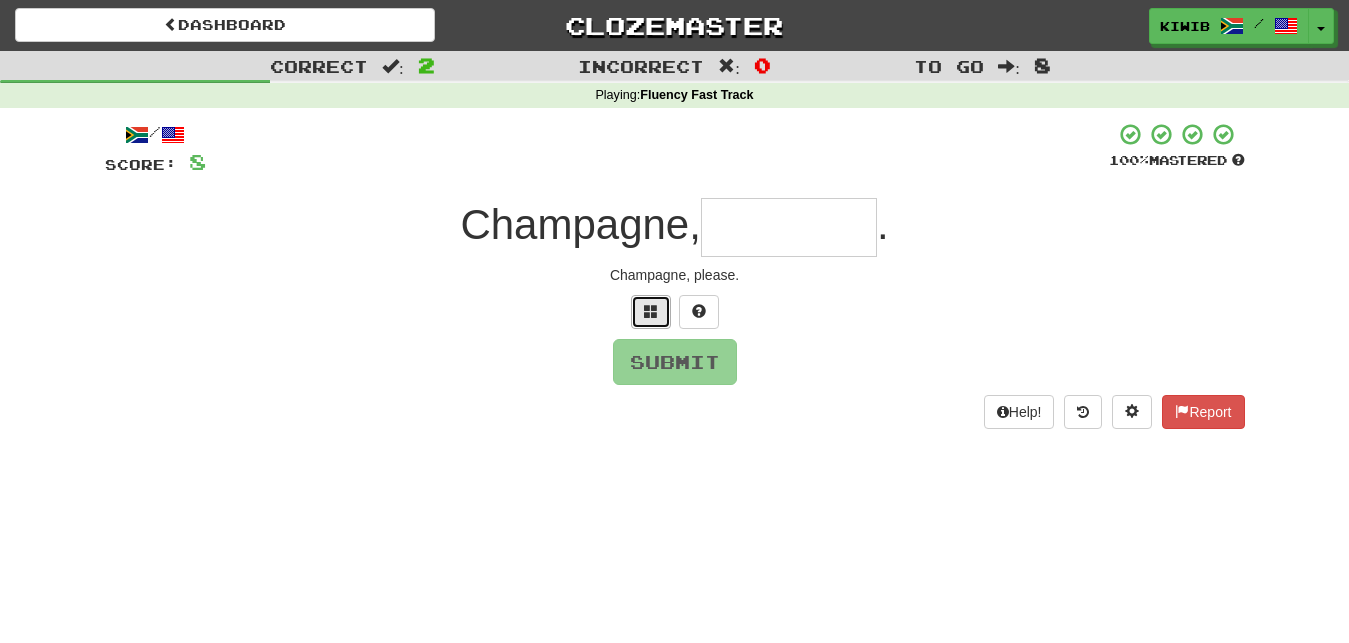 click at bounding box center (651, 312) 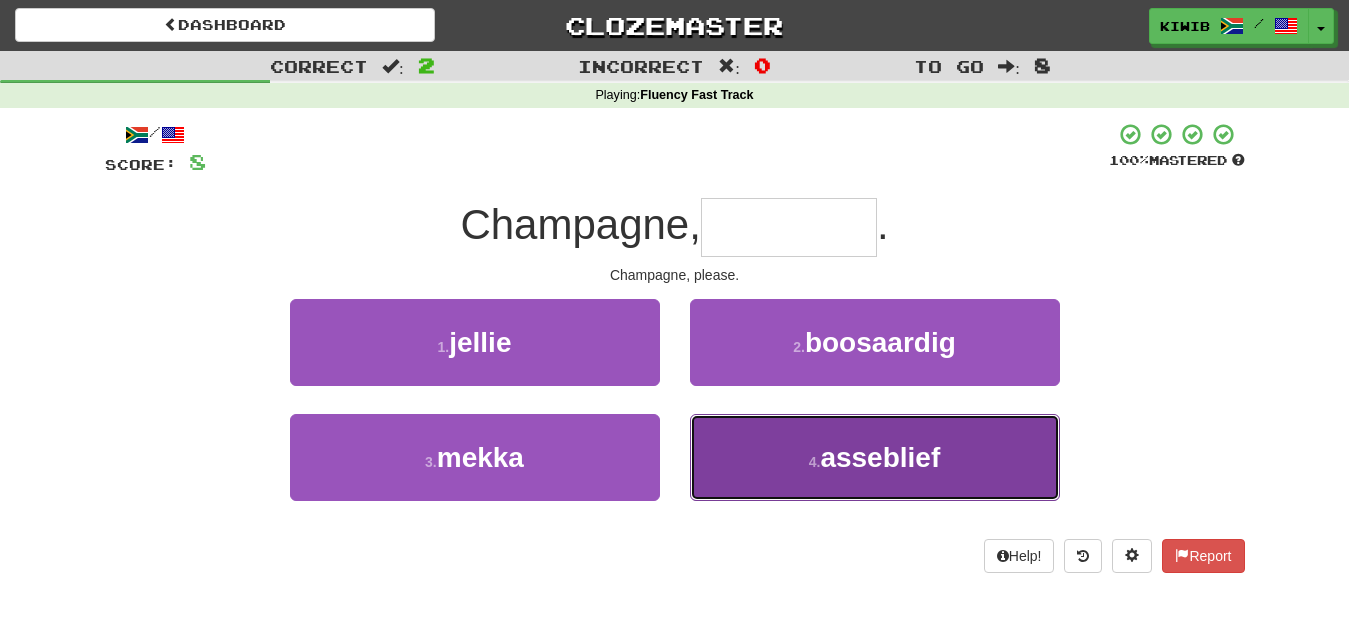 click on "asseblief" at bounding box center (880, 457) 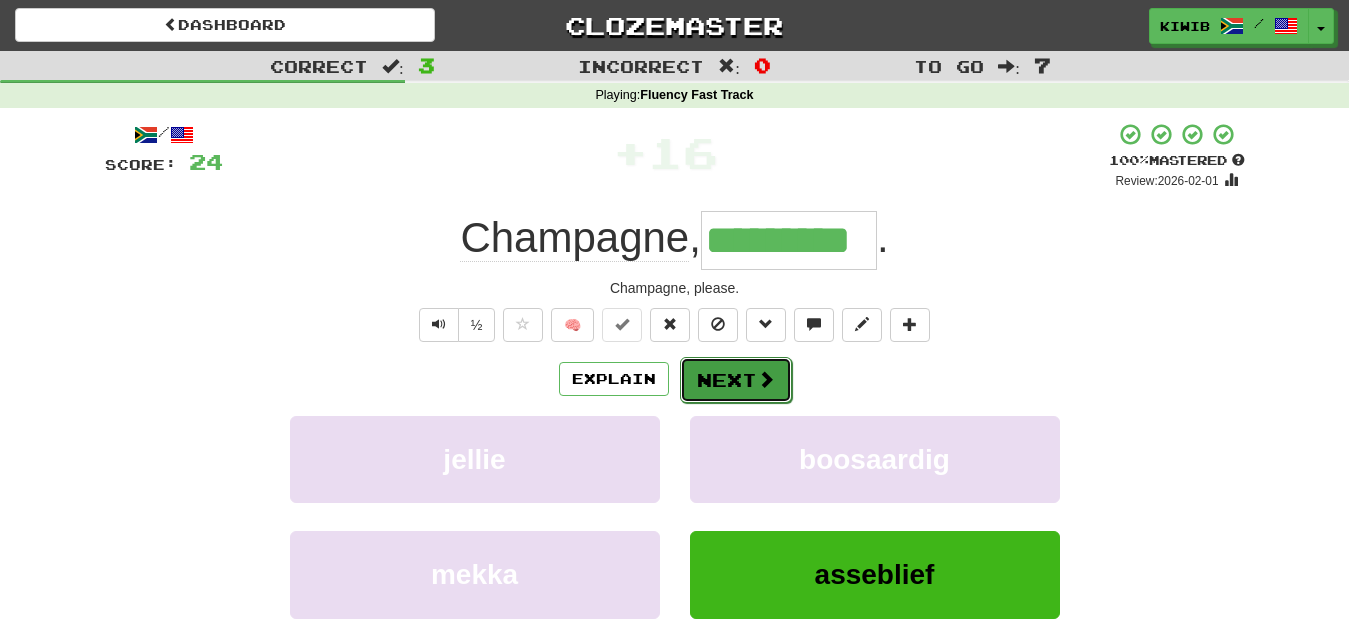 click on "Next" at bounding box center [736, 380] 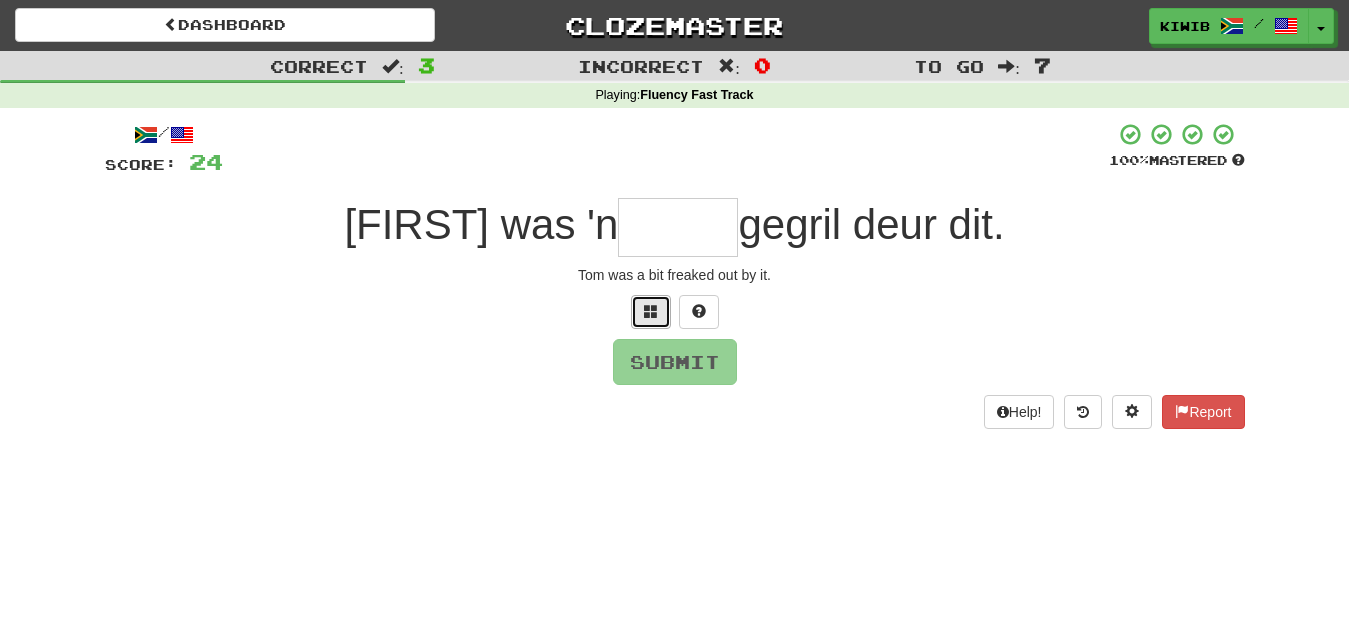 click at bounding box center [651, 311] 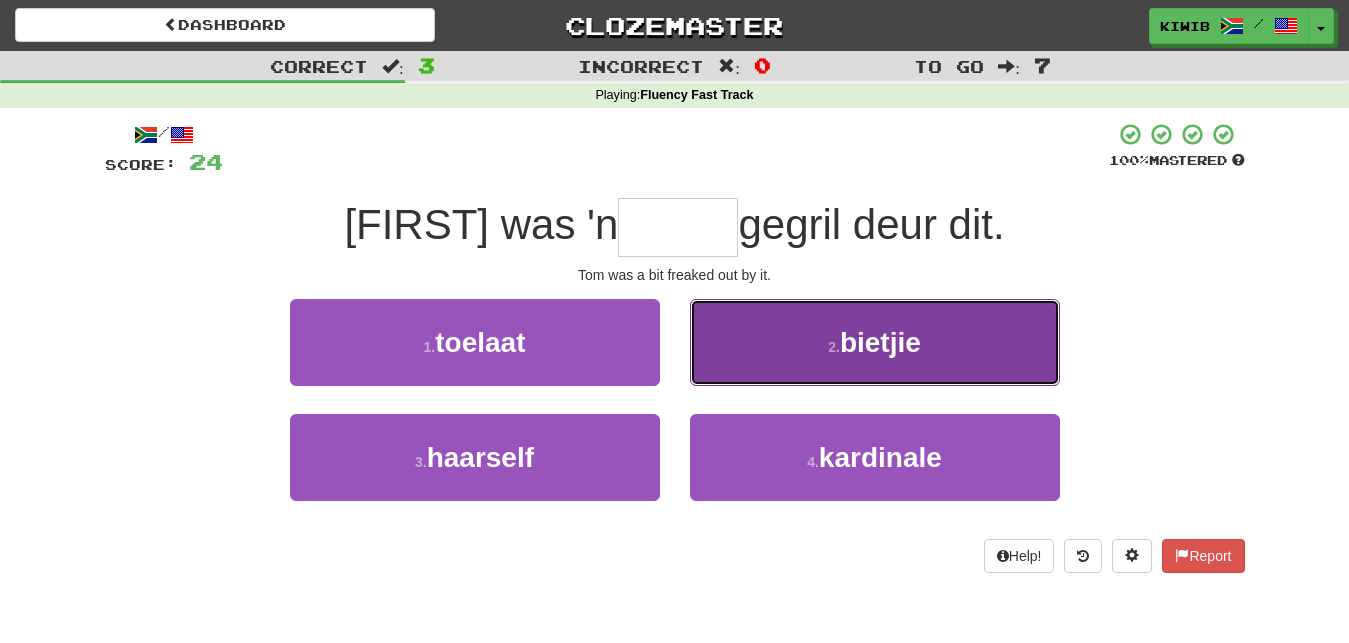 click on "bietjie" at bounding box center (880, 342) 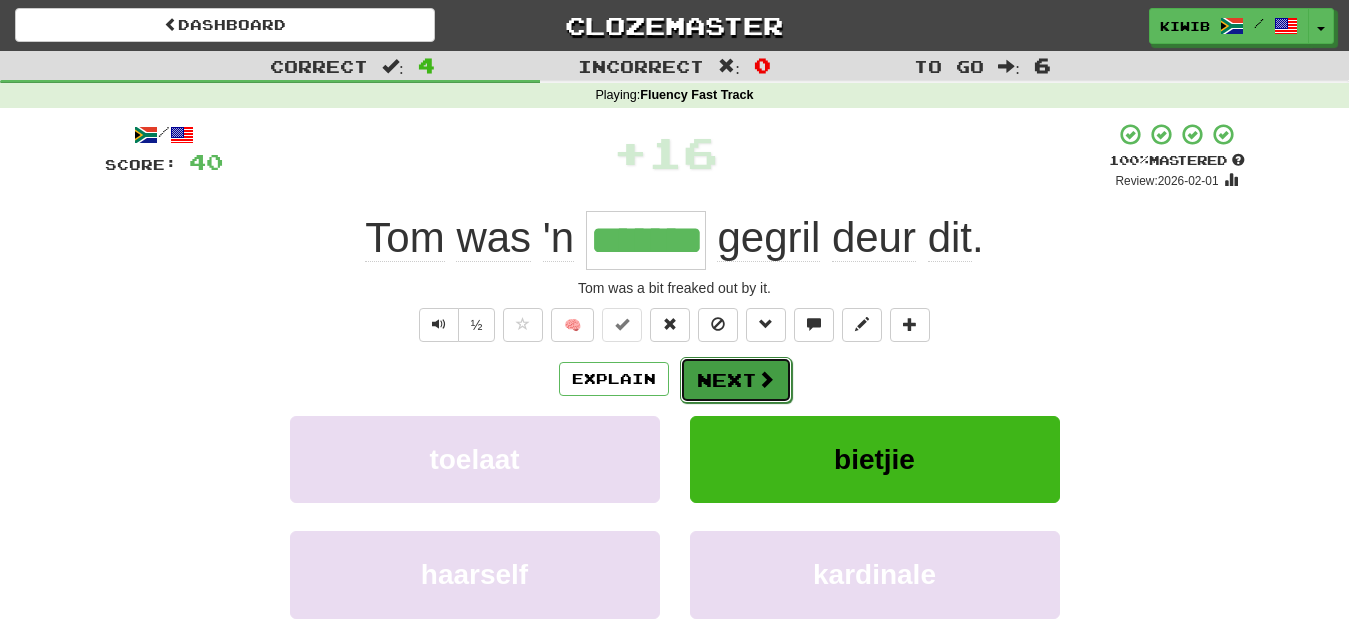 click on "Next" at bounding box center (736, 380) 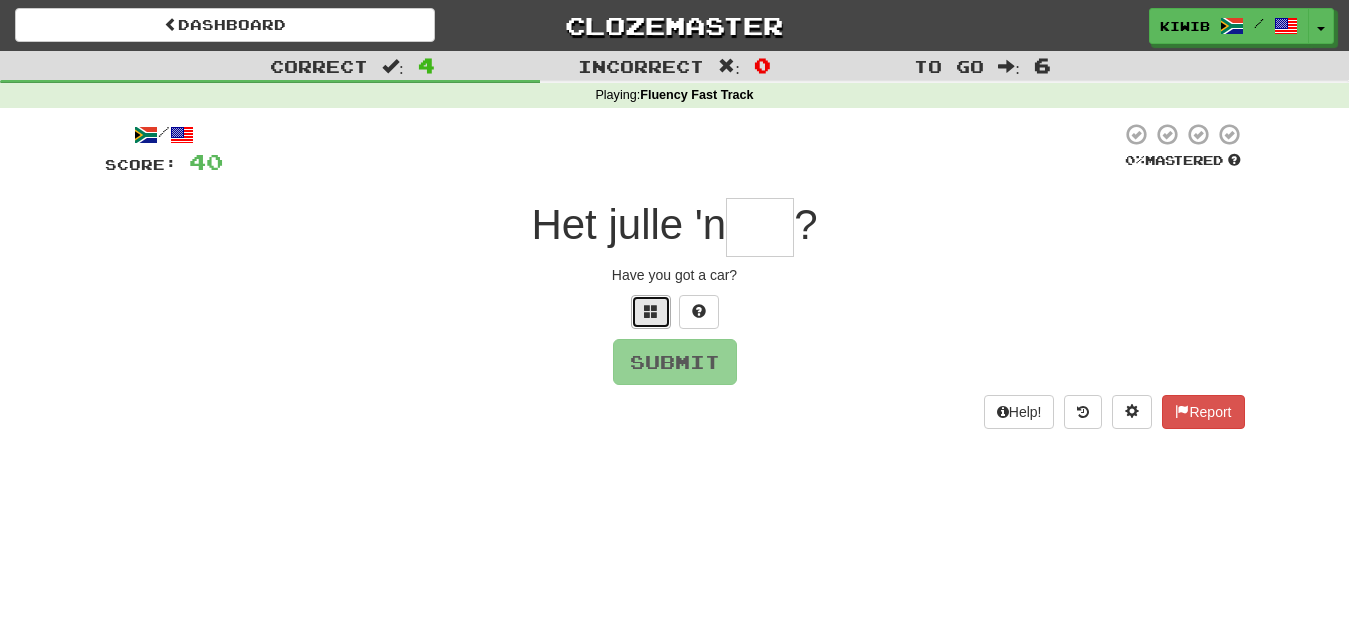 click at bounding box center [651, 311] 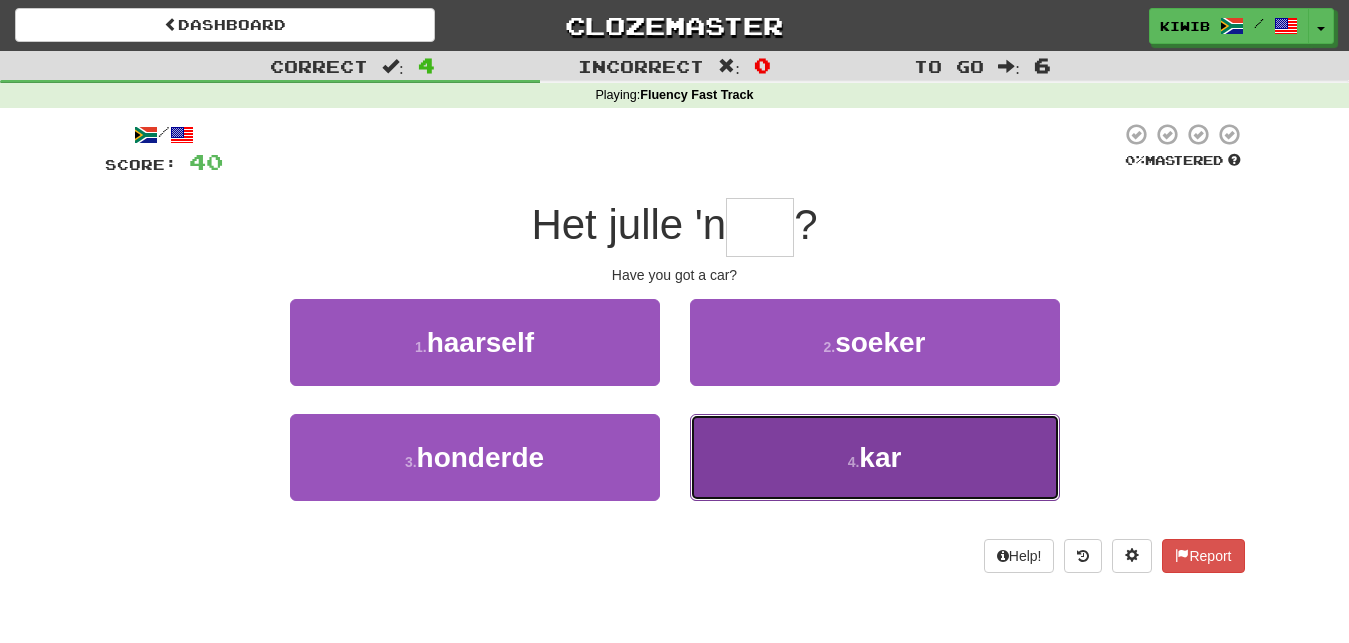 click on "kar" at bounding box center [880, 457] 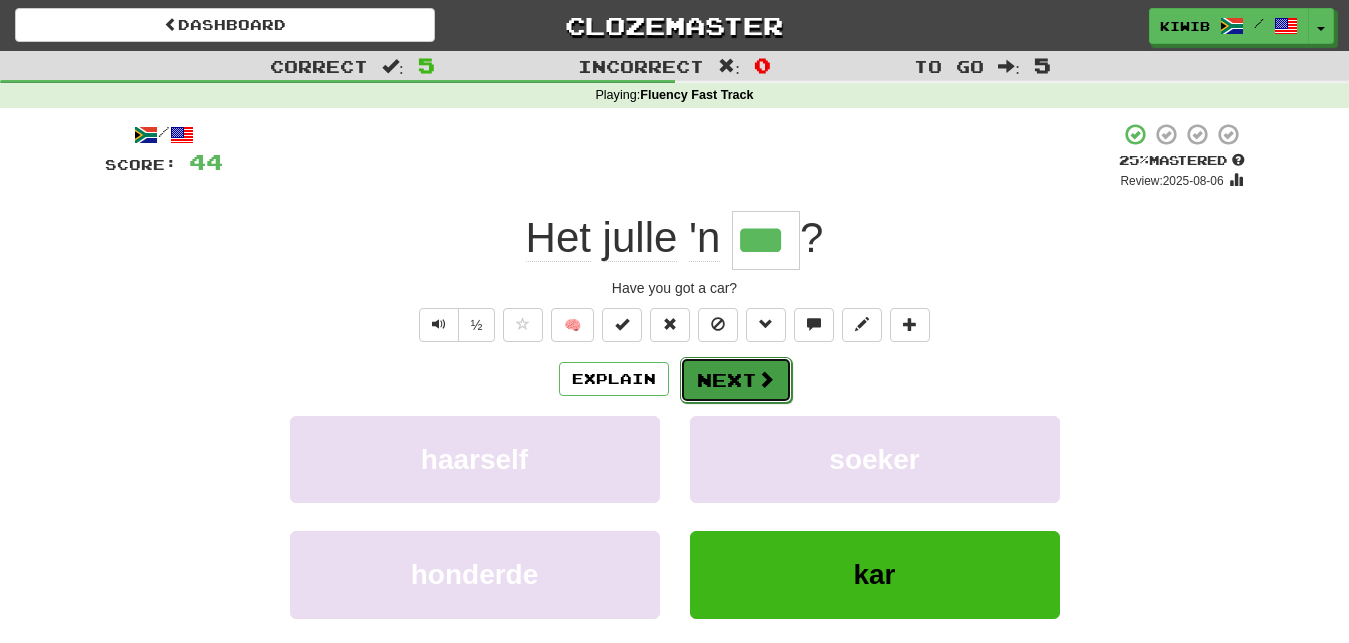 click on "Next" at bounding box center (736, 380) 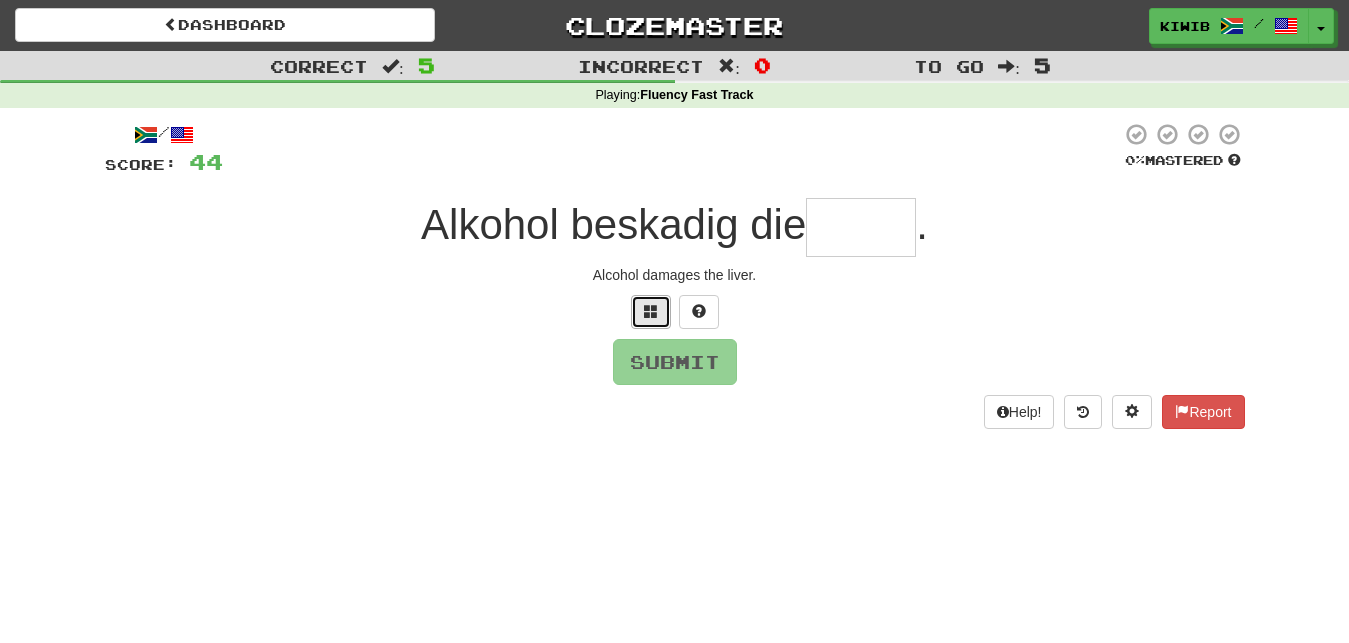 click at bounding box center [651, 312] 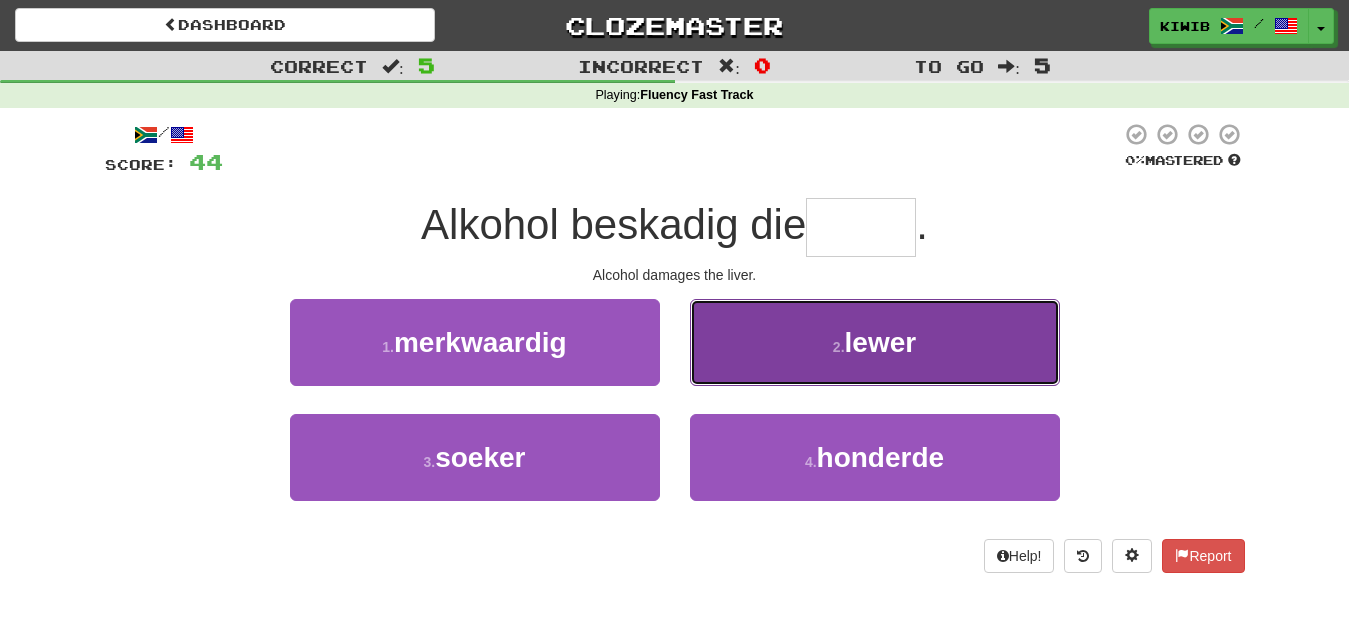 click on "lewer" at bounding box center (881, 342) 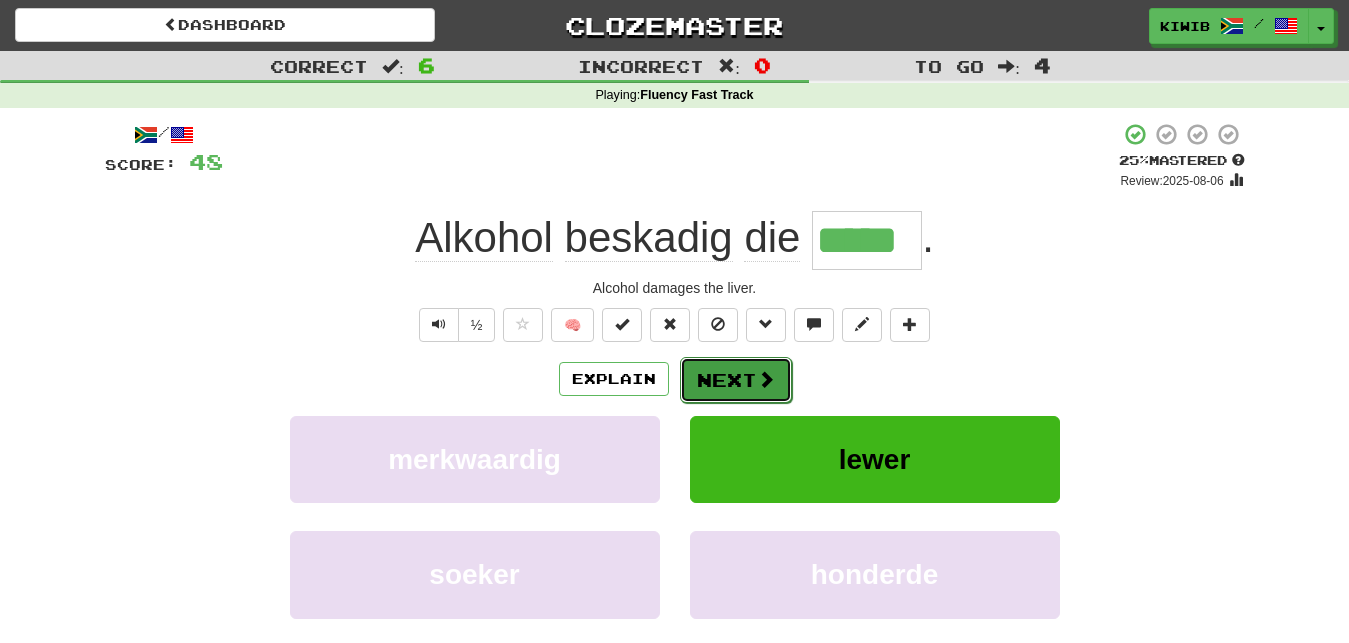 click on "Next" at bounding box center [736, 380] 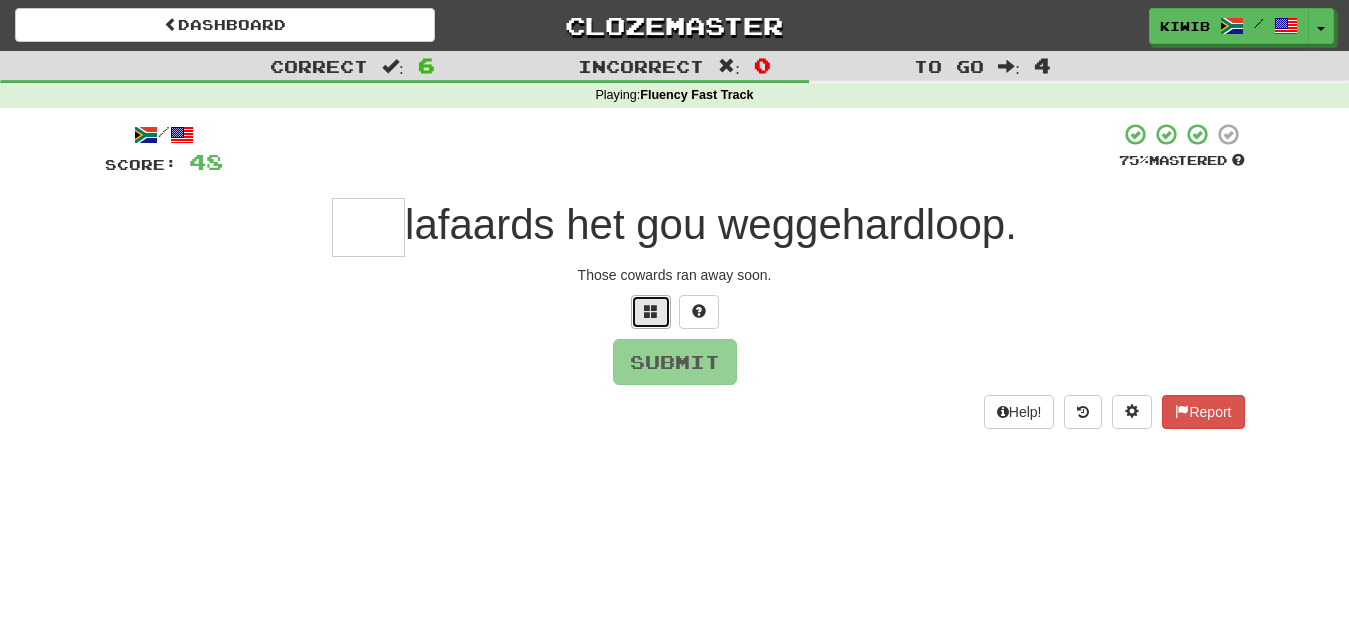 click at bounding box center [651, 311] 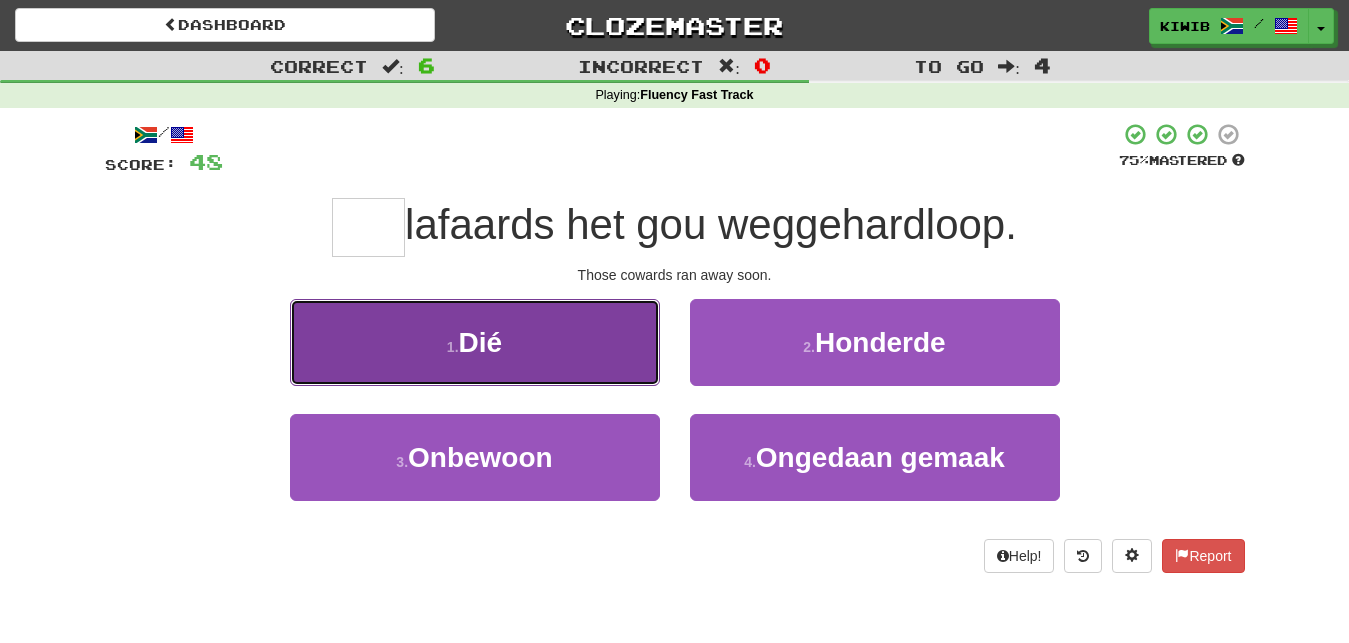 click on "Dié" at bounding box center [481, 342] 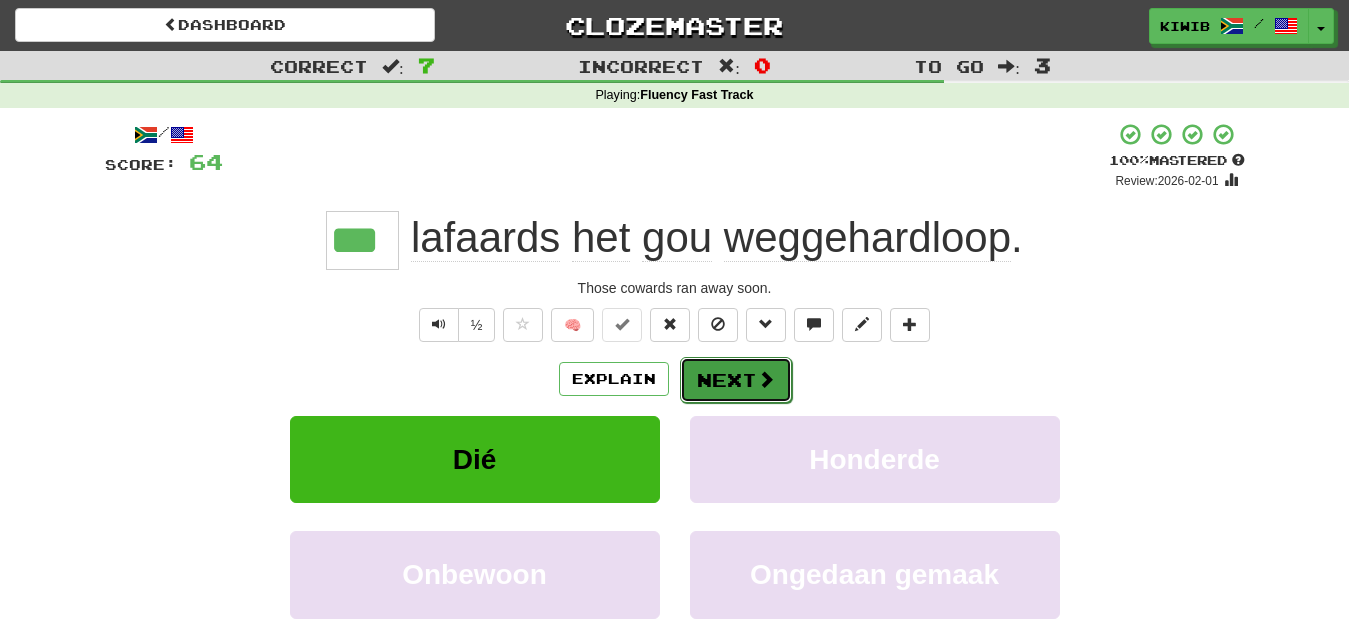 click on "Next" at bounding box center (736, 380) 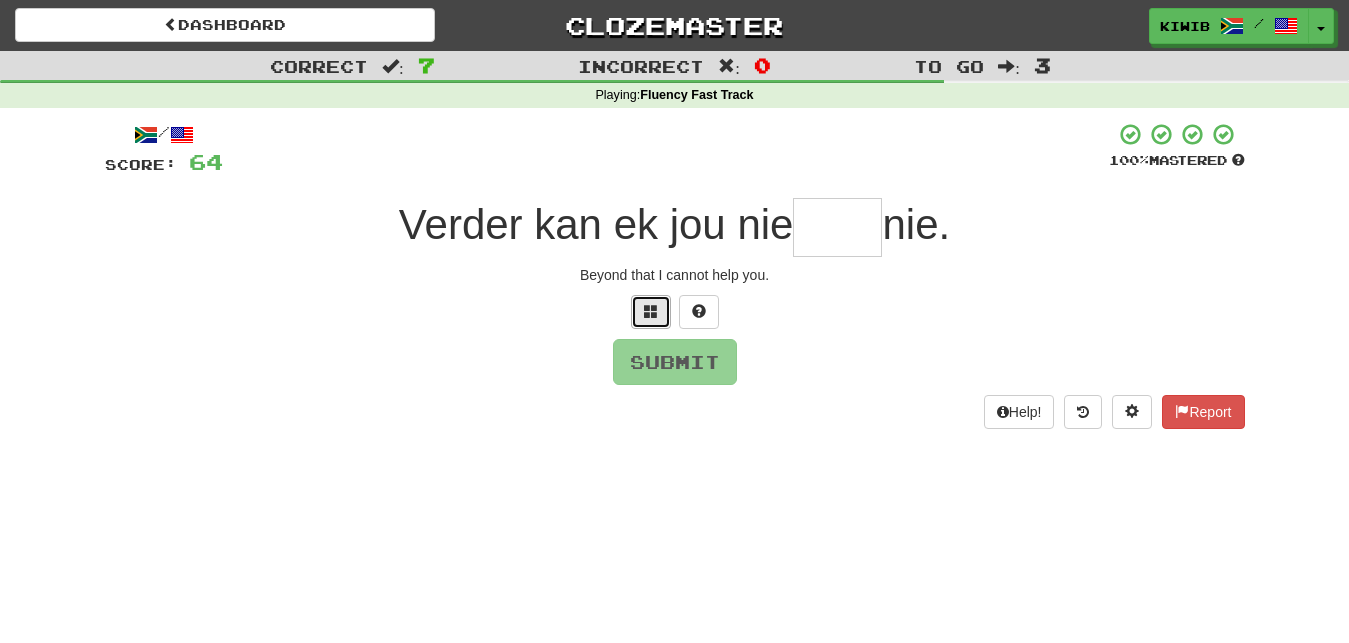 click at bounding box center (651, 311) 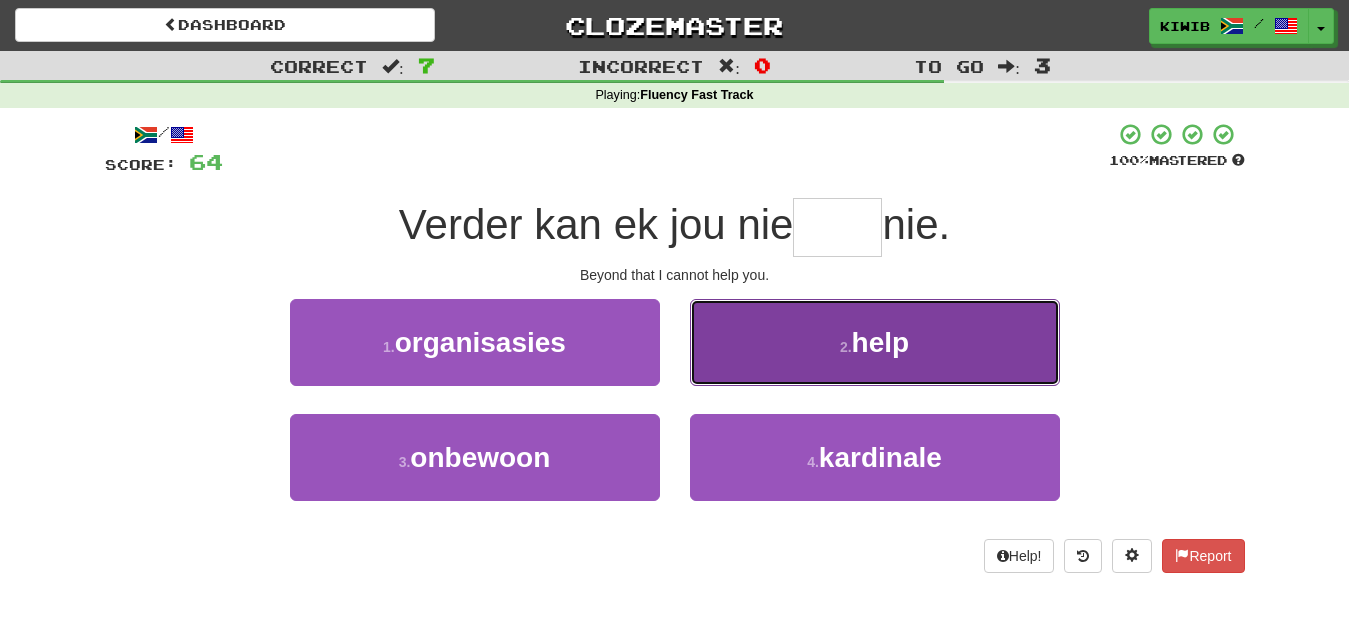click on "help" at bounding box center [881, 342] 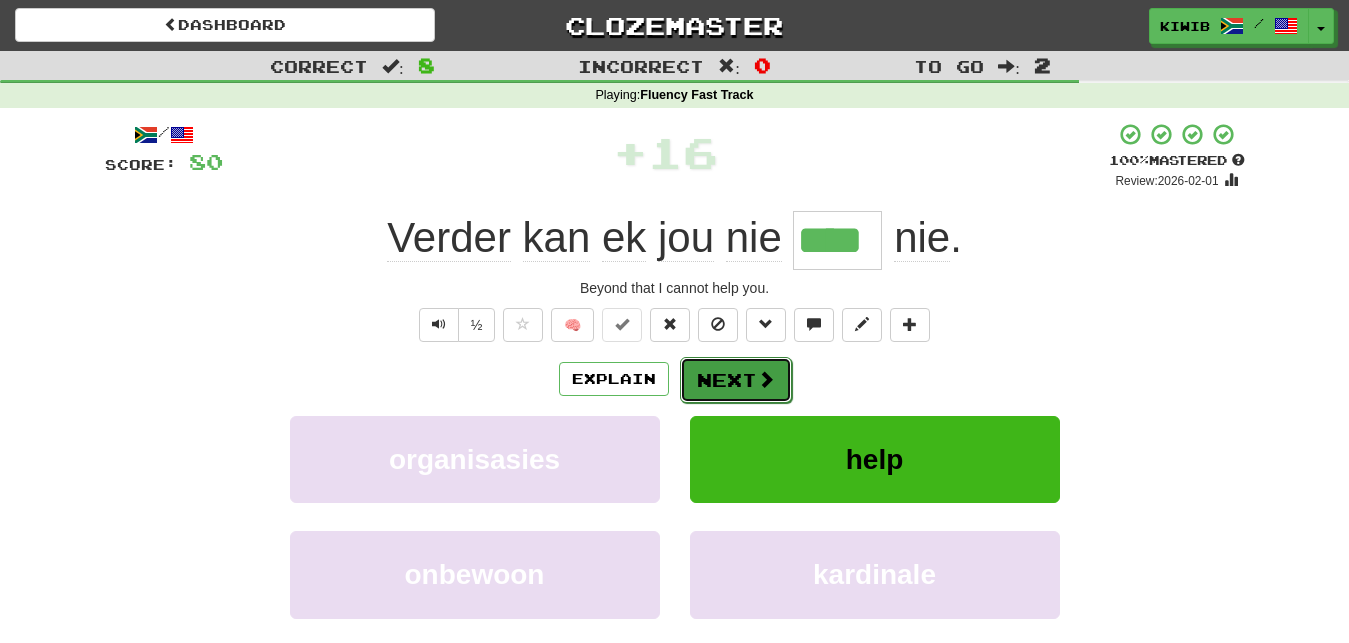 click on "Next" at bounding box center [736, 380] 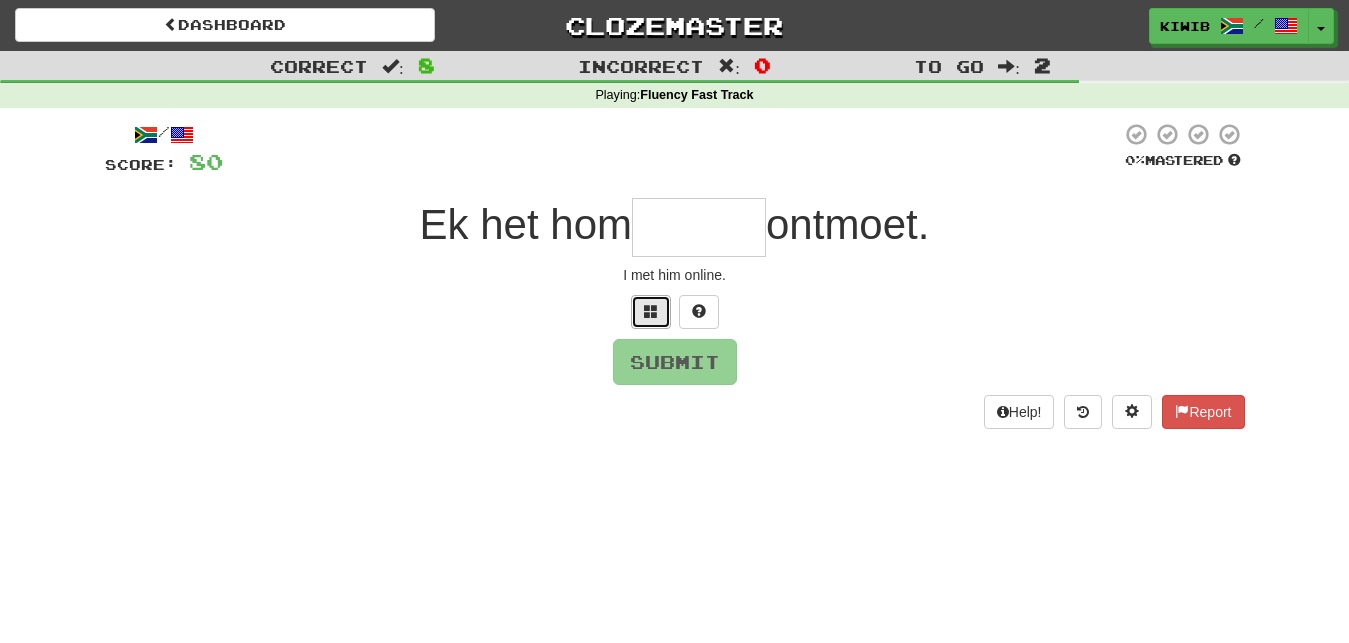 click at bounding box center [651, 312] 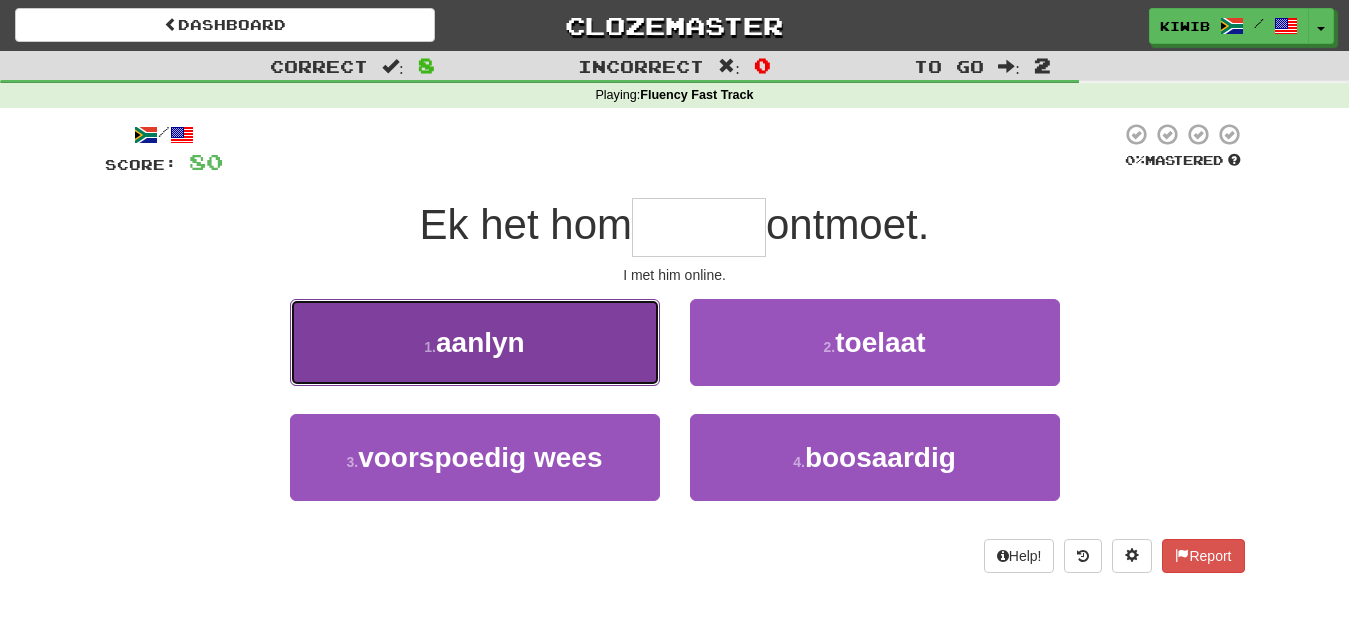 click on "aanlyn" at bounding box center [480, 342] 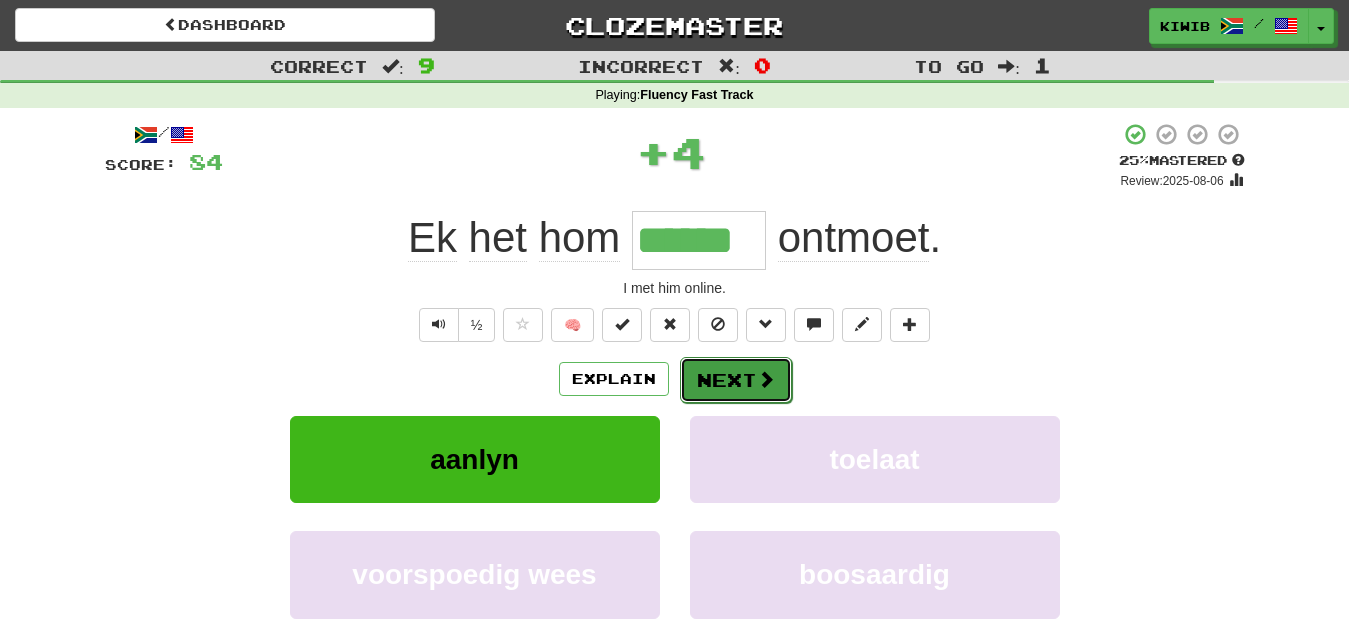 click on "Next" at bounding box center [736, 380] 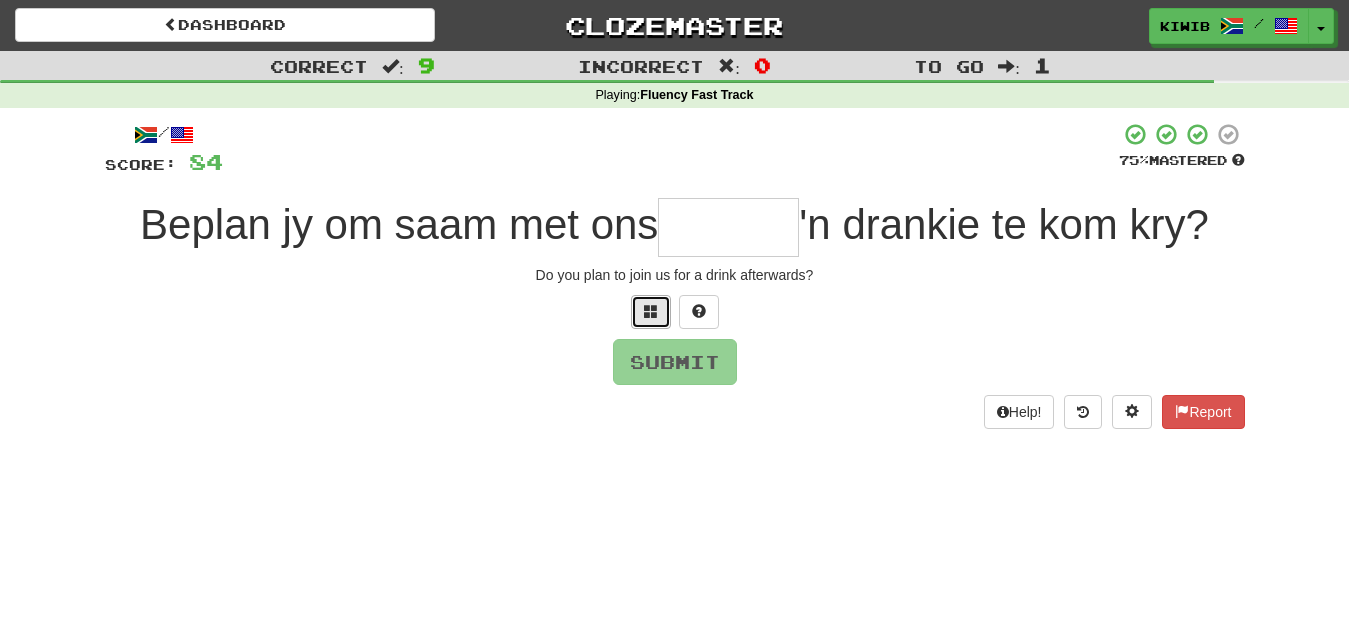 click at bounding box center (651, 311) 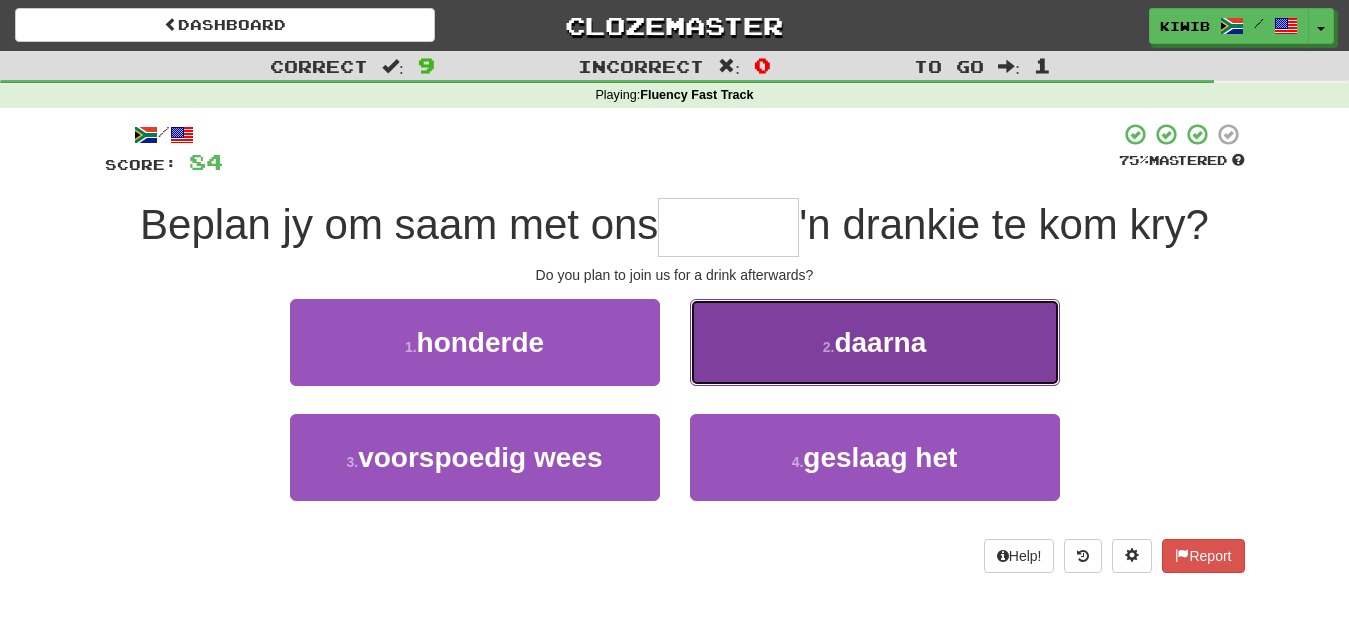 click on "daarna" at bounding box center (880, 342) 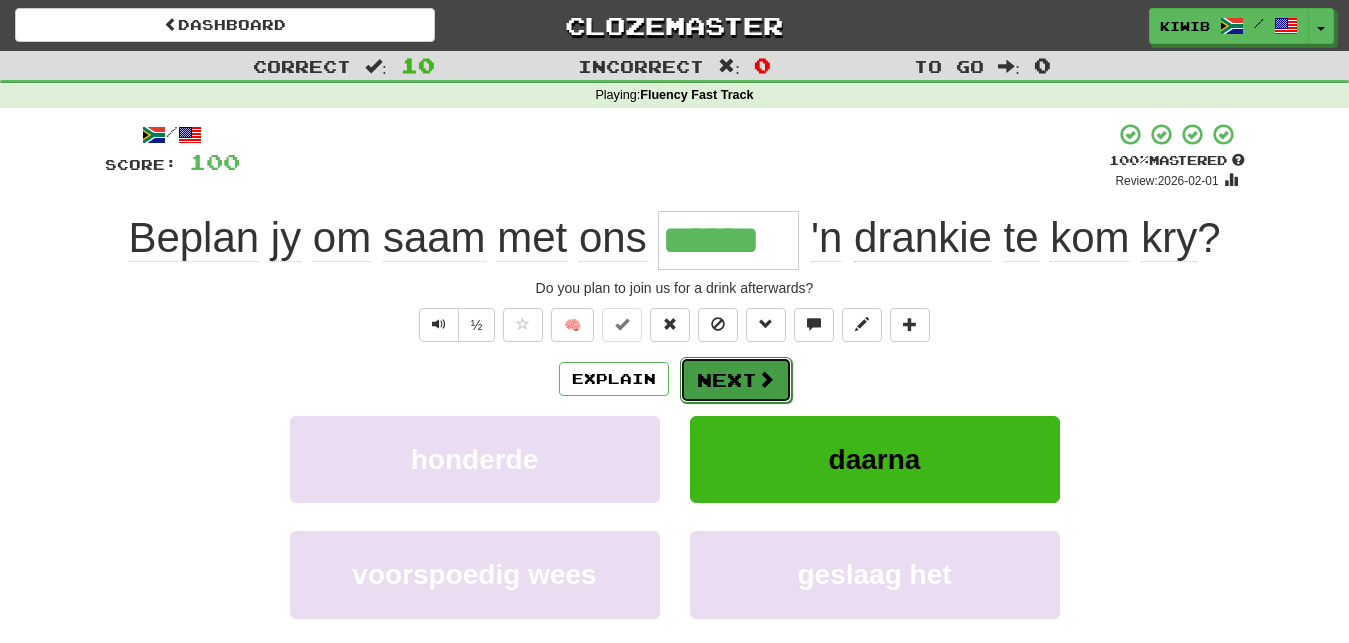 click on "Next" at bounding box center [736, 380] 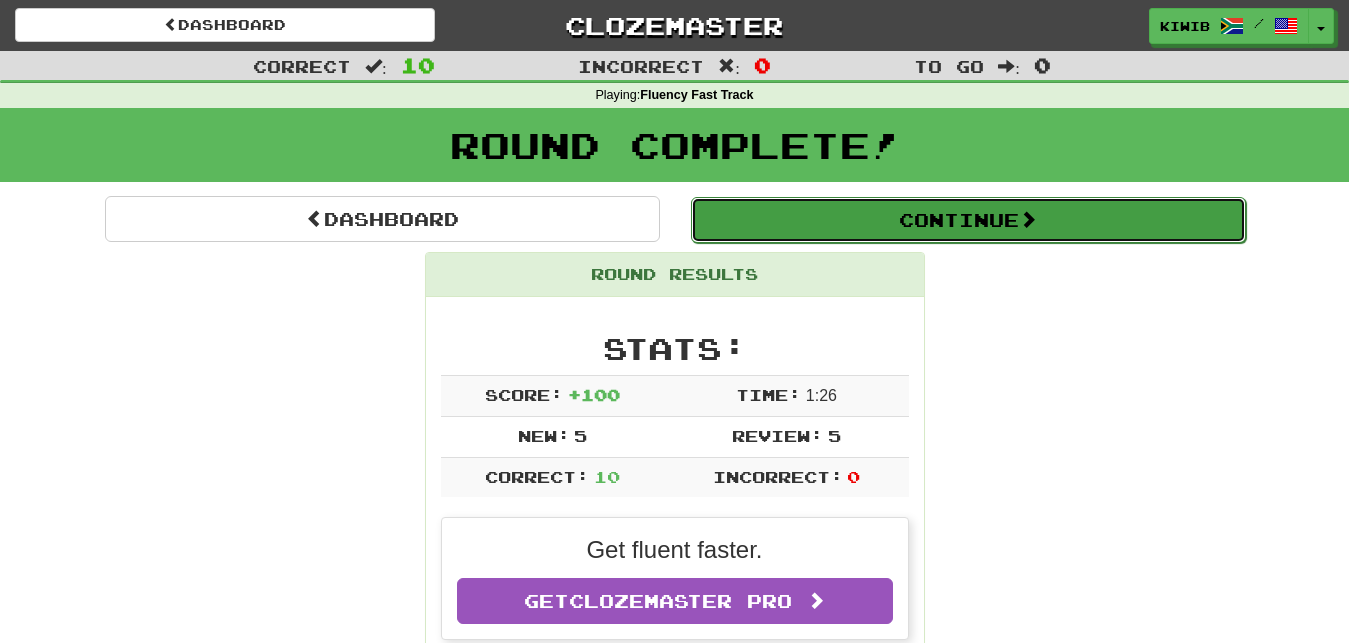 click on "Continue" at bounding box center (968, 220) 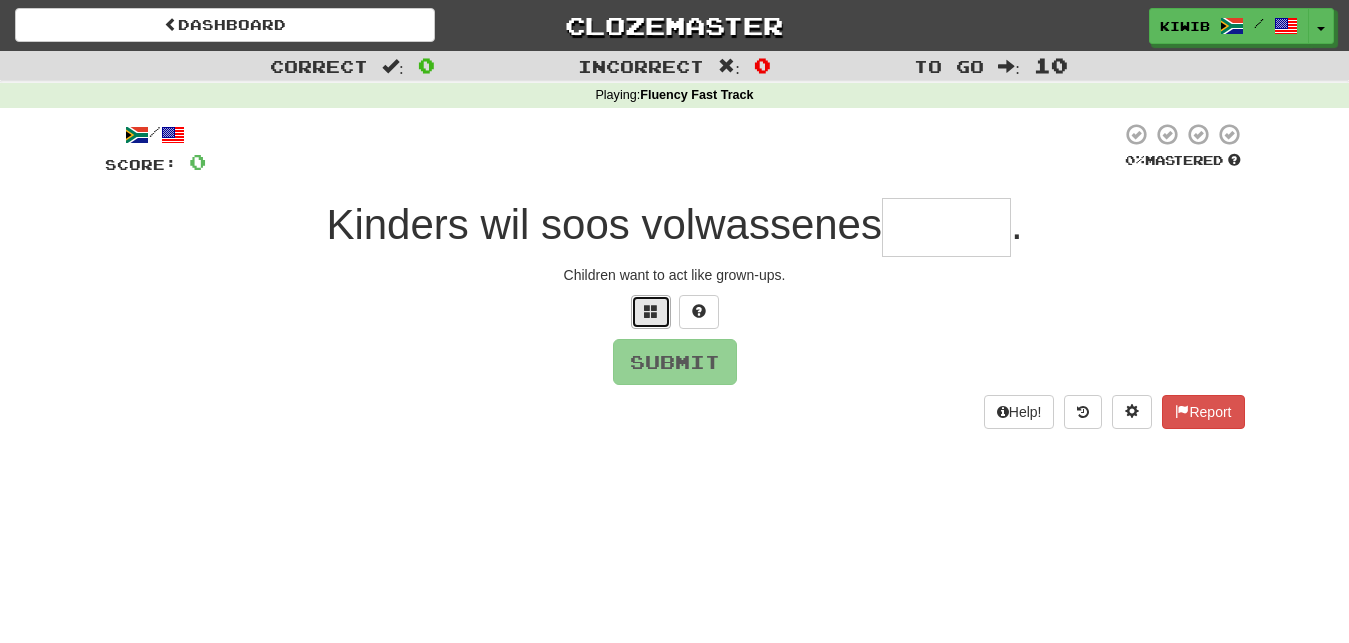 click at bounding box center (651, 311) 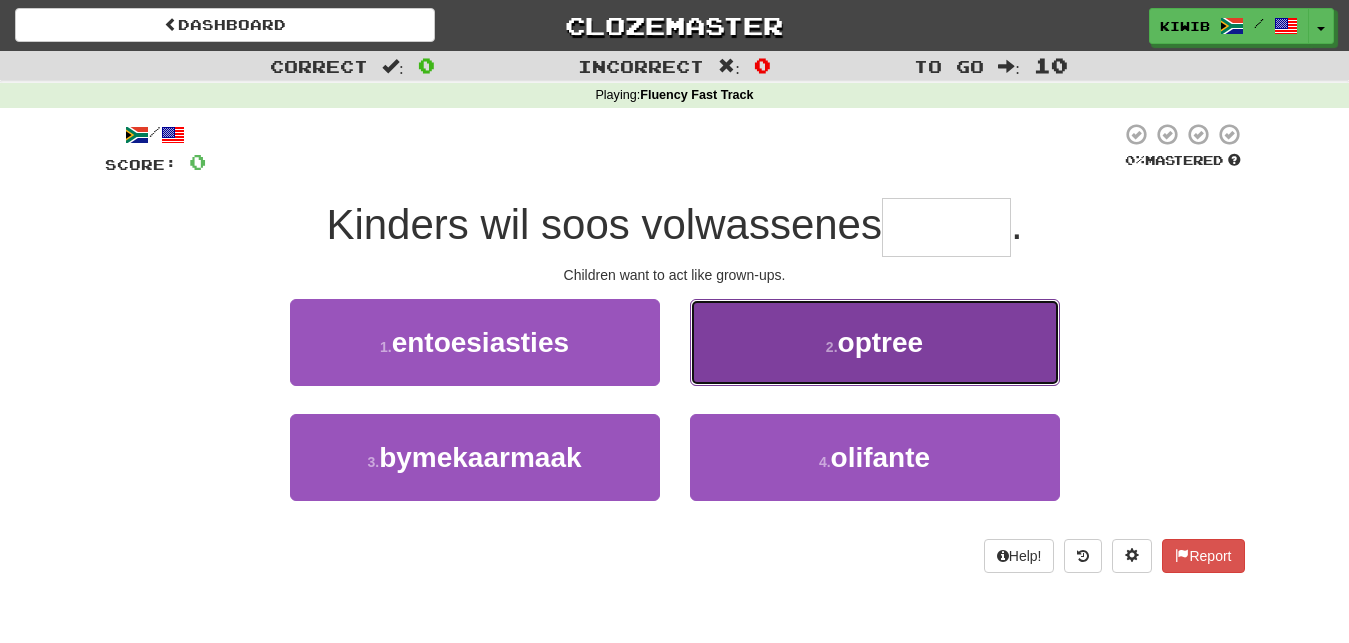 click on "optree" at bounding box center (881, 342) 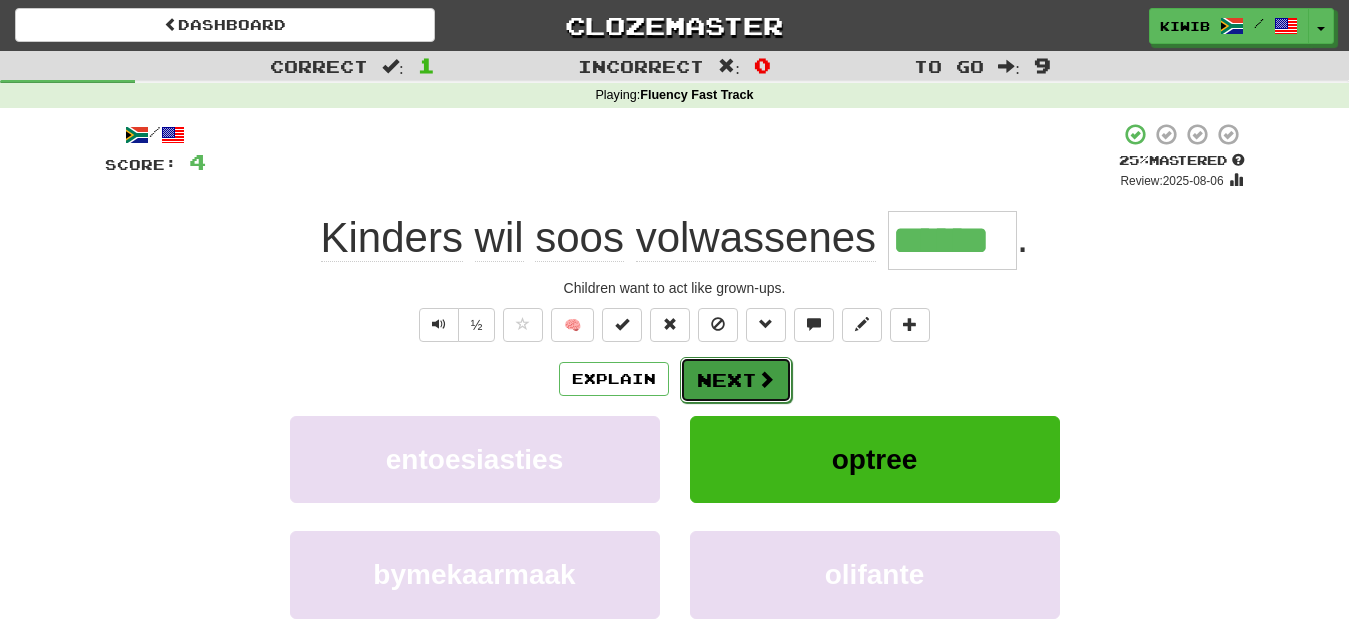 click on "Next" at bounding box center [736, 380] 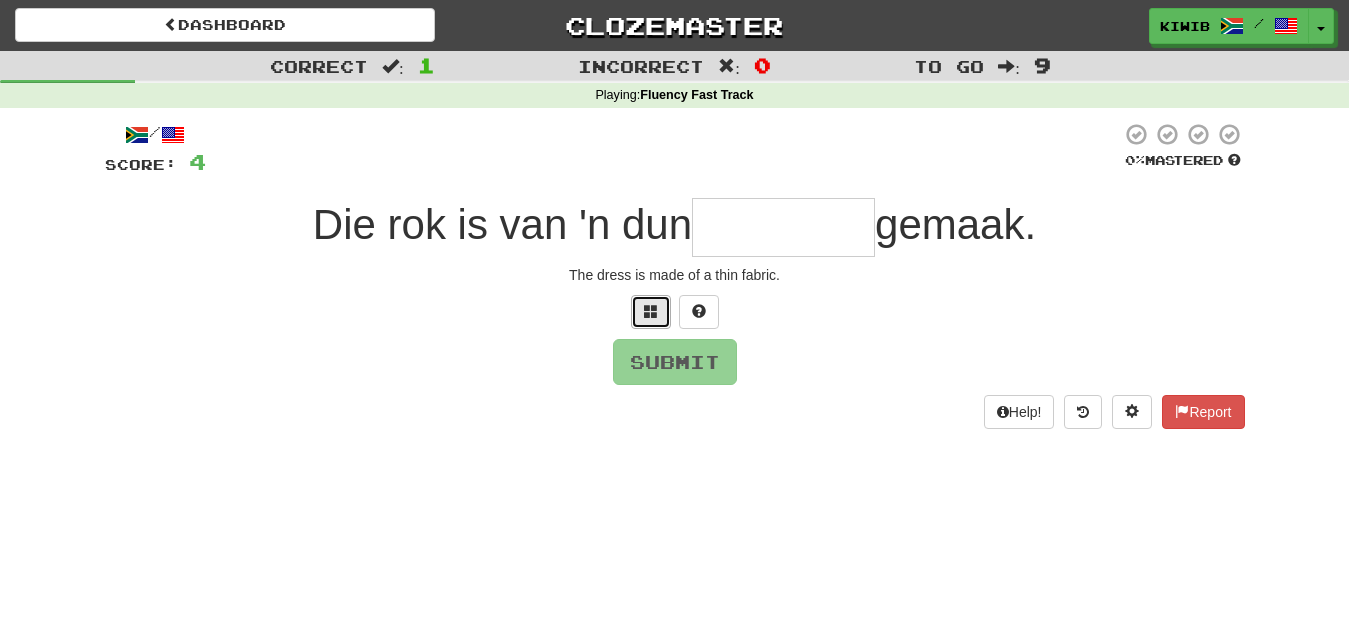click at bounding box center [651, 311] 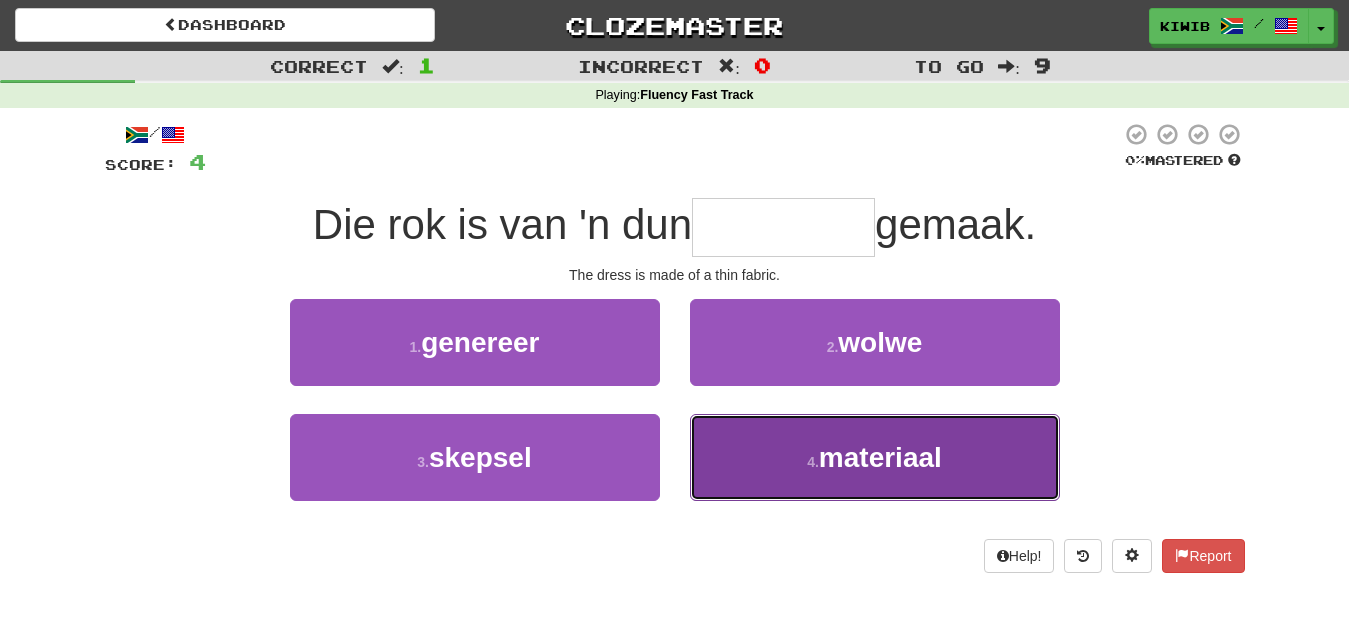 click on "materiaal" at bounding box center [880, 457] 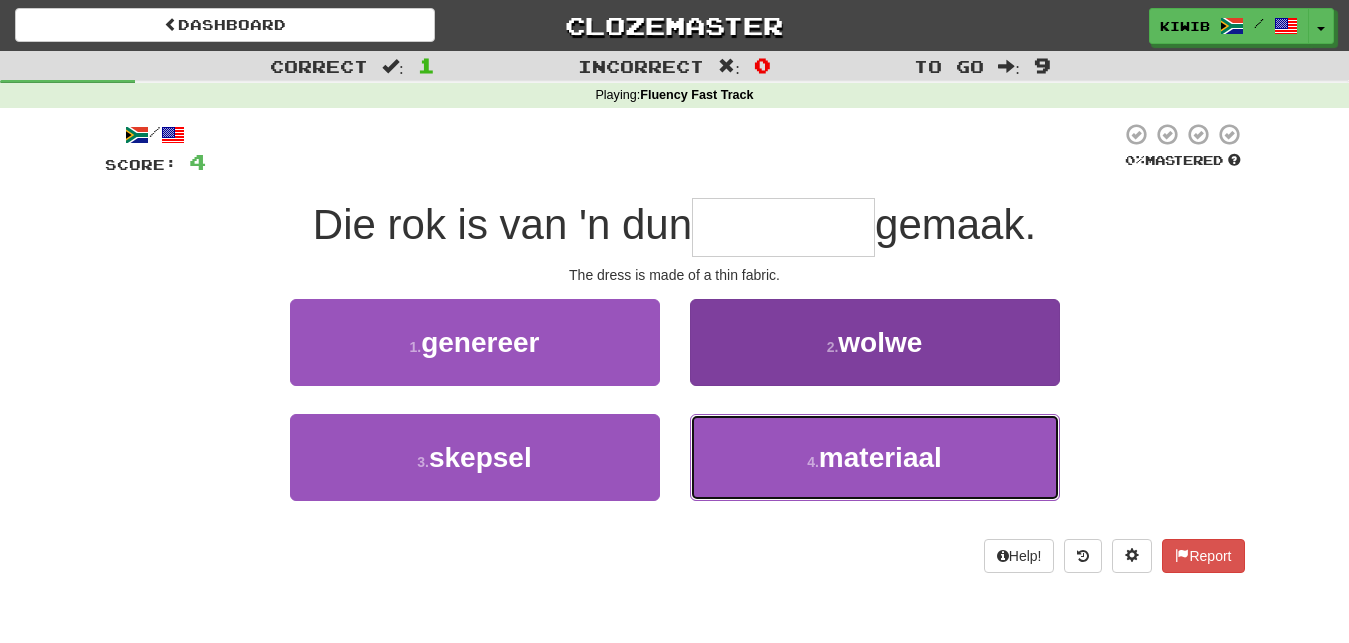 type on "*********" 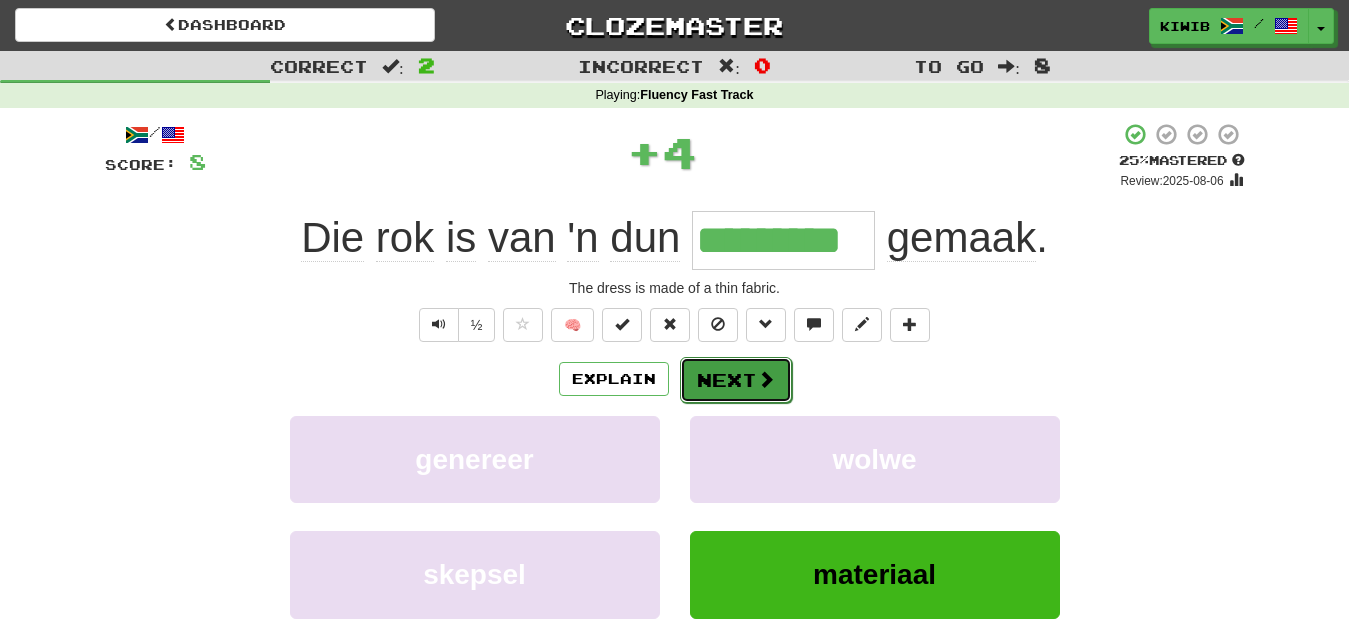 click on "Next" at bounding box center [736, 380] 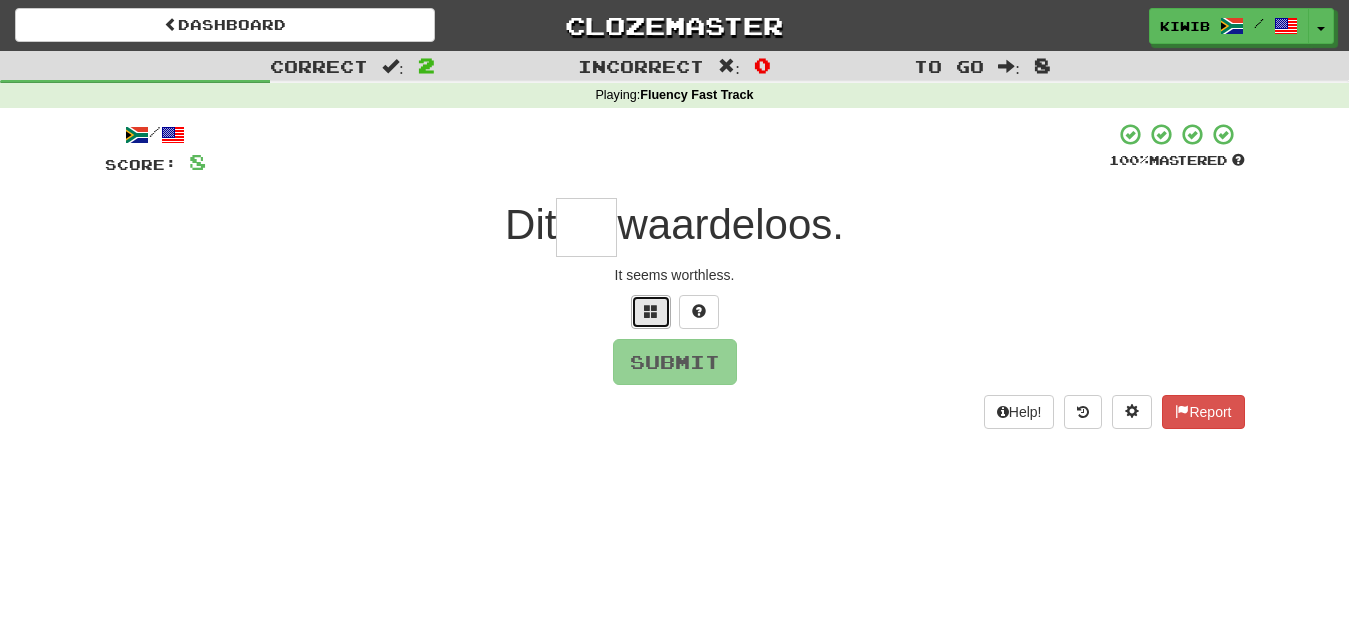 click at bounding box center (651, 312) 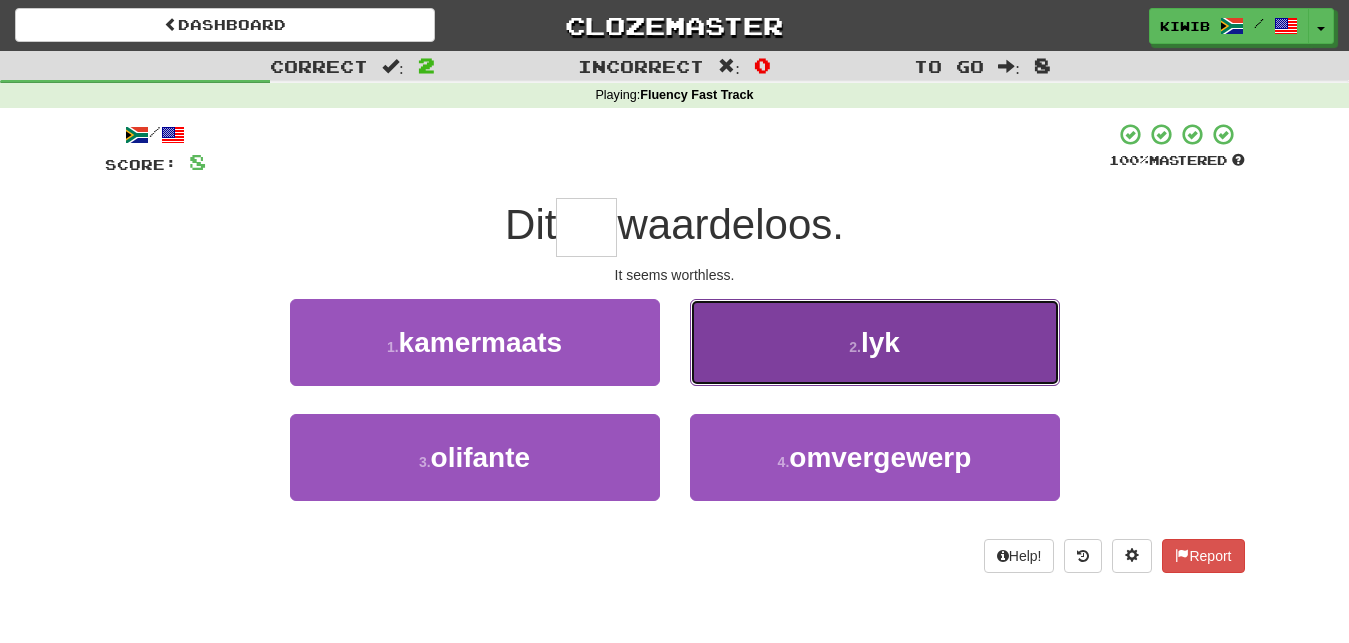 click on "lyk" at bounding box center (880, 342) 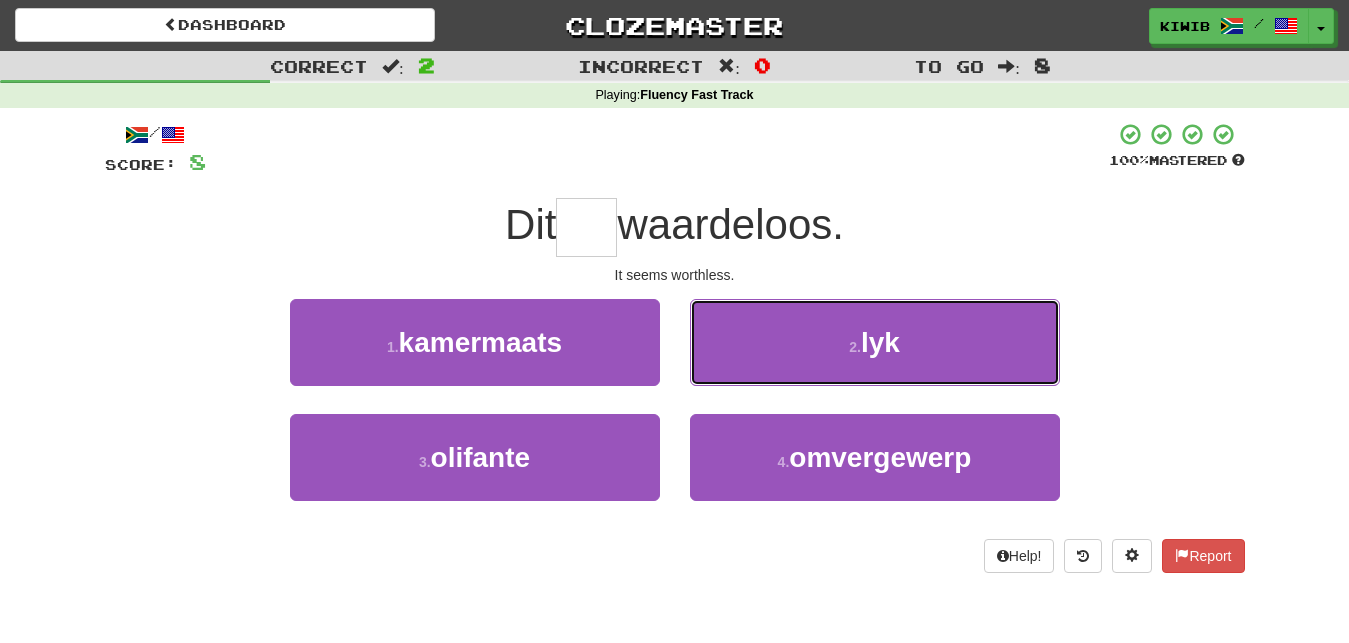 type on "***" 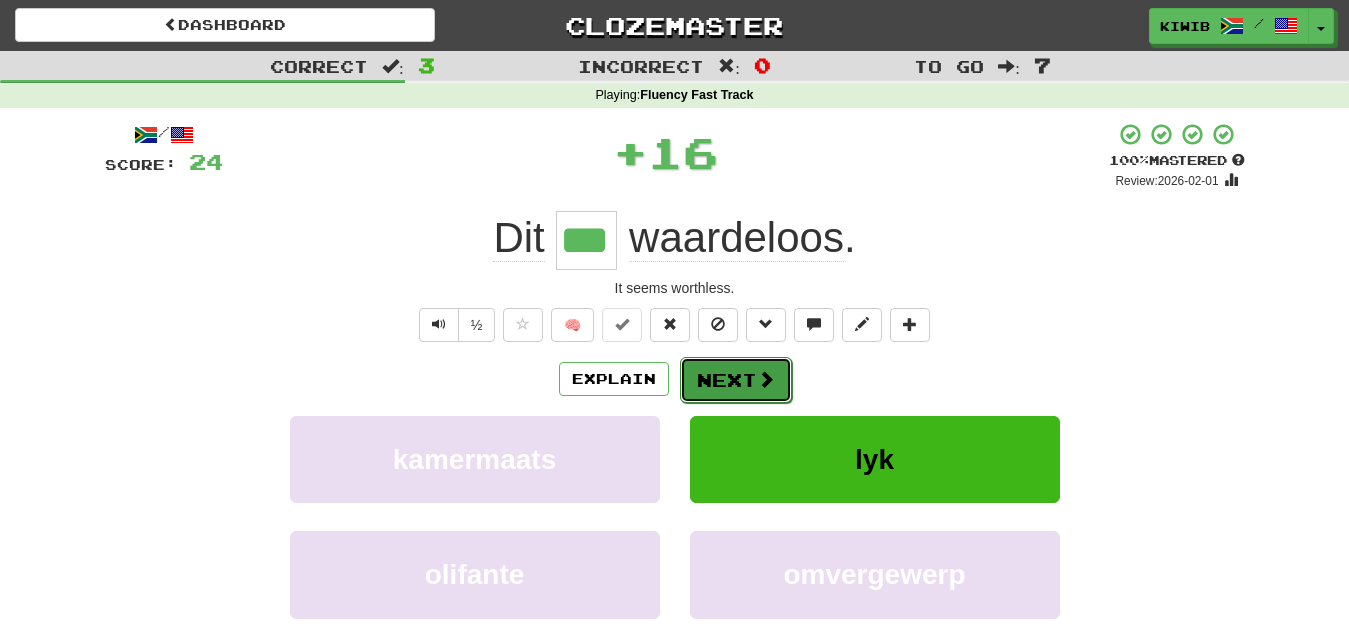 click on "Next" at bounding box center (736, 380) 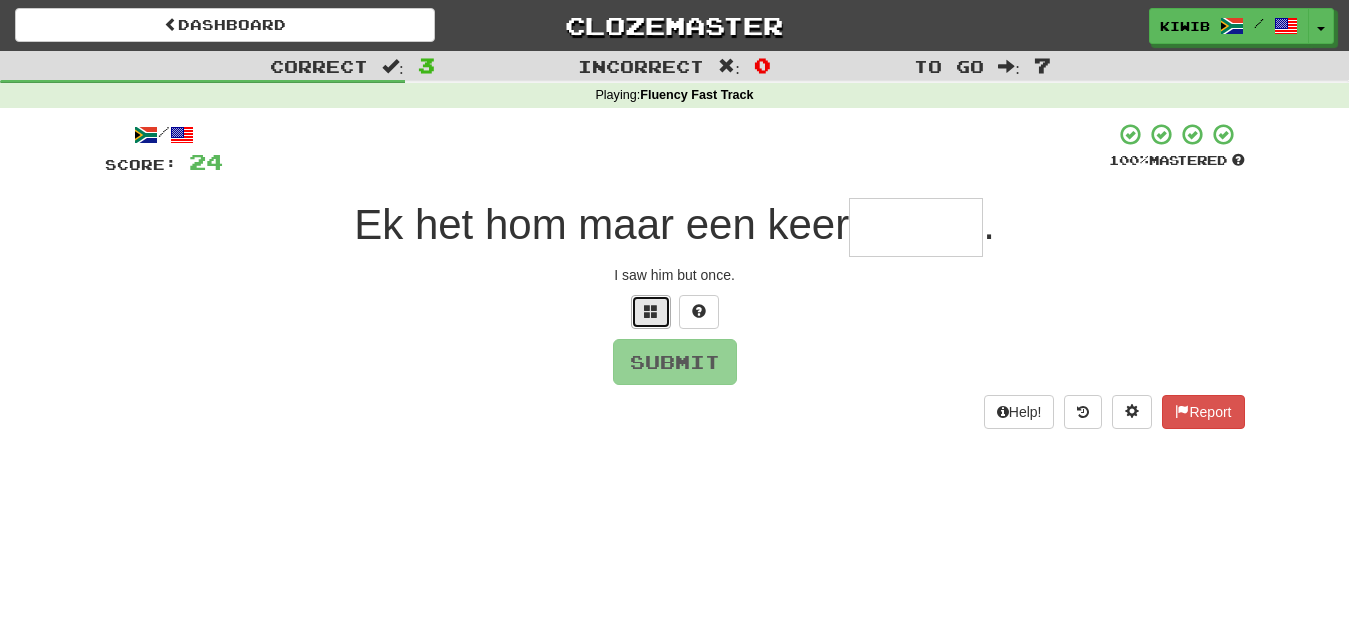 click at bounding box center (651, 312) 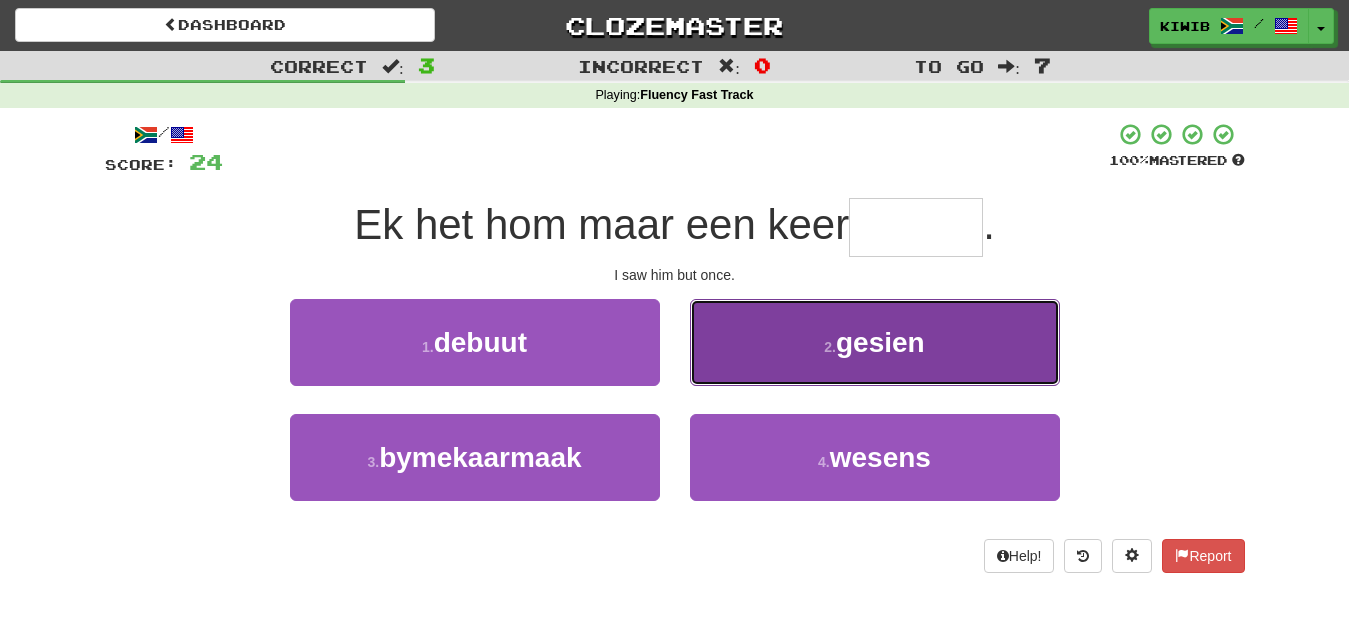 click on "gesien" at bounding box center (880, 342) 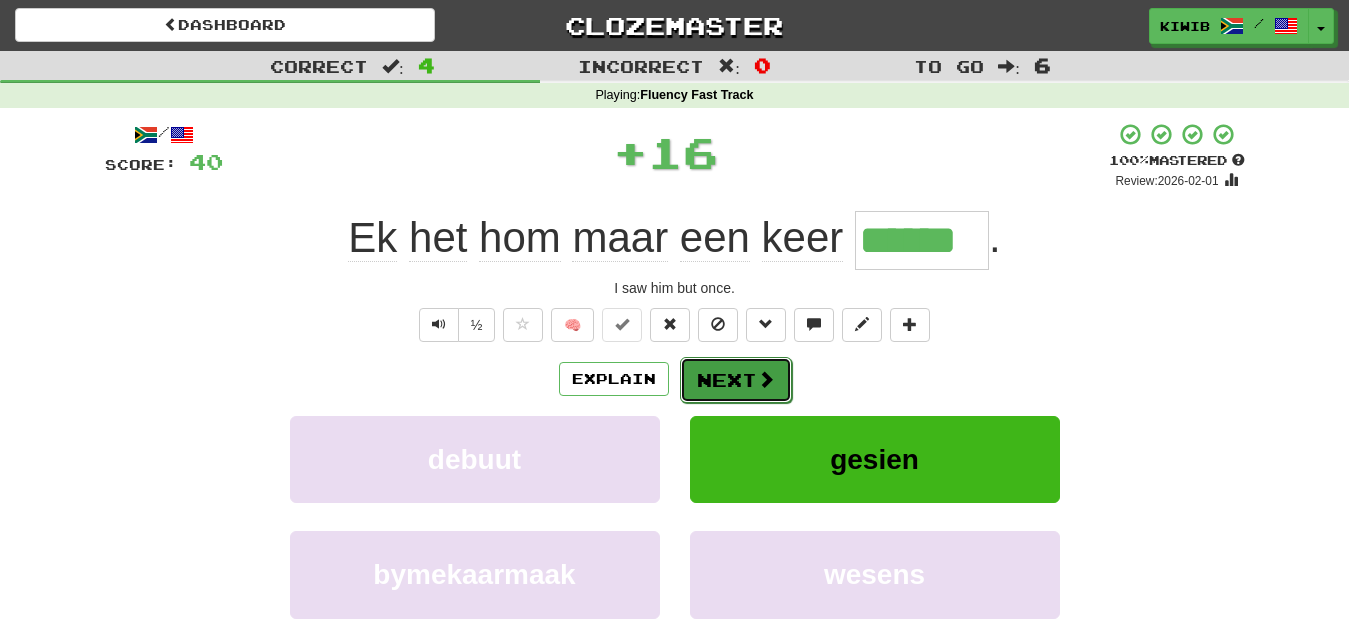 click on "Next" at bounding box center (736, 380) 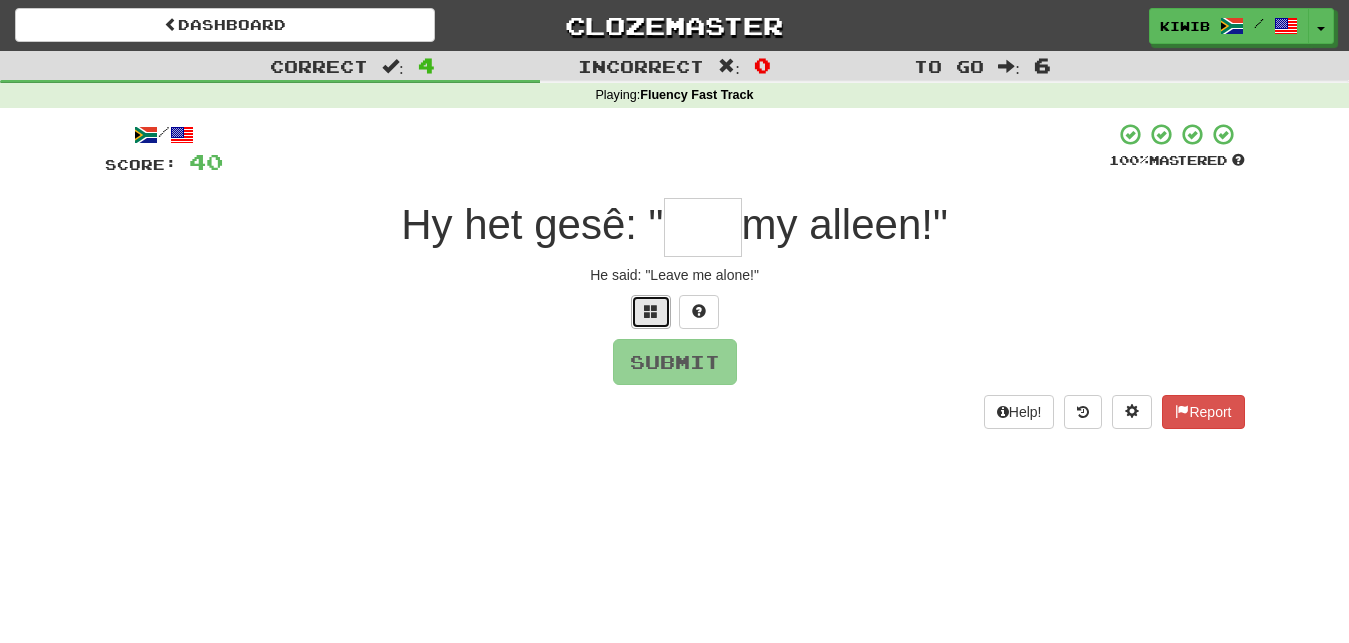 click at bounding box center (651, 311) 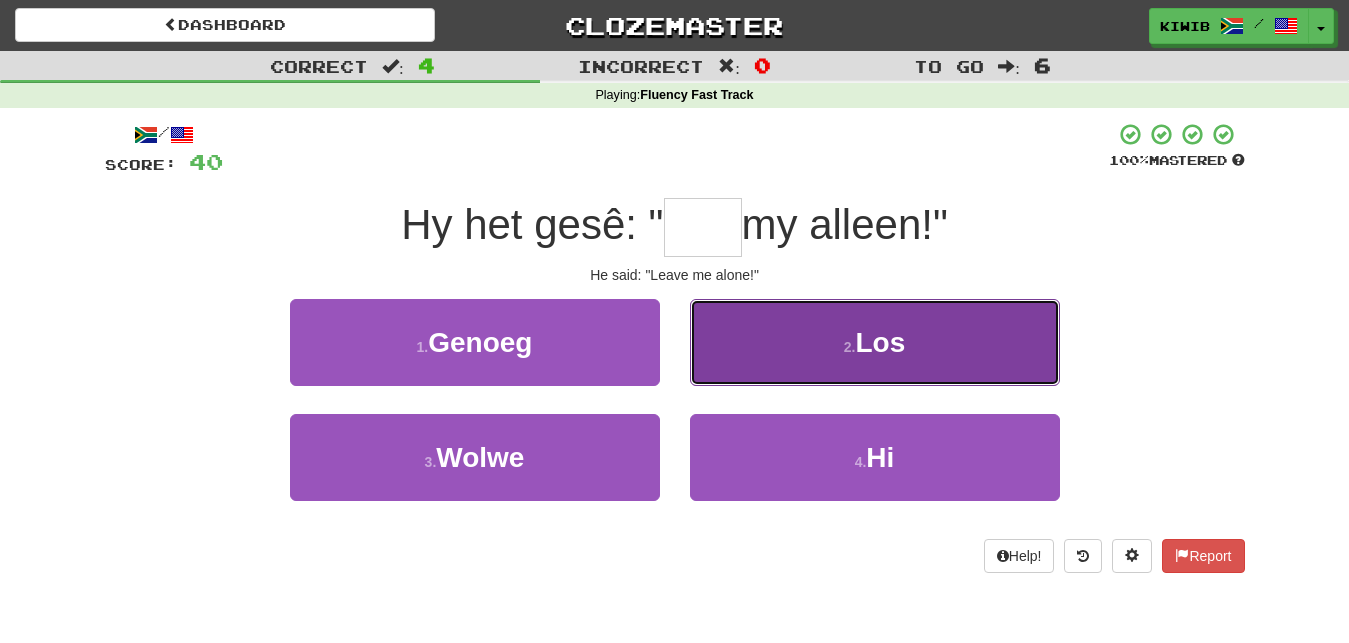 drag, startPoint x: 885, startPoint y: 342, endPoint x: 974, endPoint y: 343, distance: 89.005615 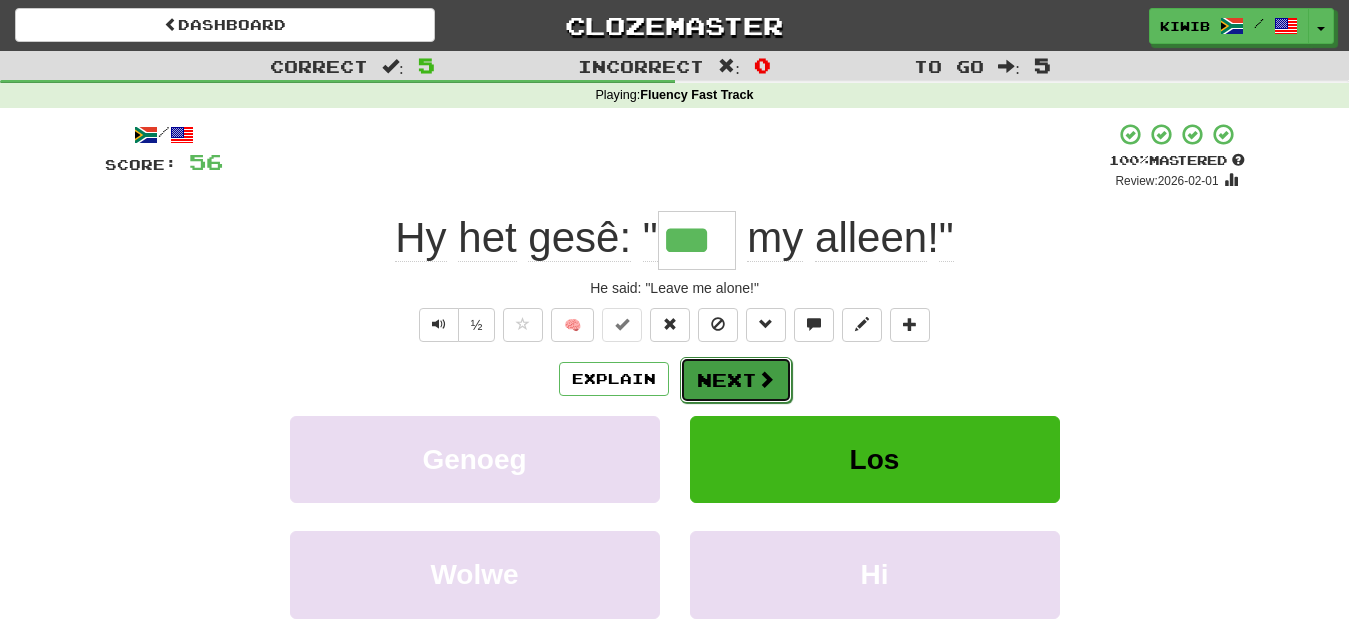 click on "Next" at bounding box center [736, 380] 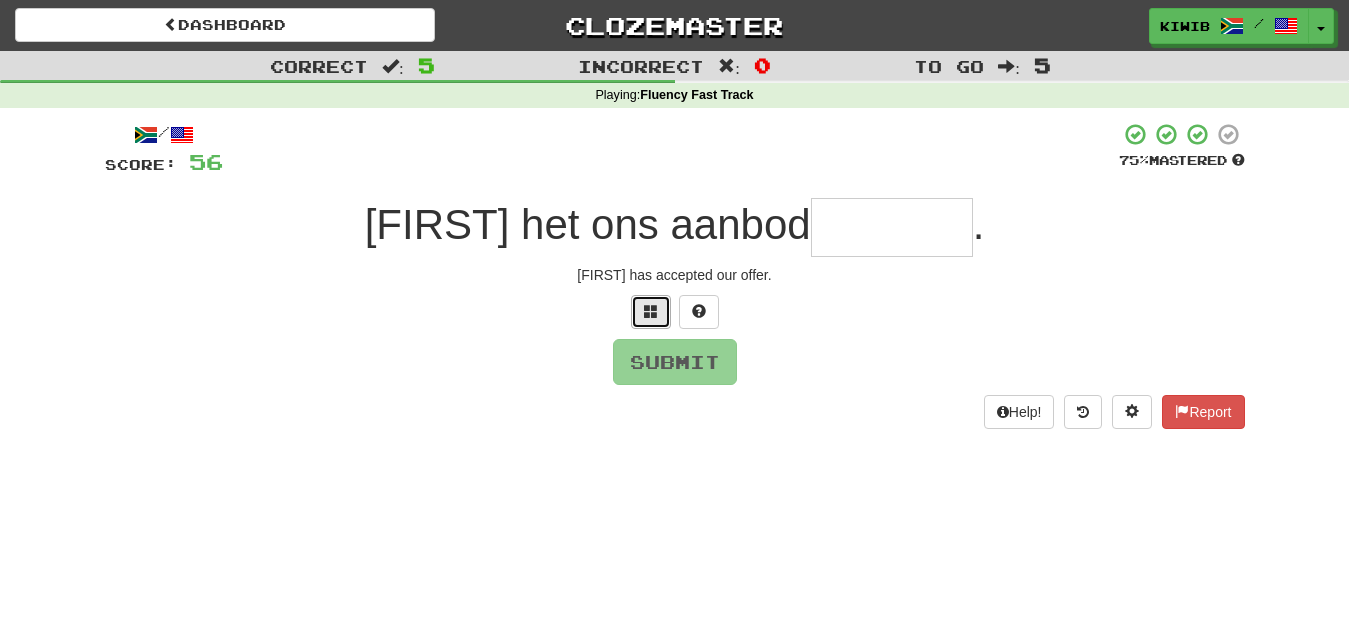 click at bounding box center (651, 311) 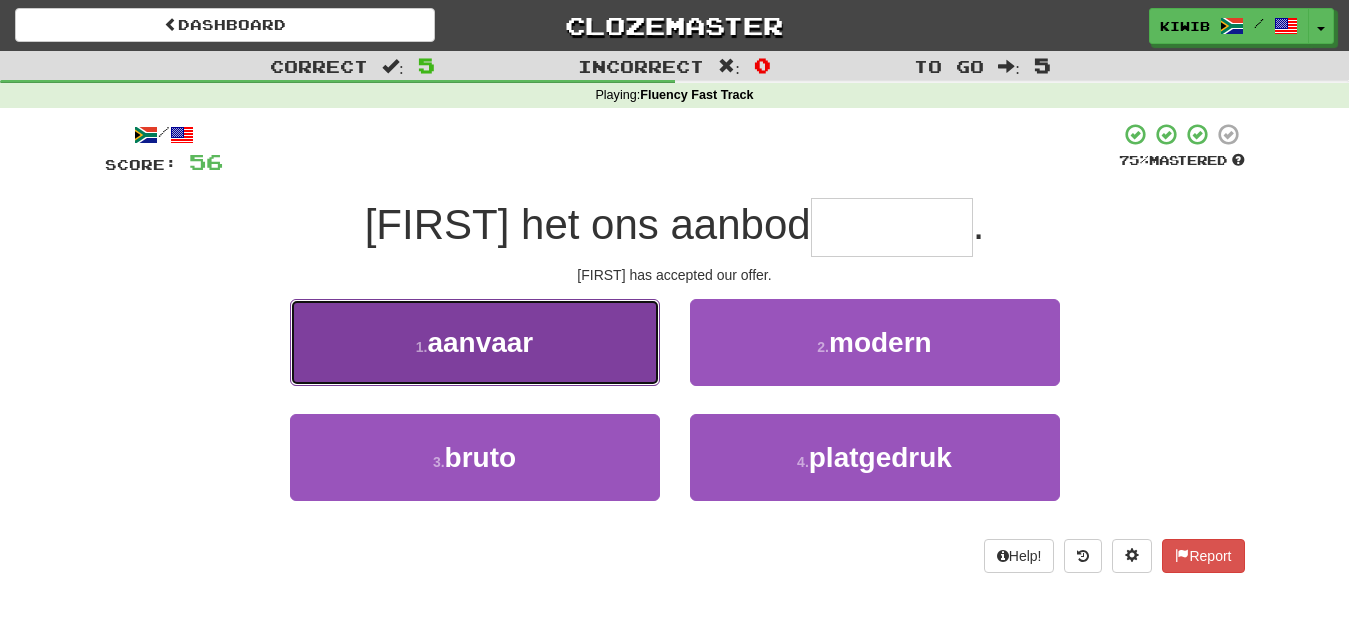 click on "aanvaar" at bounding box center [480, 342] 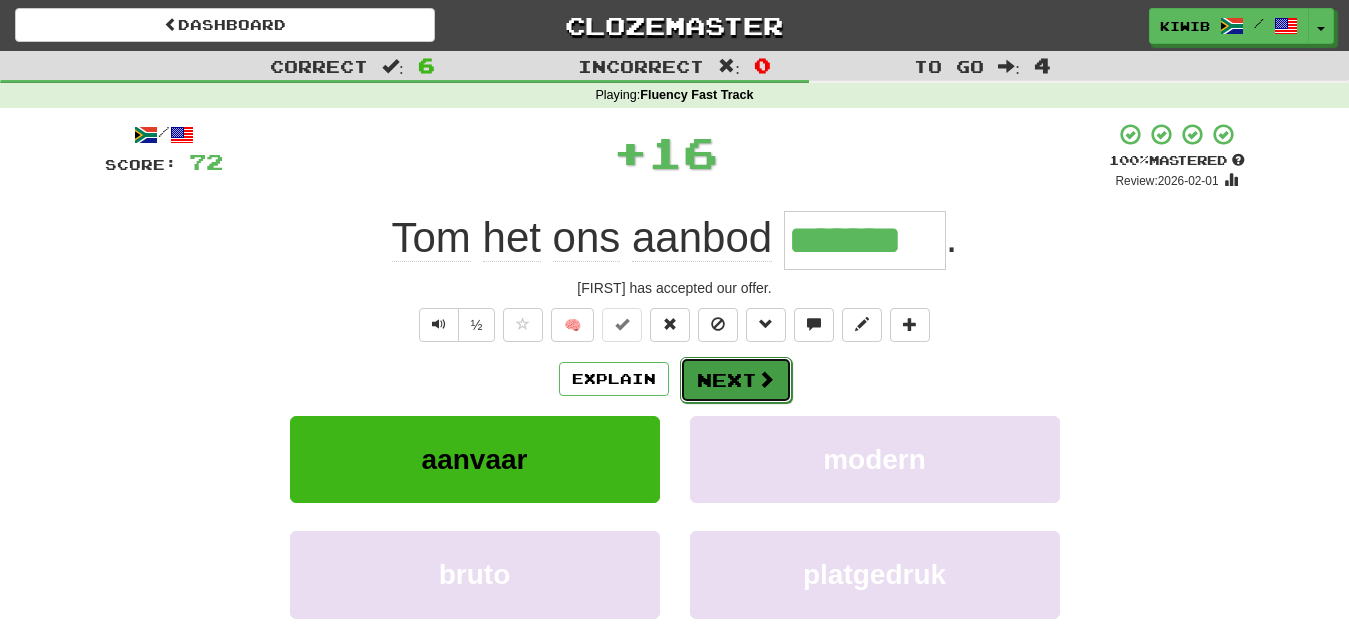 click on "Next" at bounding box center [736, 380] 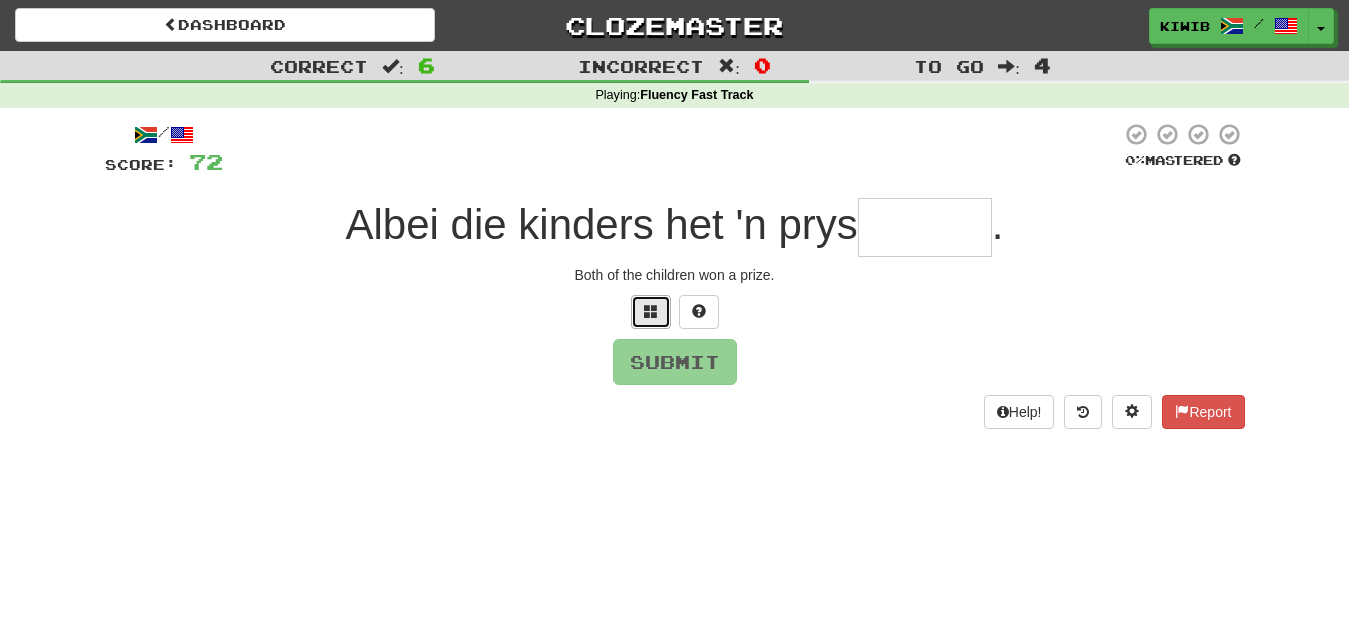 click at bounding box center (651, 311) 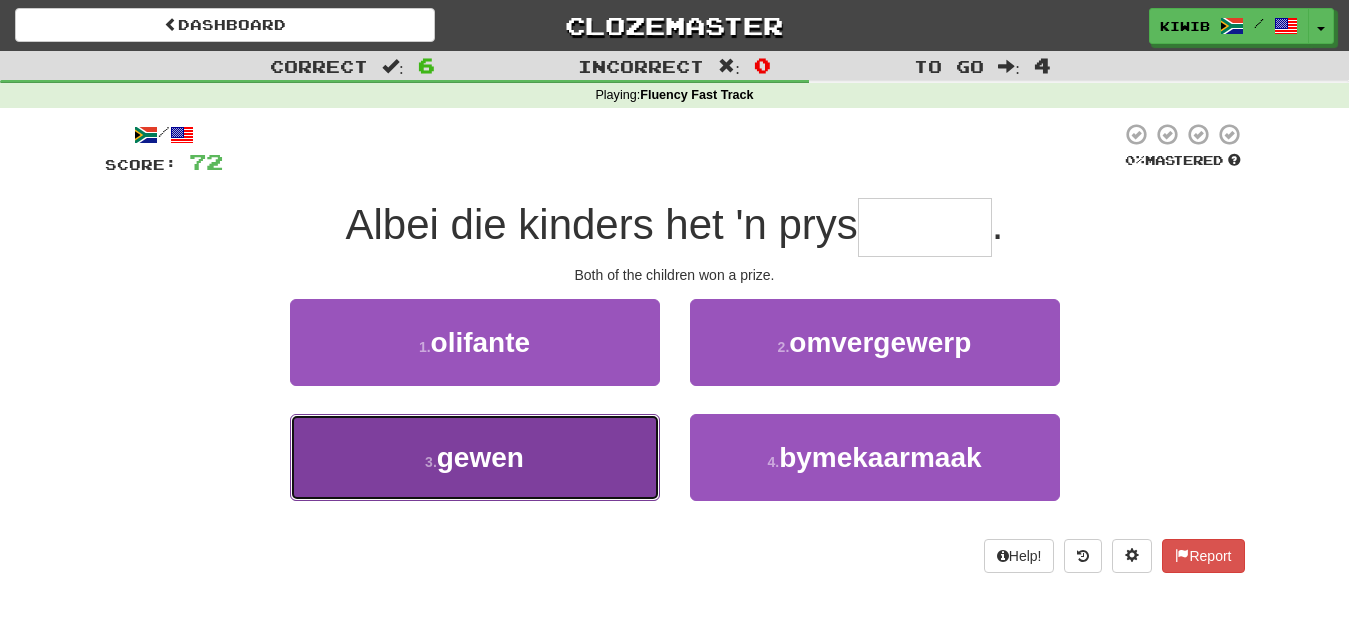 click on "gewen" at bounding box center (480, 457) 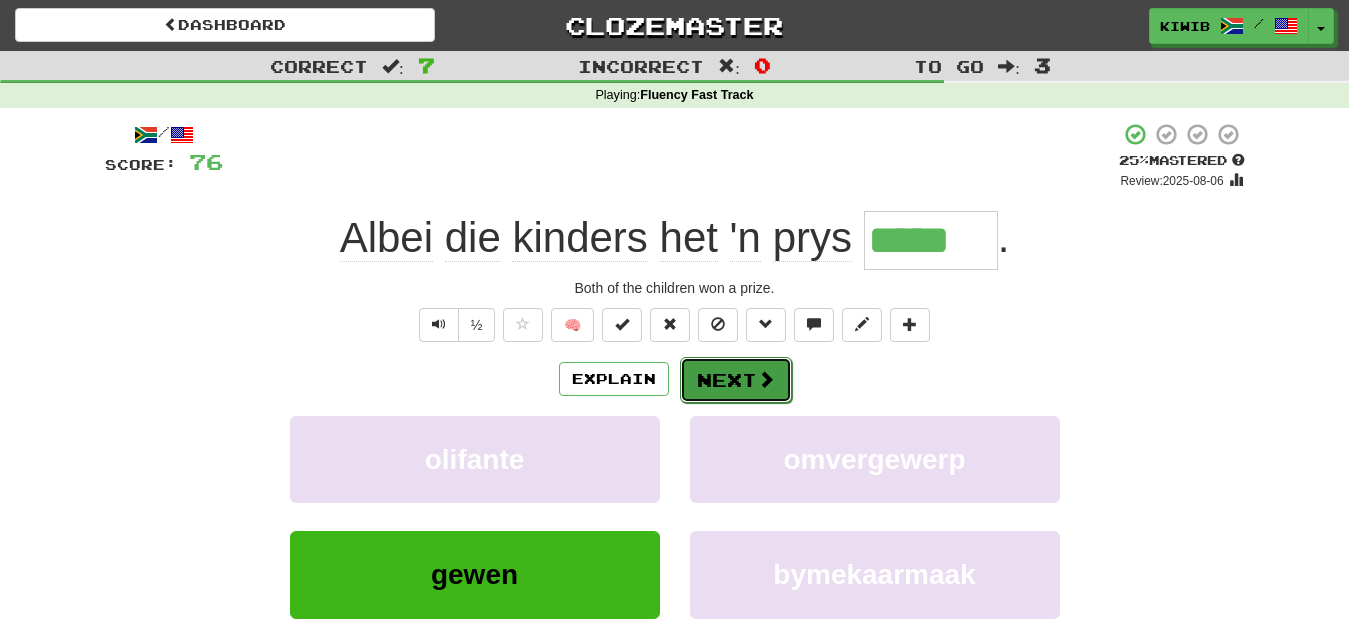 click on "Next" at bounding box center (736, 380) 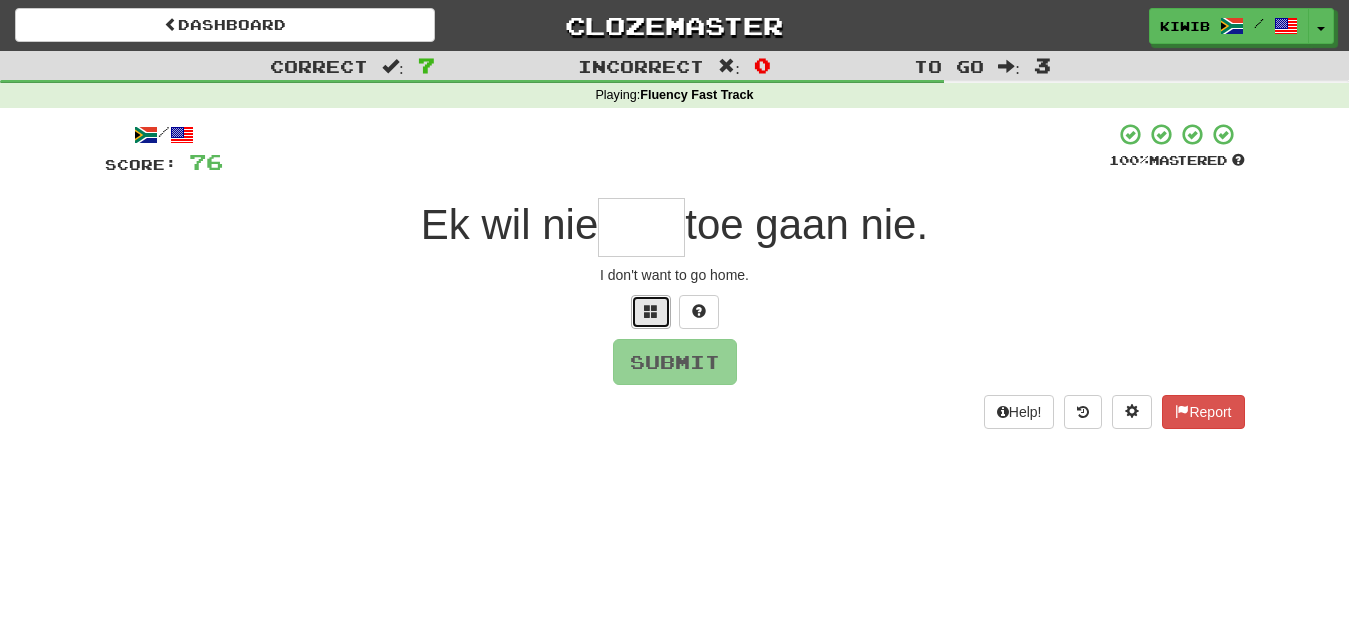click at bounding box center [651, 311] 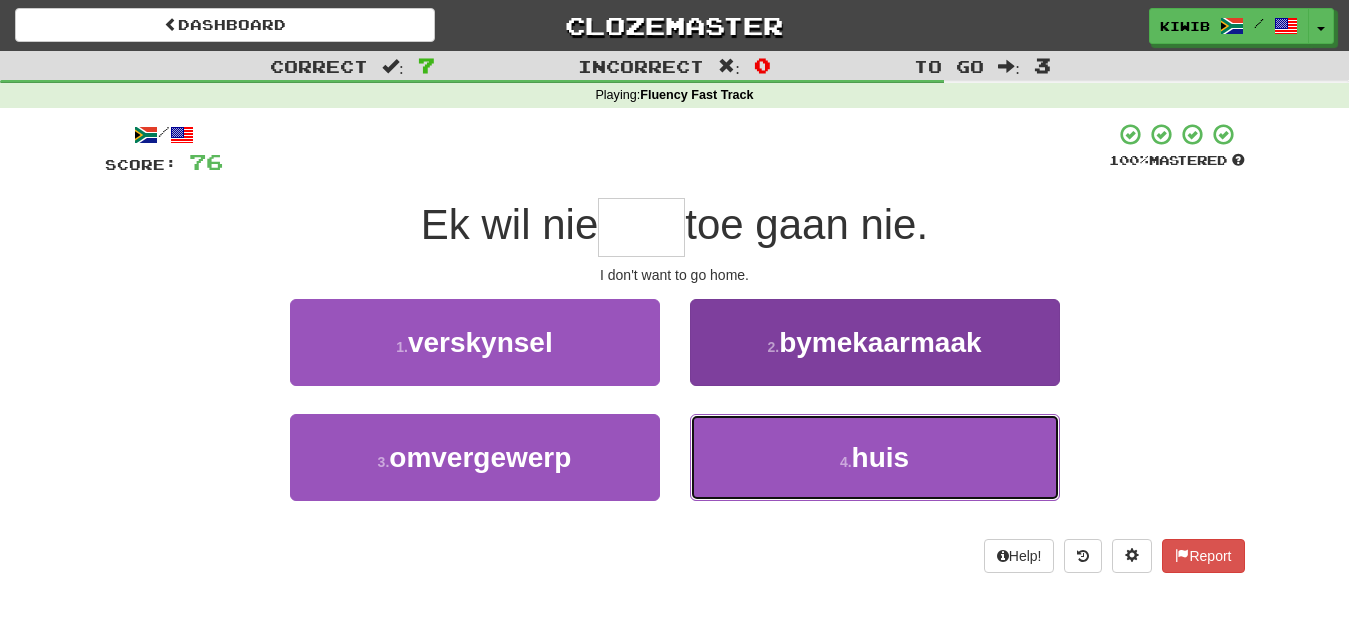 click on "huis" at bounding box center (881, 457) 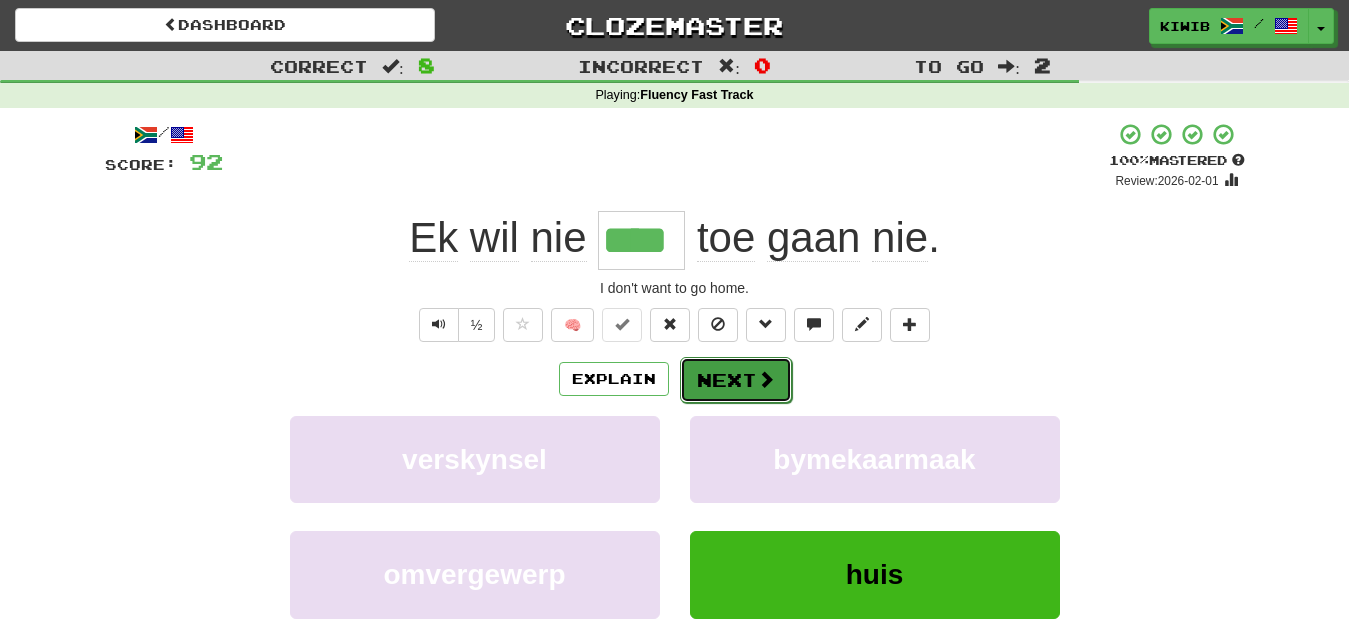 click on "Next" at bounding box center (736, 380) 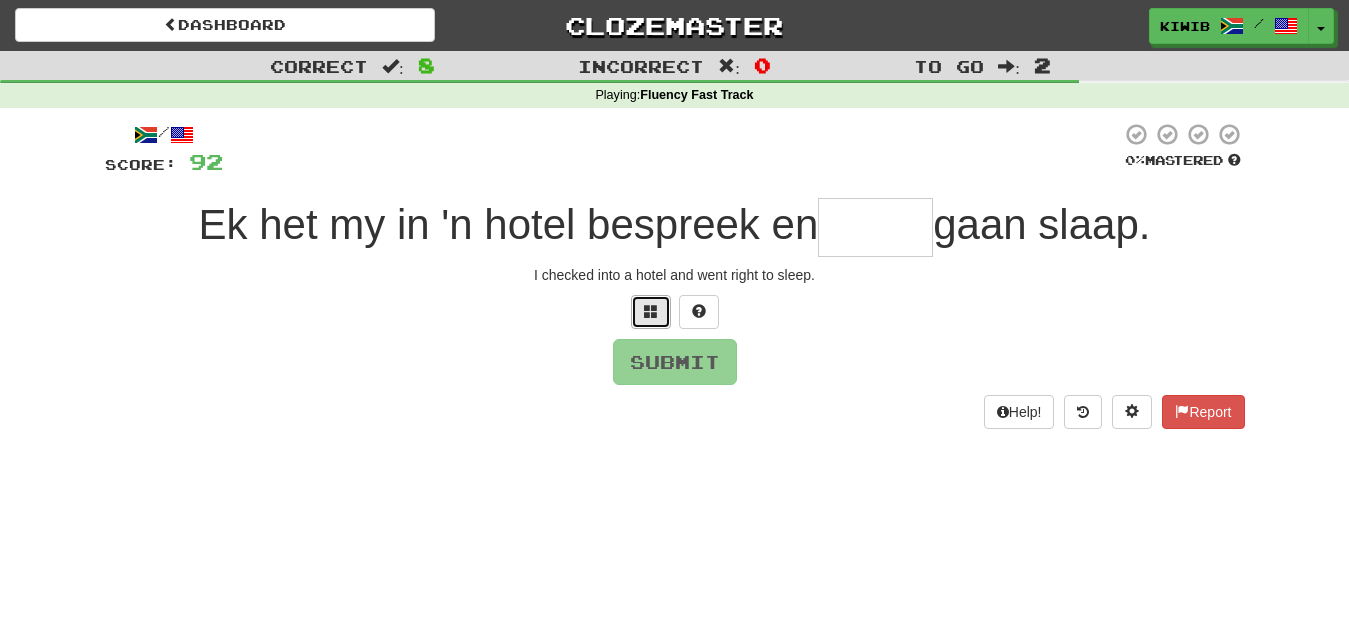 click at bounding box center [651, 311] 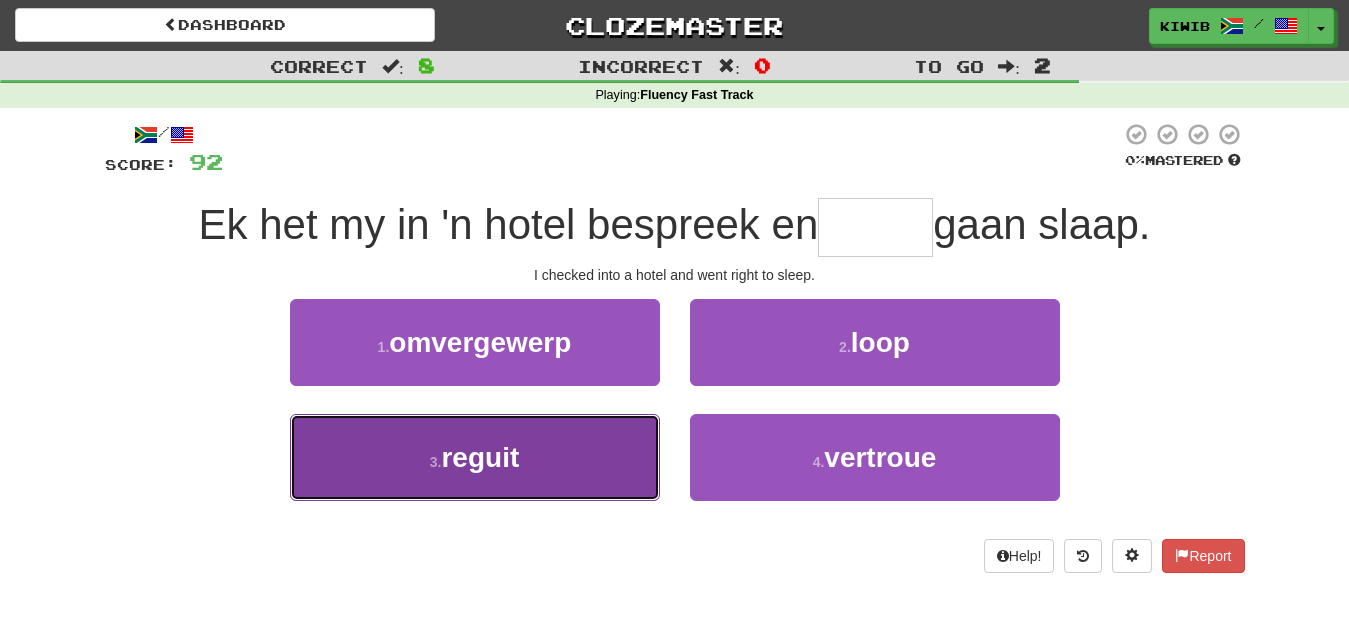 click on "reguit" at bounding box center [480, 457] 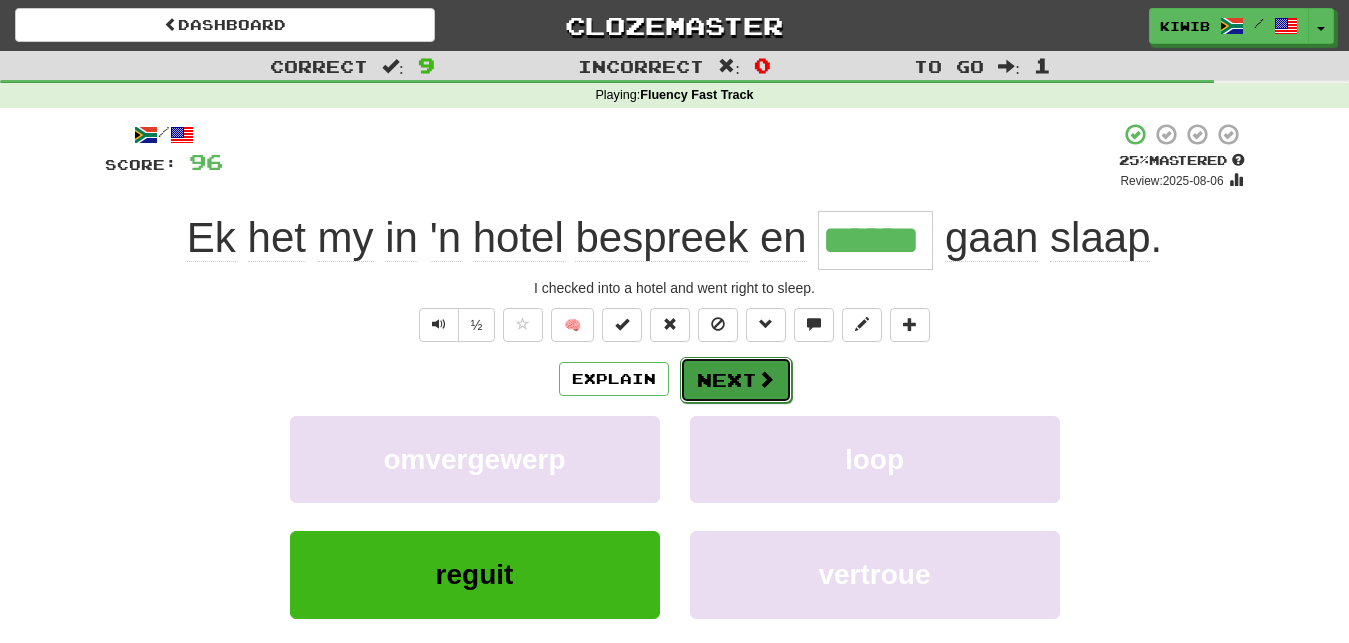 click on "Next" at bounding box center (736, 380) 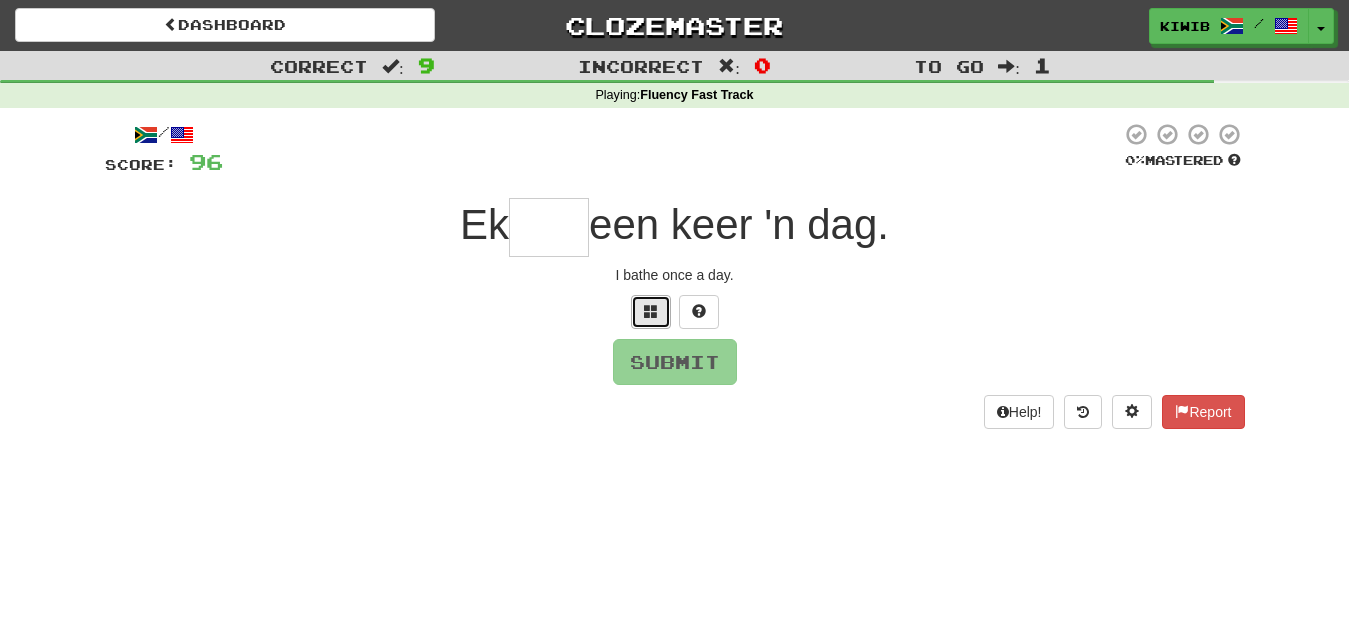 click at bounding box center (651, 311) 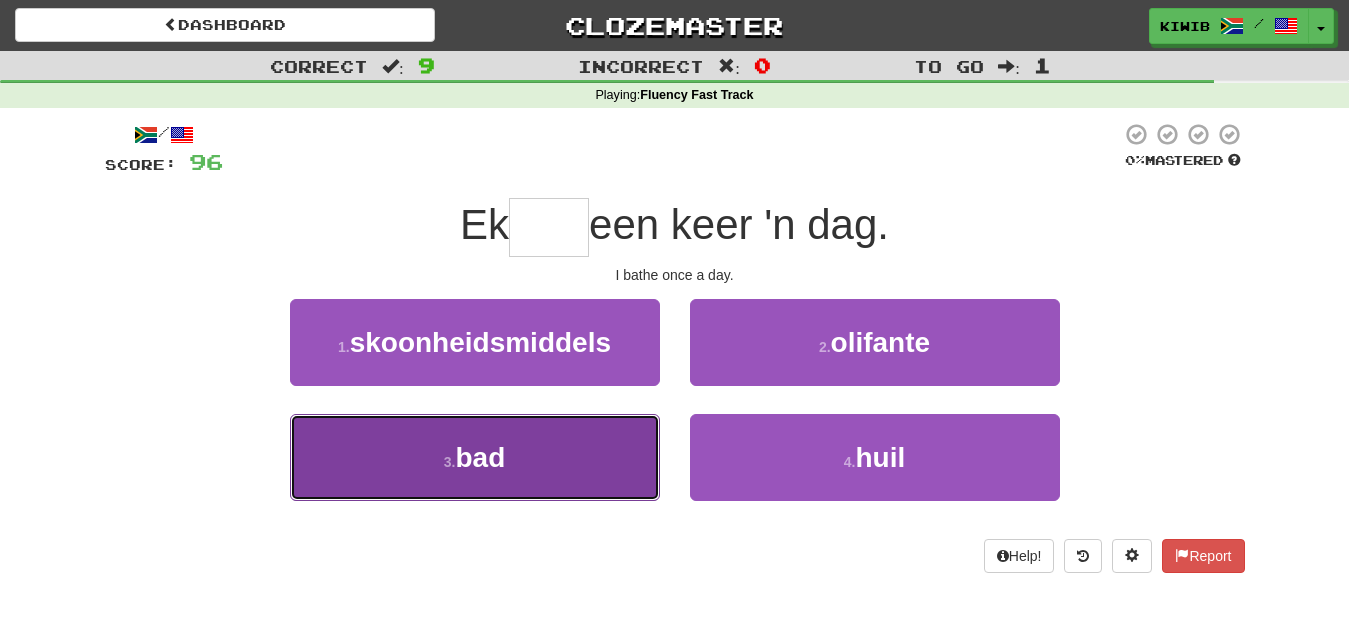 click on "bad" at bounding box center [480, 457] 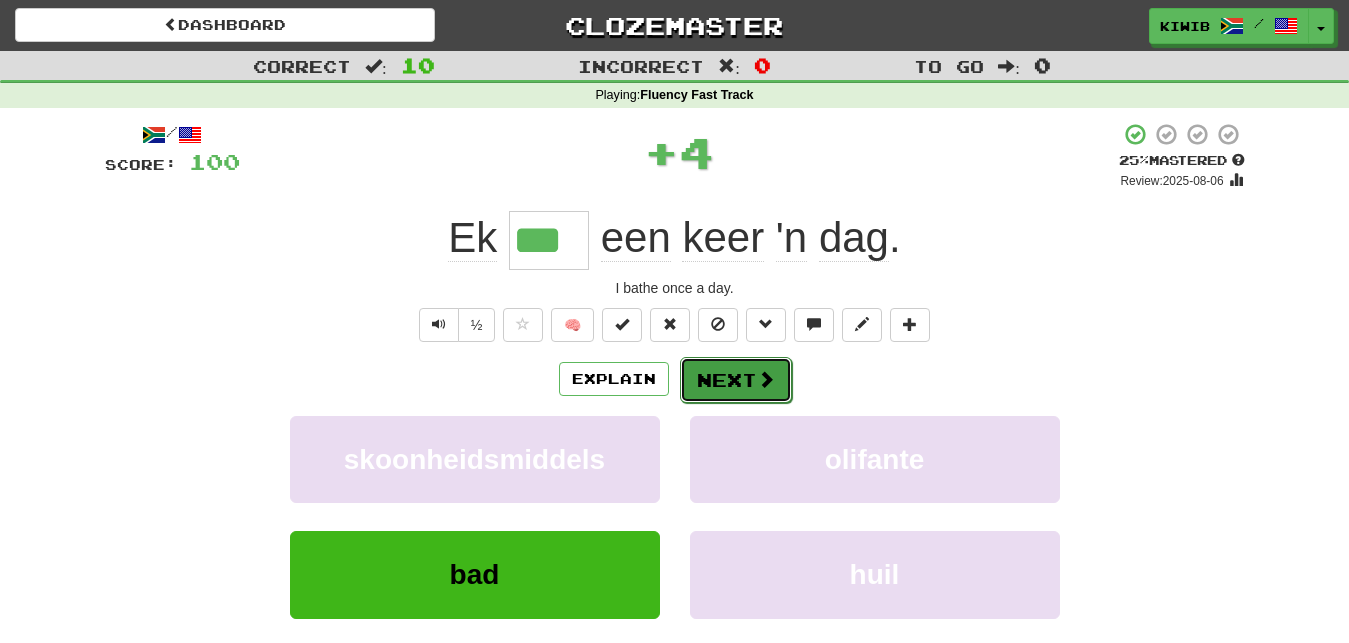 click on "Next" at bounding box center [736, 380] 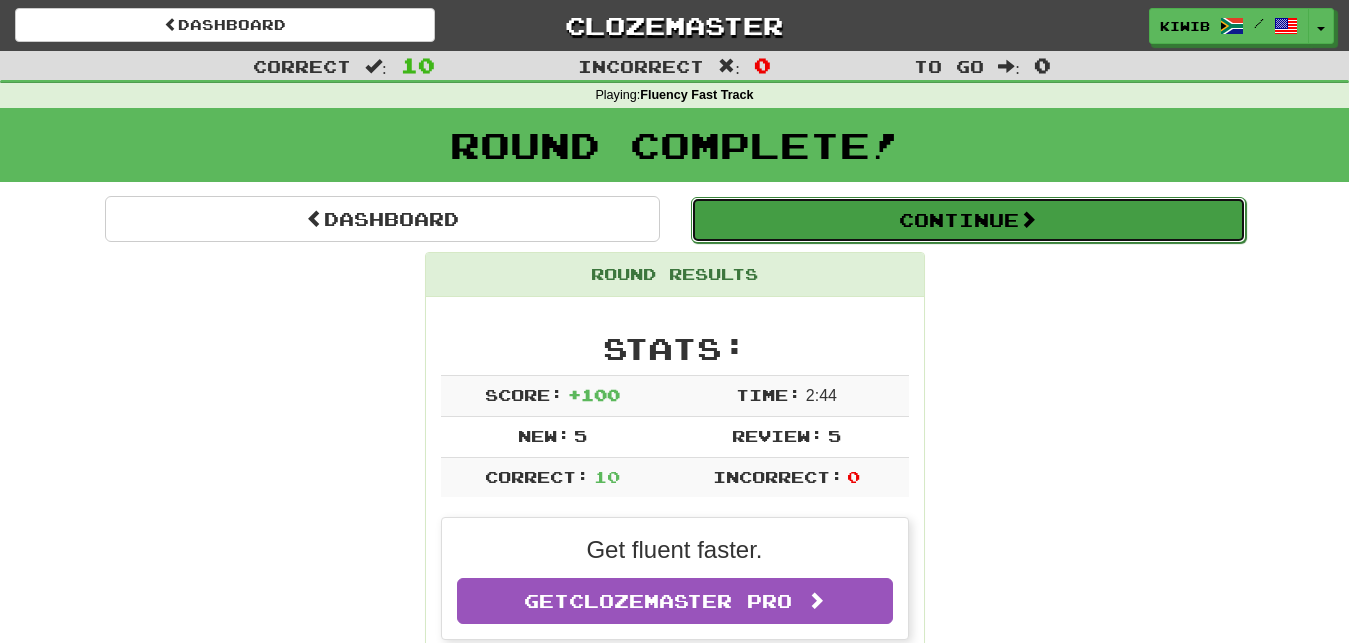 click on "Continue" at bounding box center (968, 220) 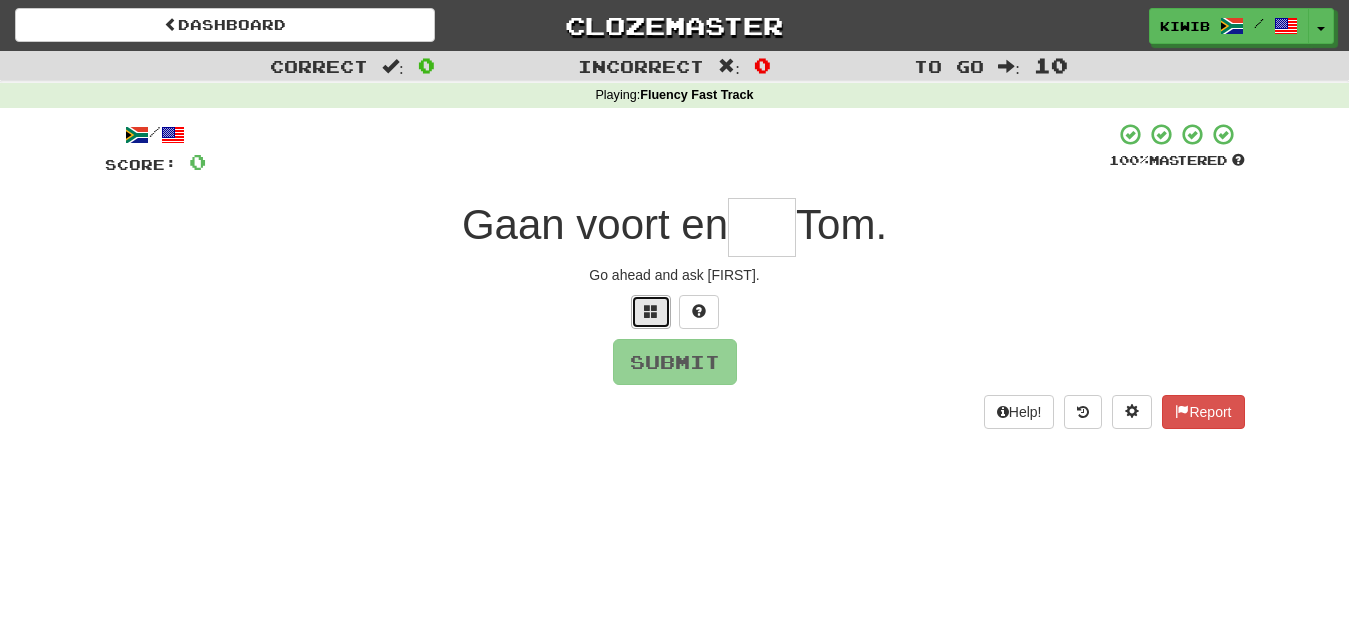 click at bounding box center [651, 311] 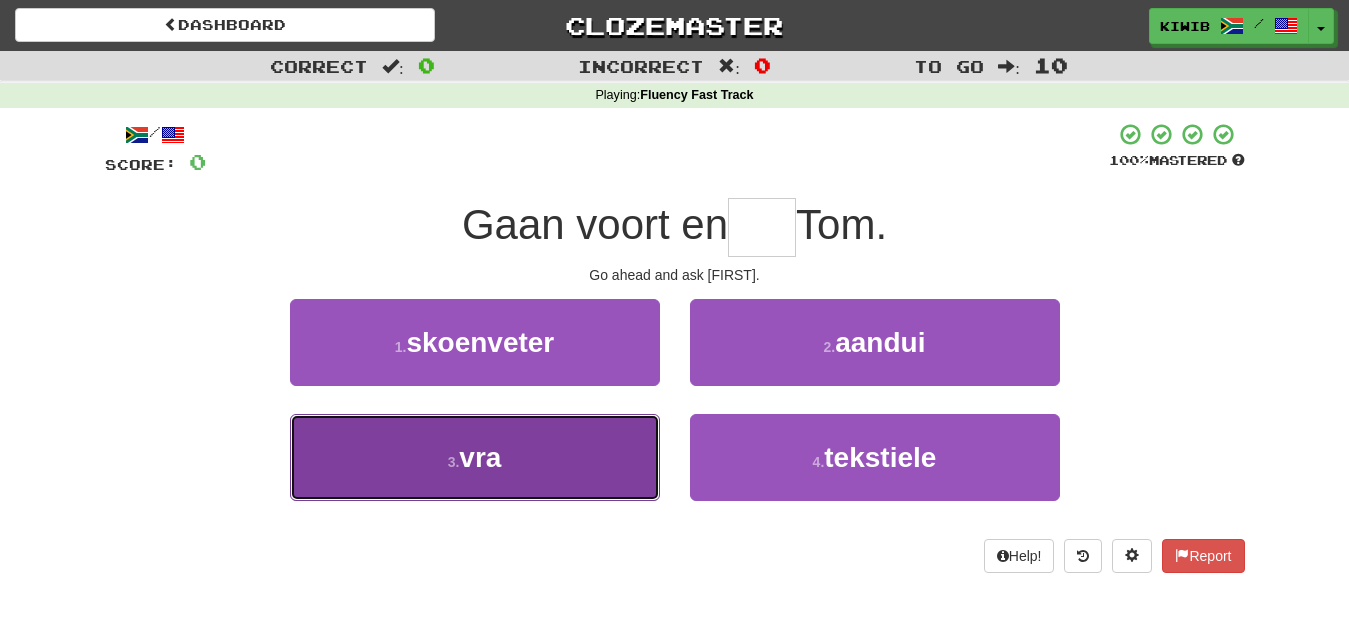 click on "vra" at bounding box center [480, 457] 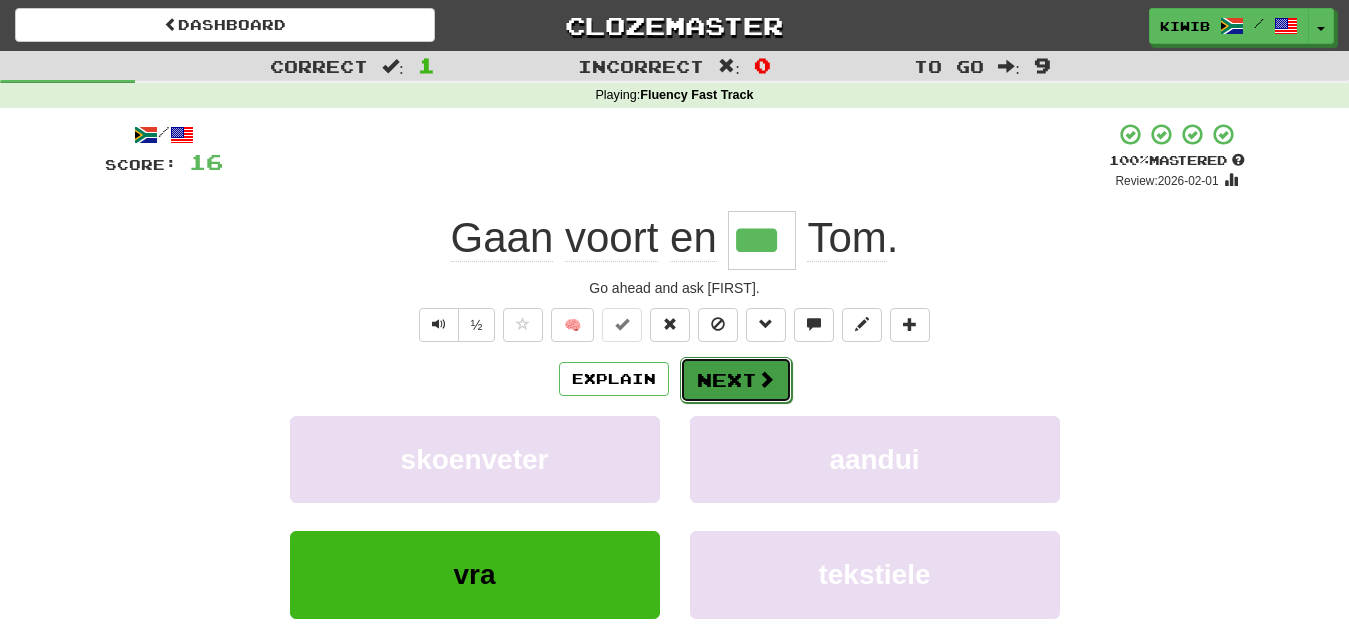 click on "Next" at bounding box center (736, 380) 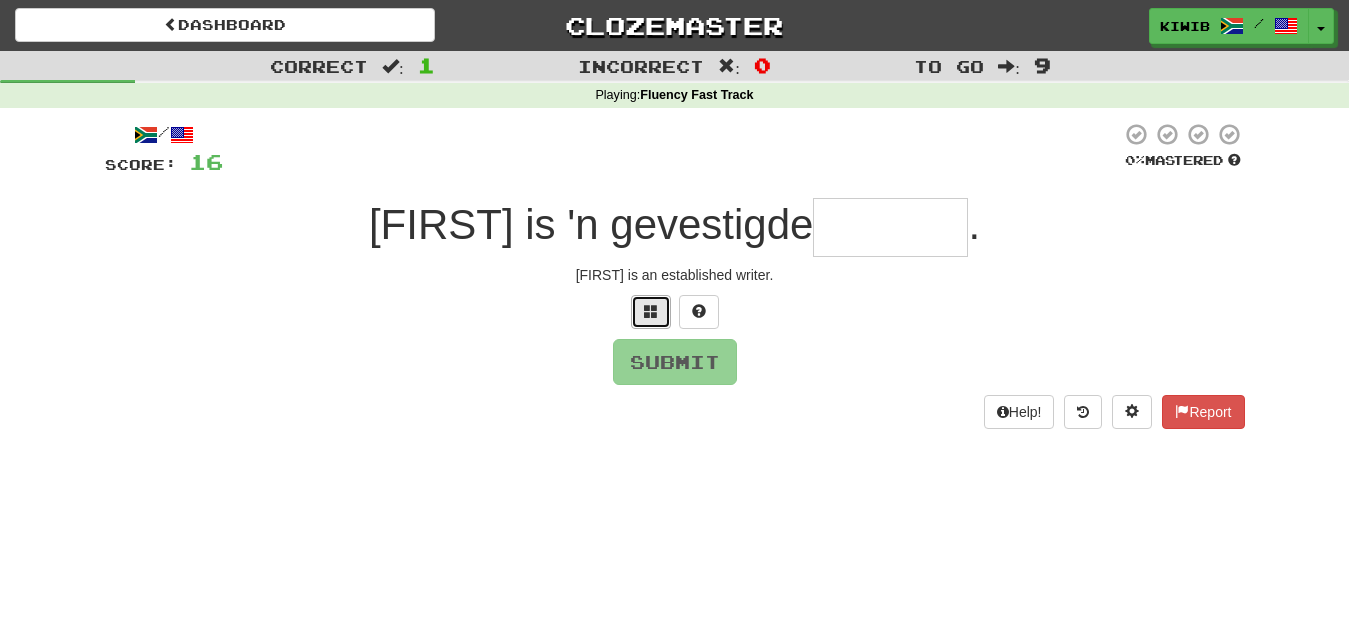 click at bounding box center [651, 312] 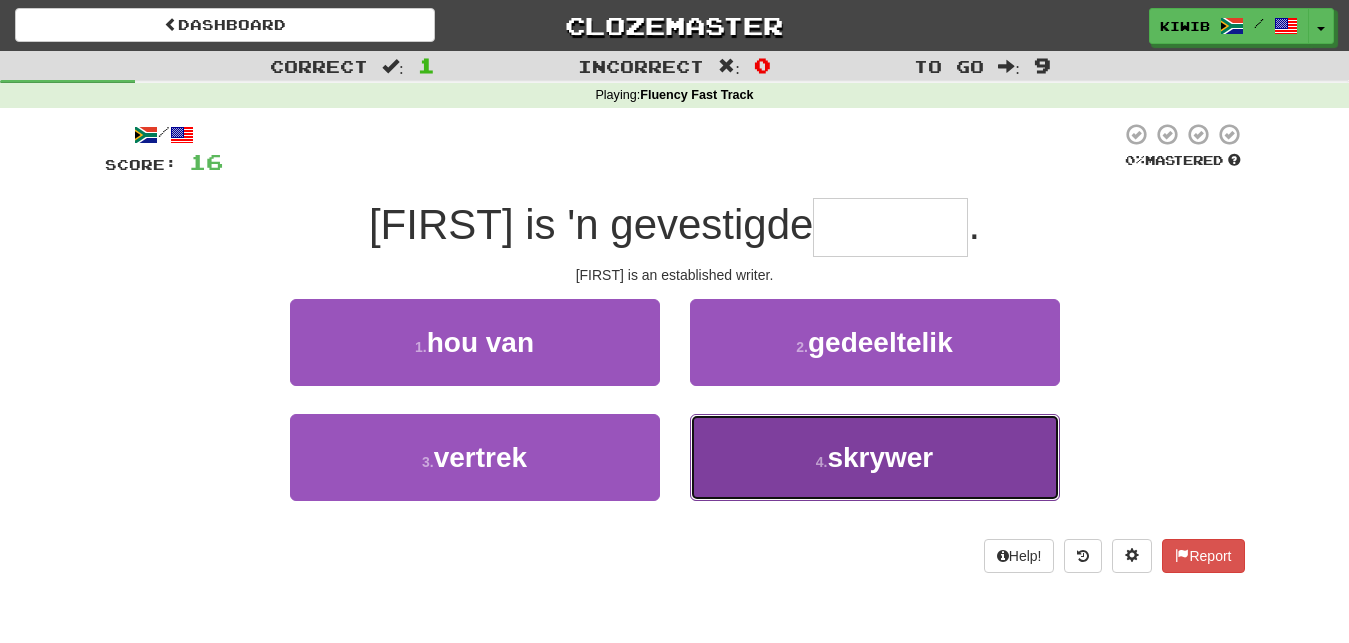 click on "skrywer" at bounding box center [880, 457] 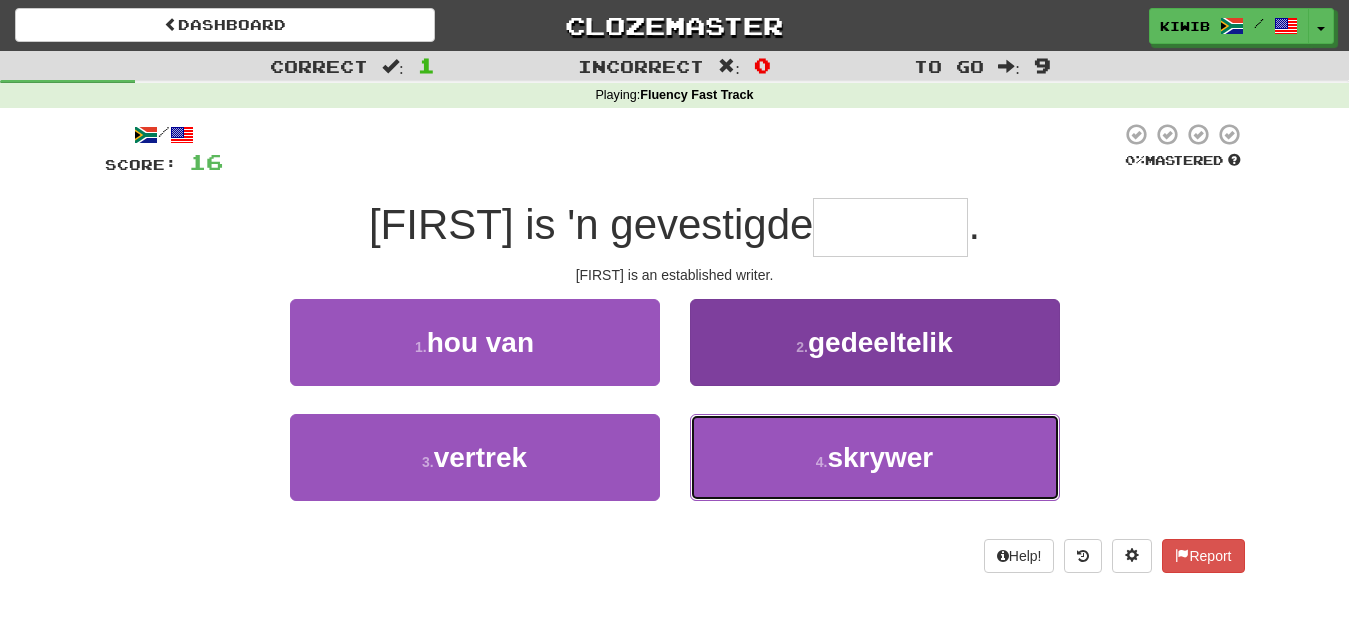 type on "*******" 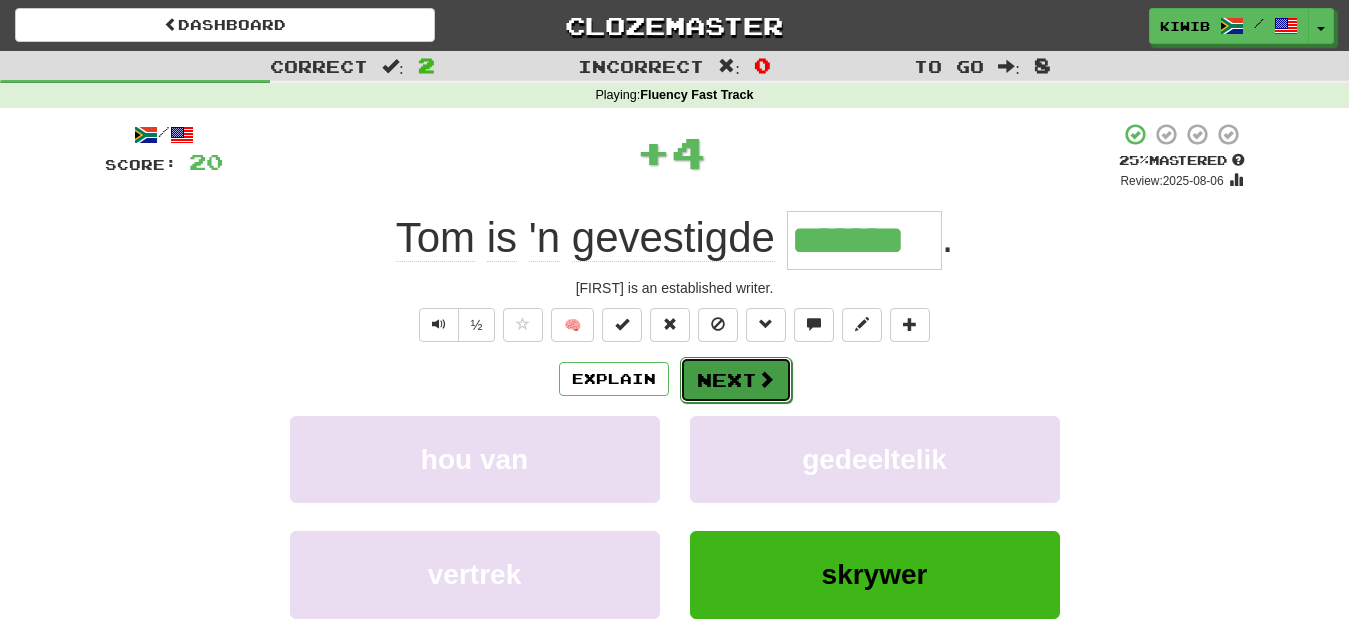 click on "Next" at bounding box center (736, 380) 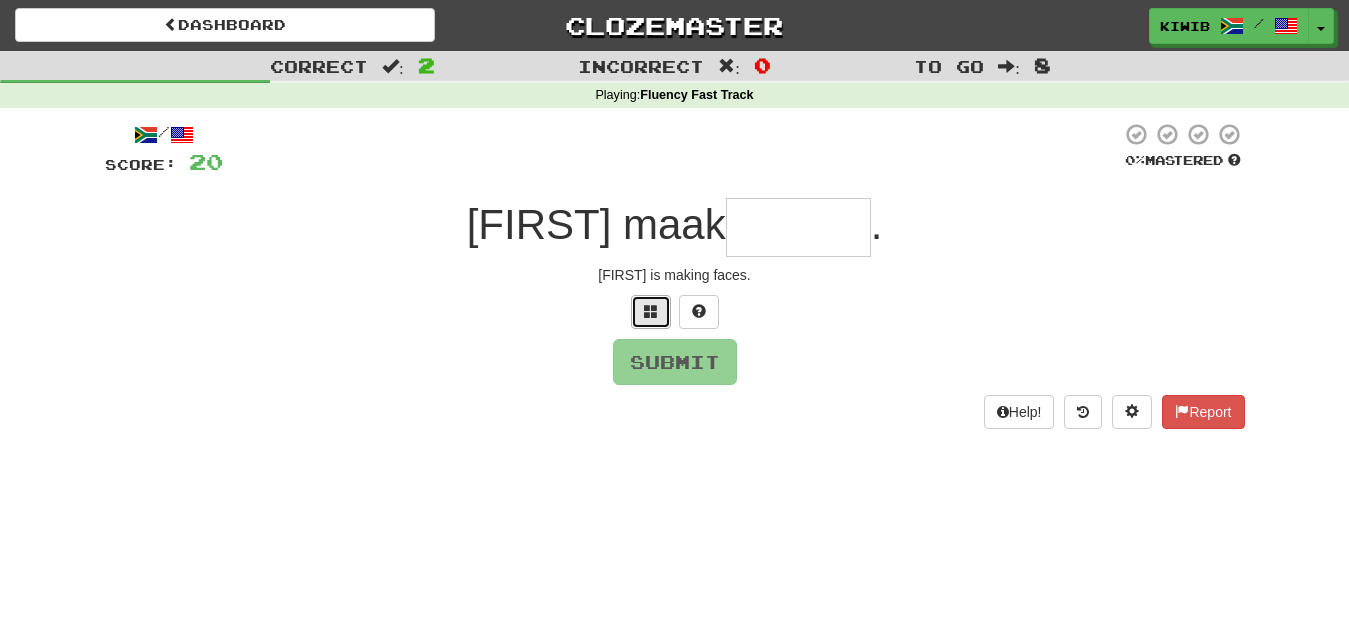 click at bounding box center [651, 311] 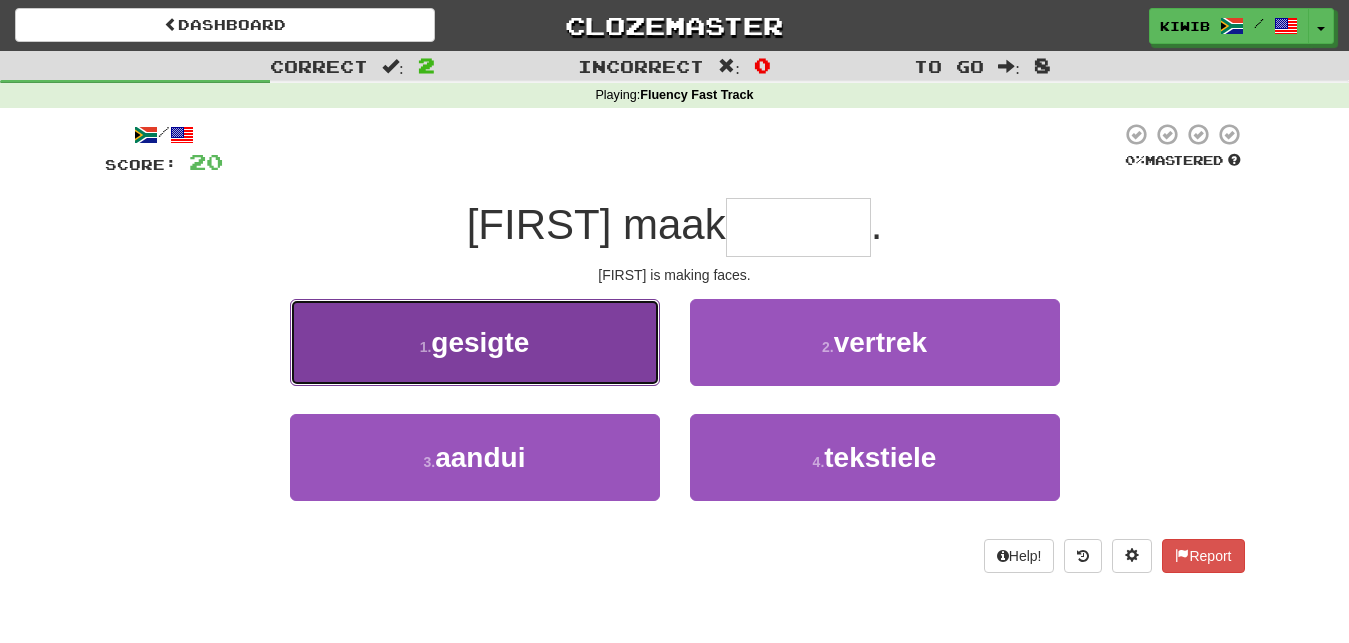 click on "gesigte" at bounding box center [480, 342] 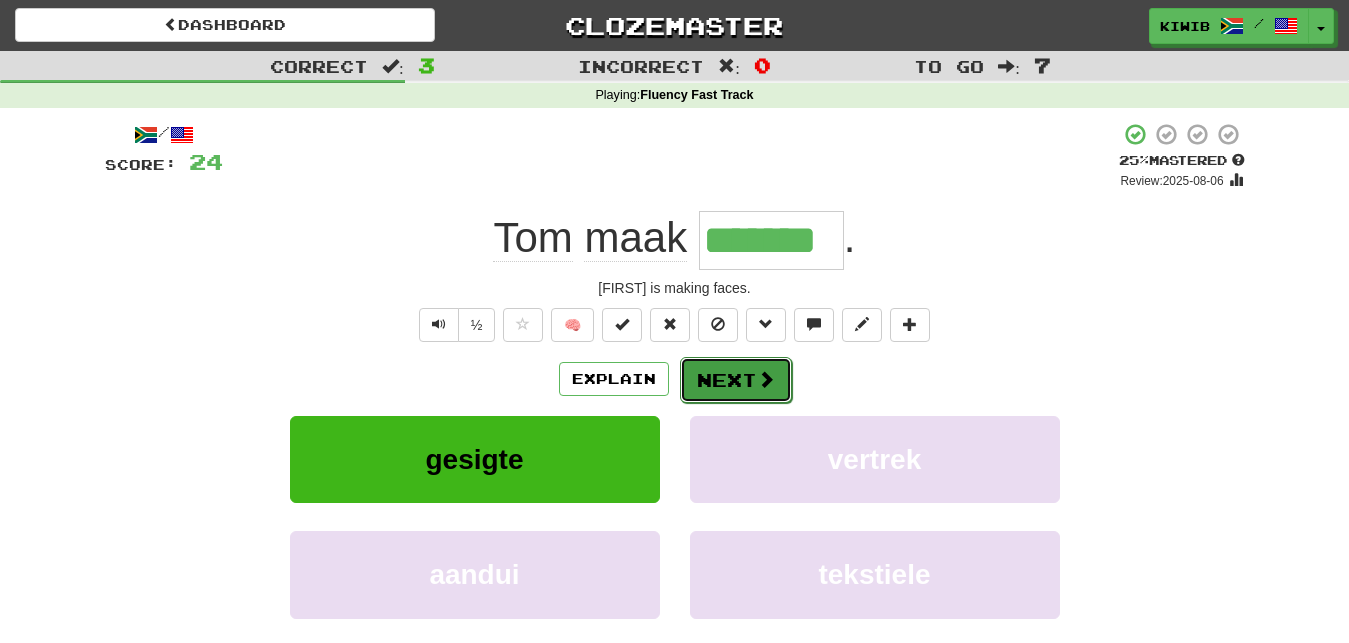 click on "Next" at bounding box center [736, 380] 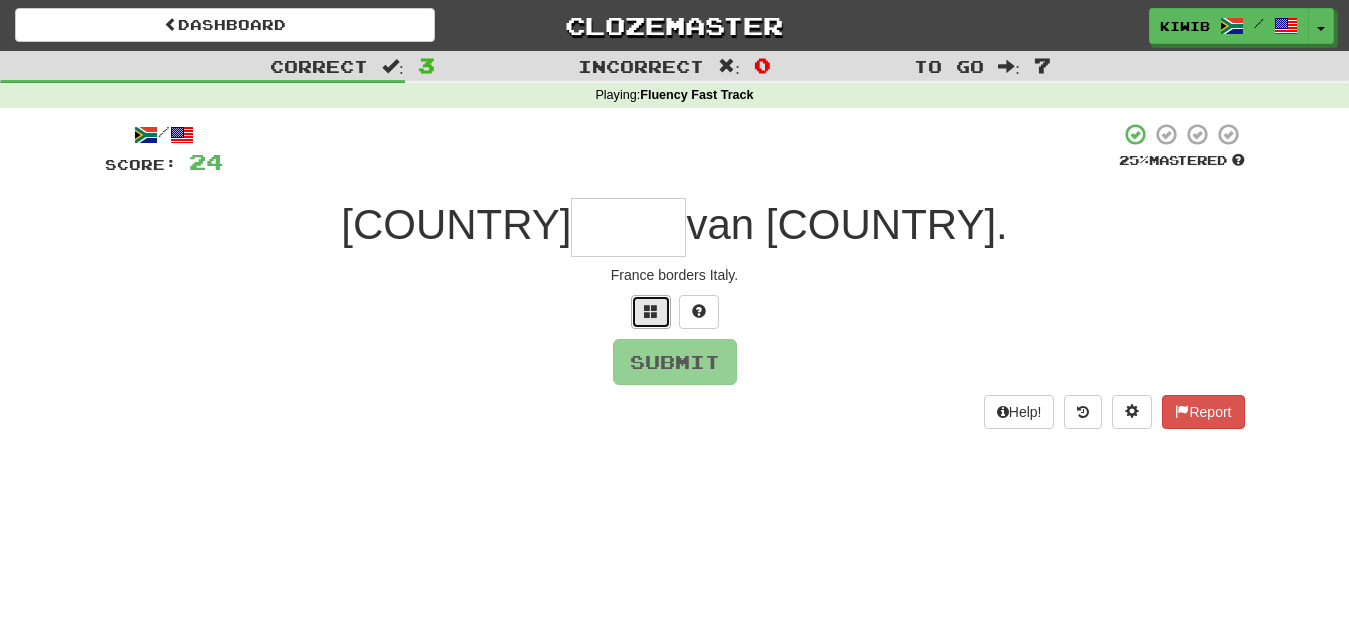click at bounding box center (651, 312) 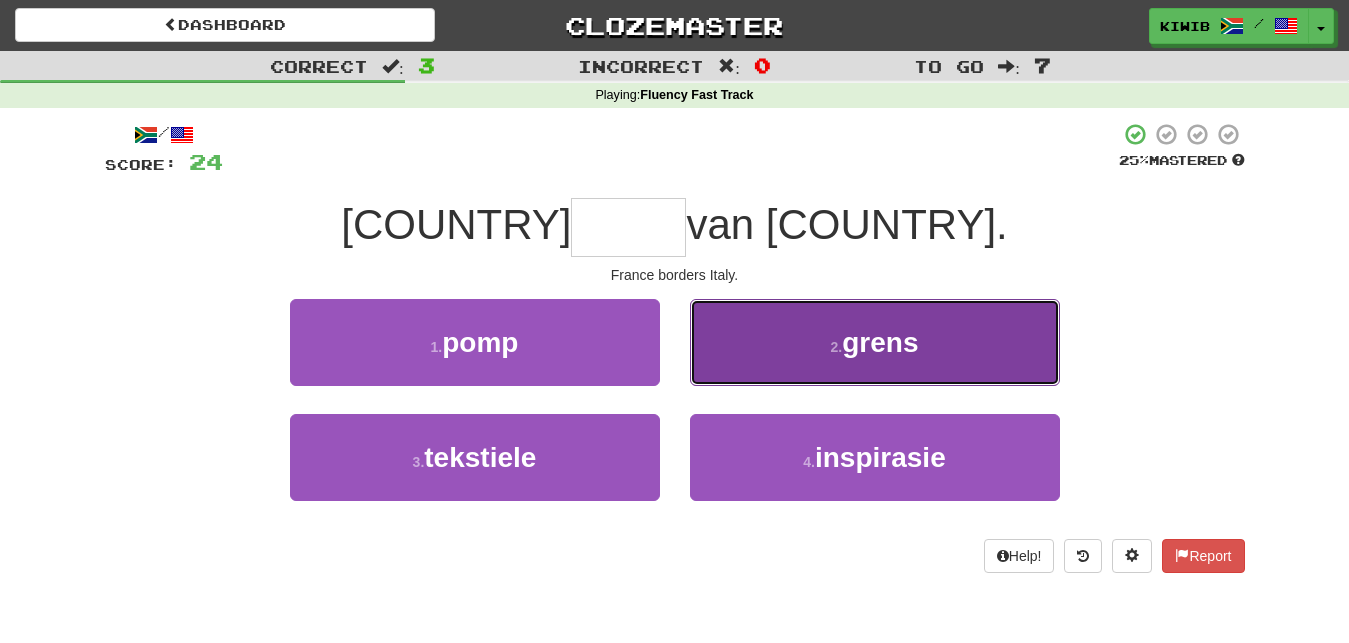 click on "grens" at bounding box center (880, 342) 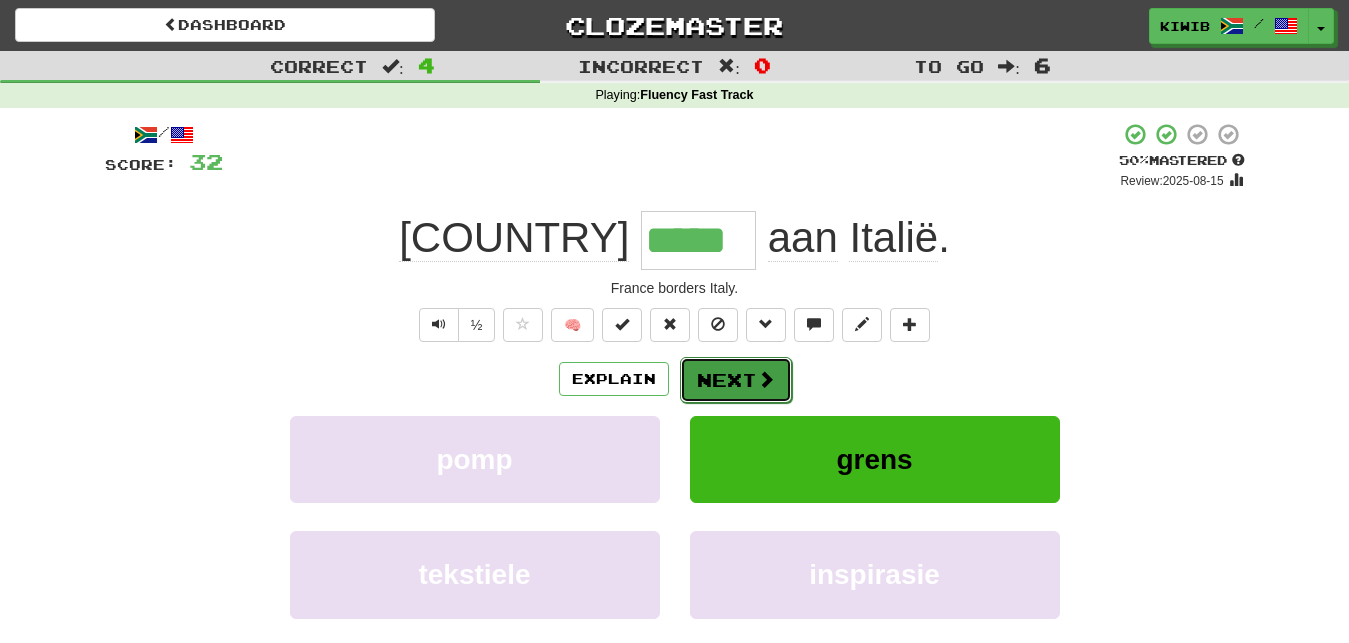 click on "Next" at bounding box center [736, 380] 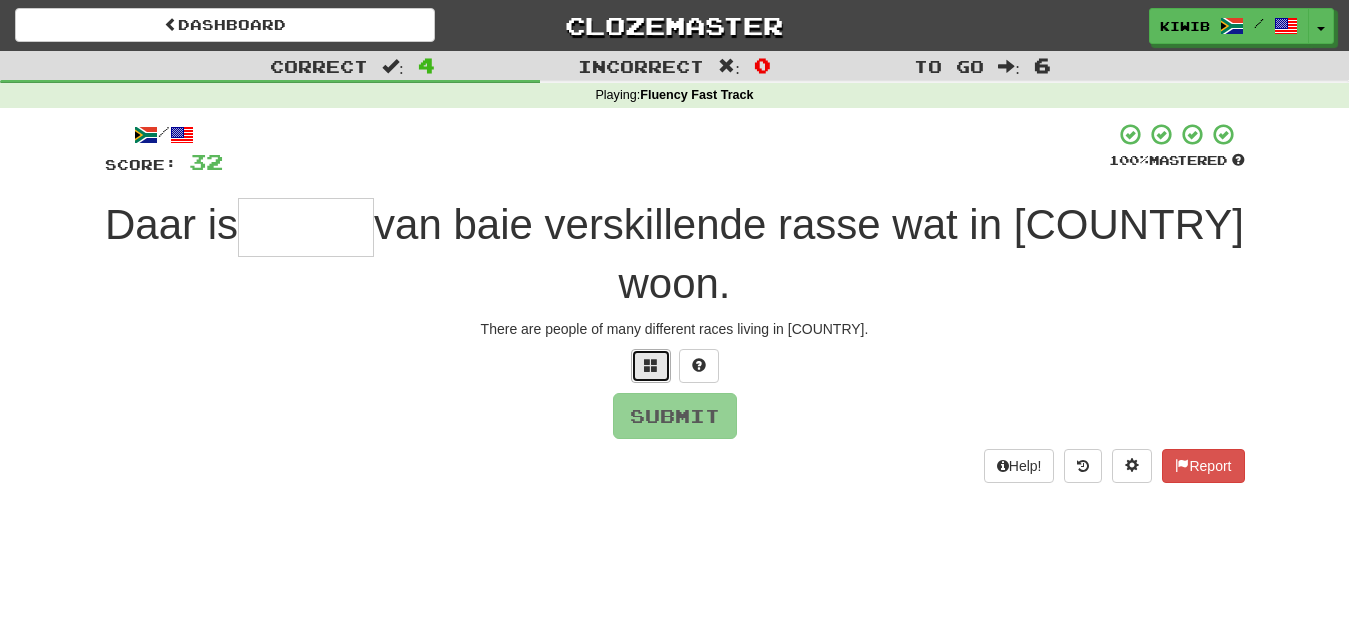 click at bounding box center [651, 365] 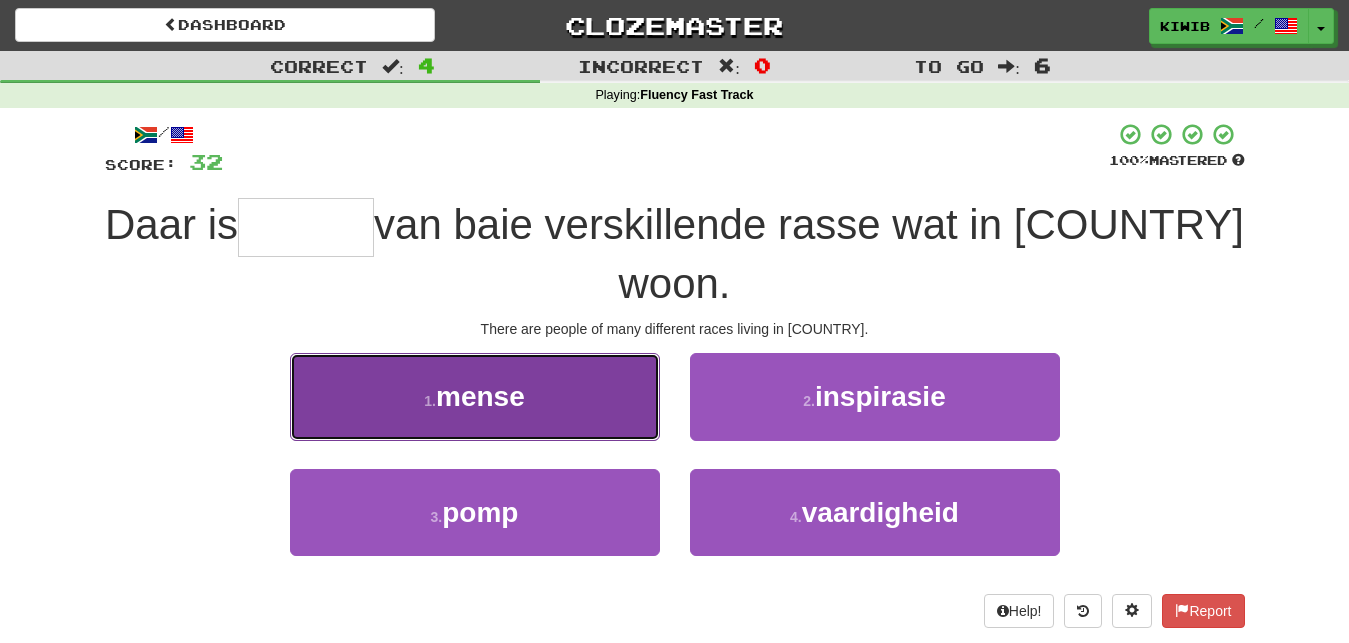 click on "mense" at bounding box center (480, 396) 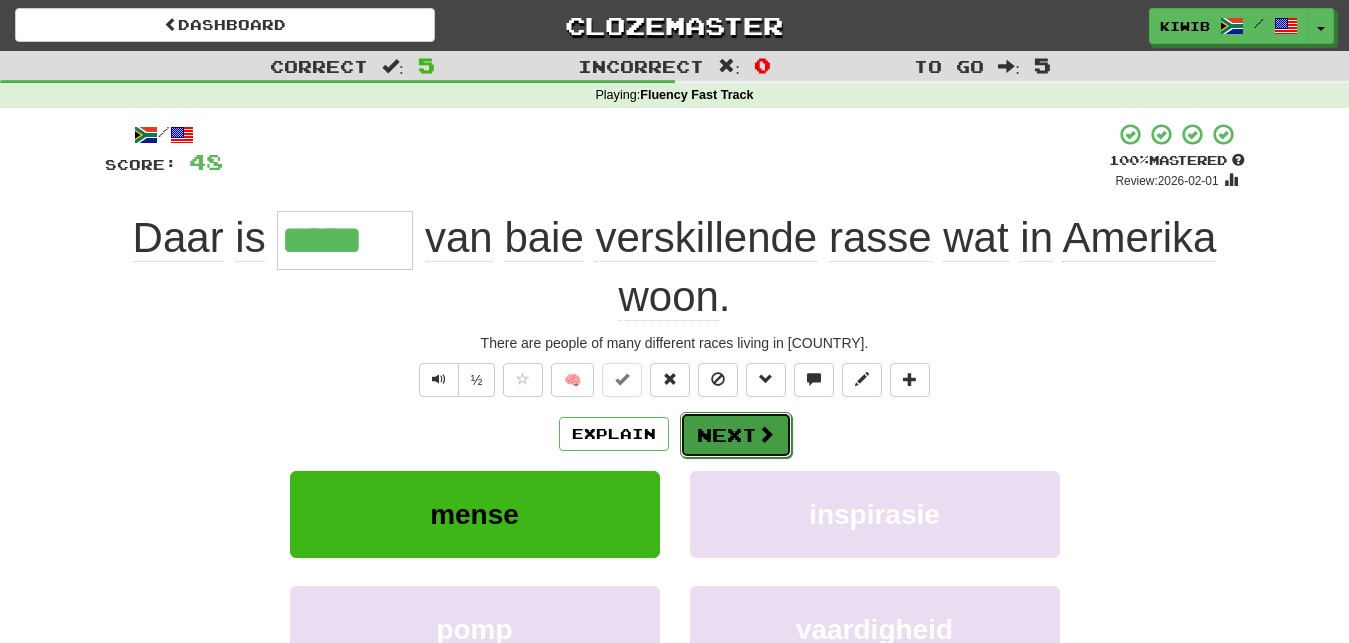 click on "Next" at bounding box center (736, 435) 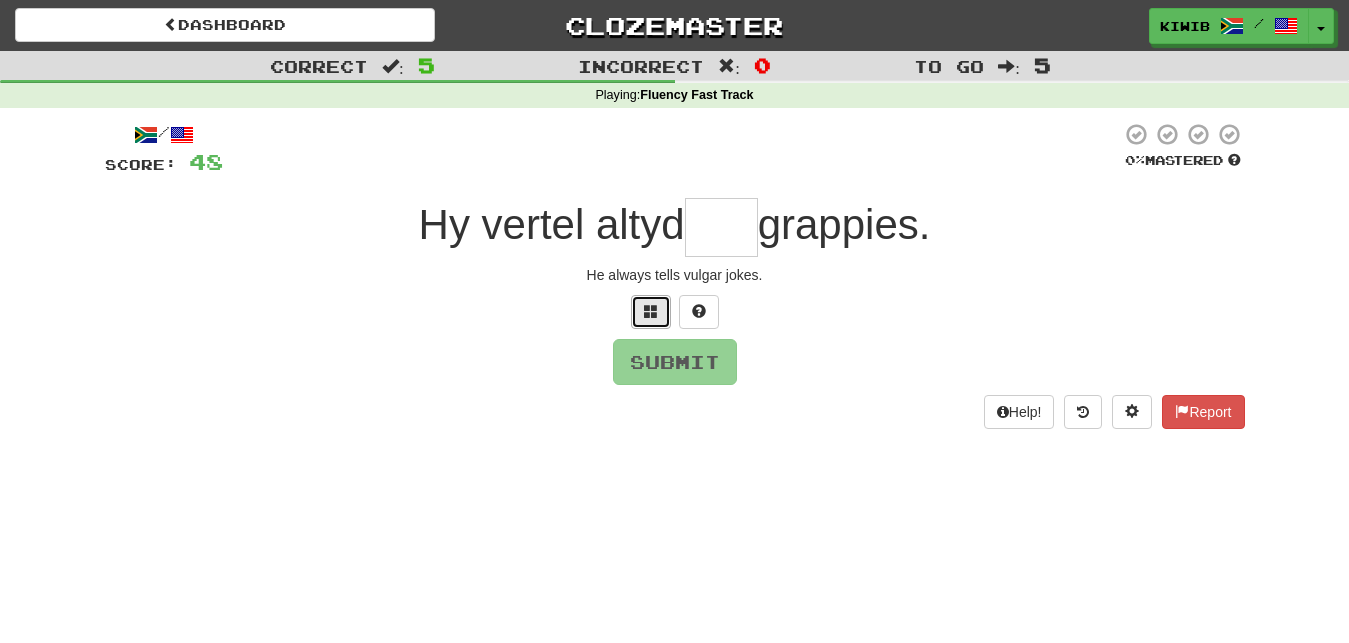 click at bounding box center (651, 311) 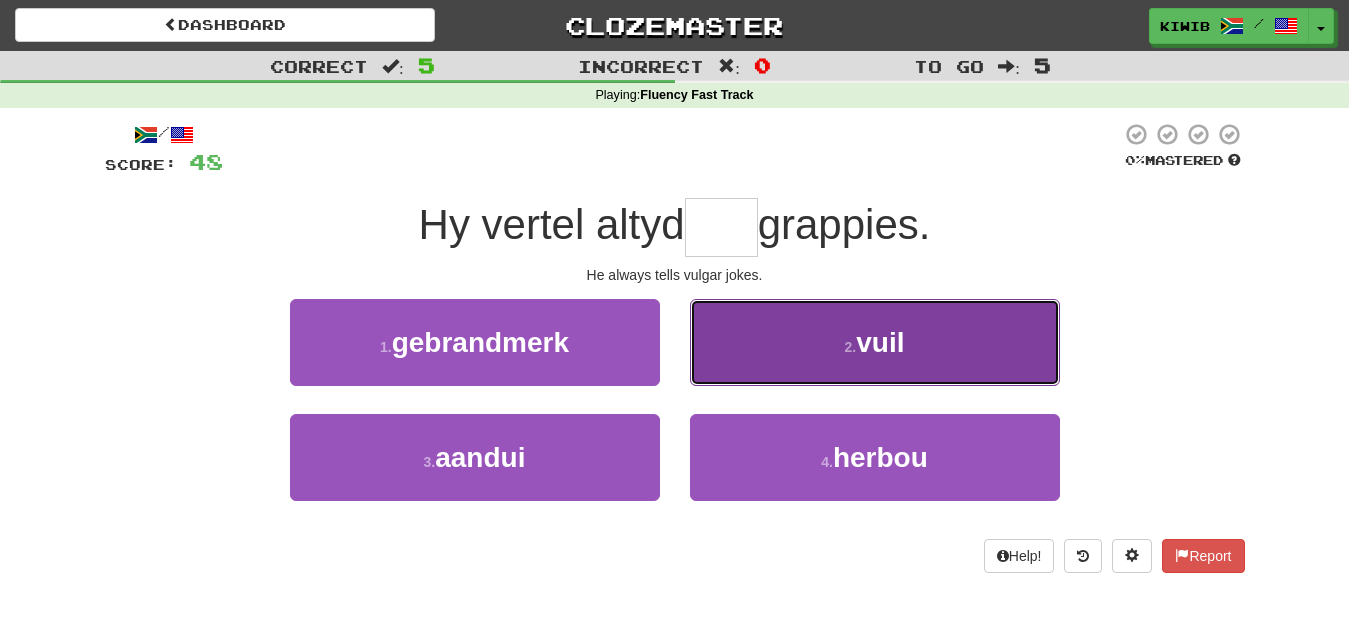click on "vuil" at bounding box center (880, 342) 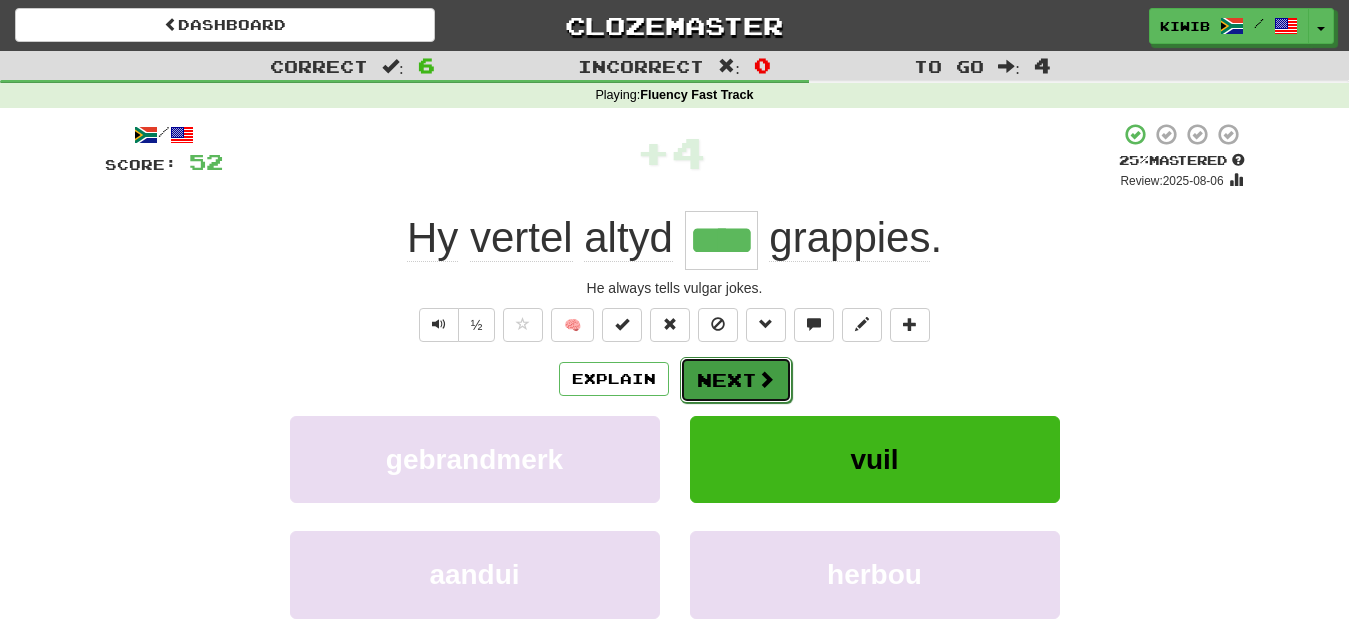 click on "Next" at bounding box center (736, 380) 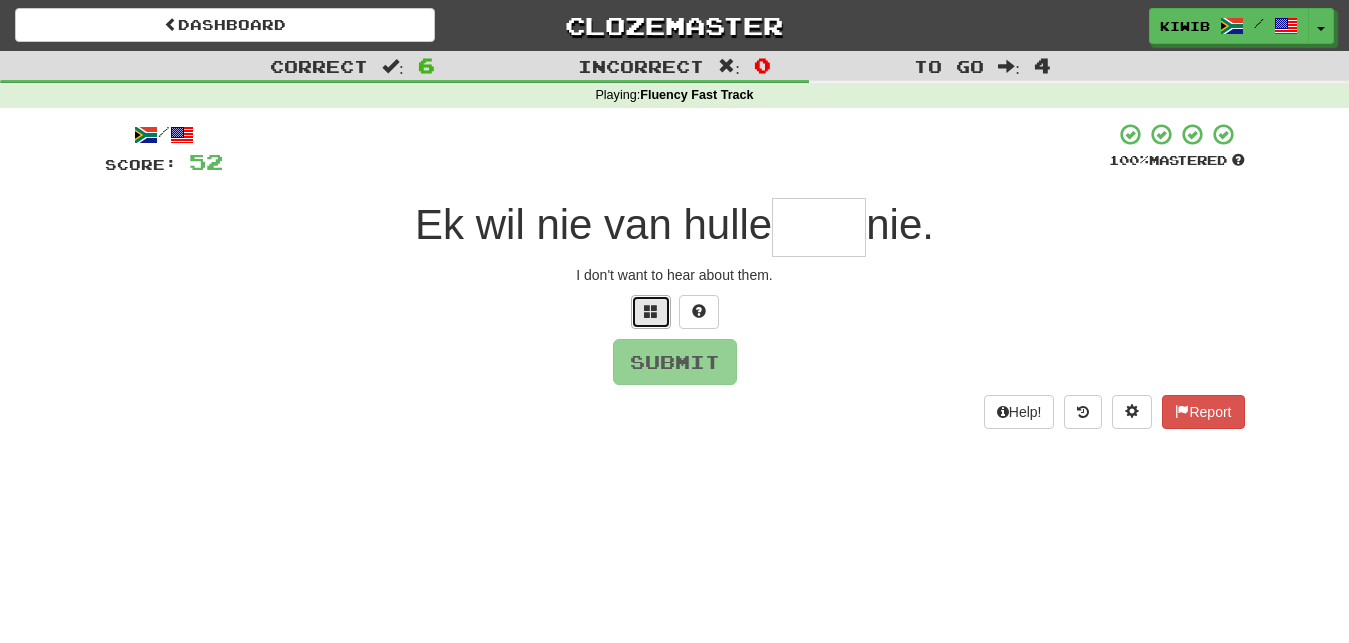 click at bounding box center (651, 311) 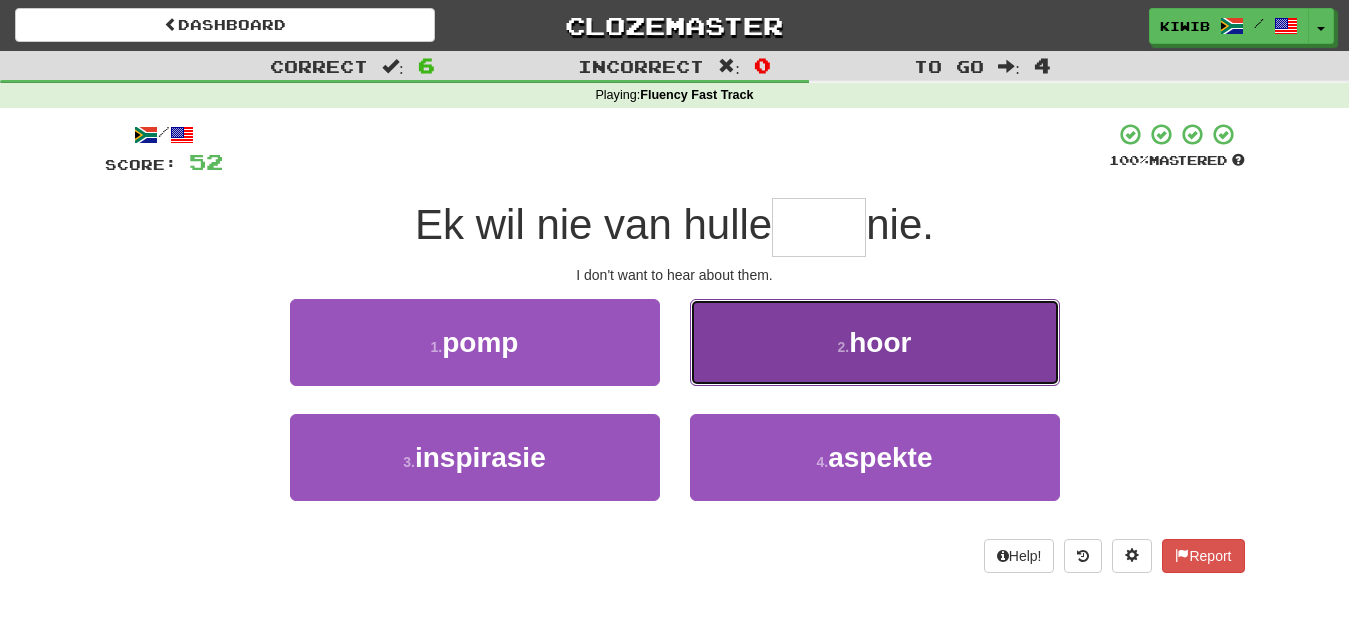 click on "hoor" at bounding box center [880, 342] 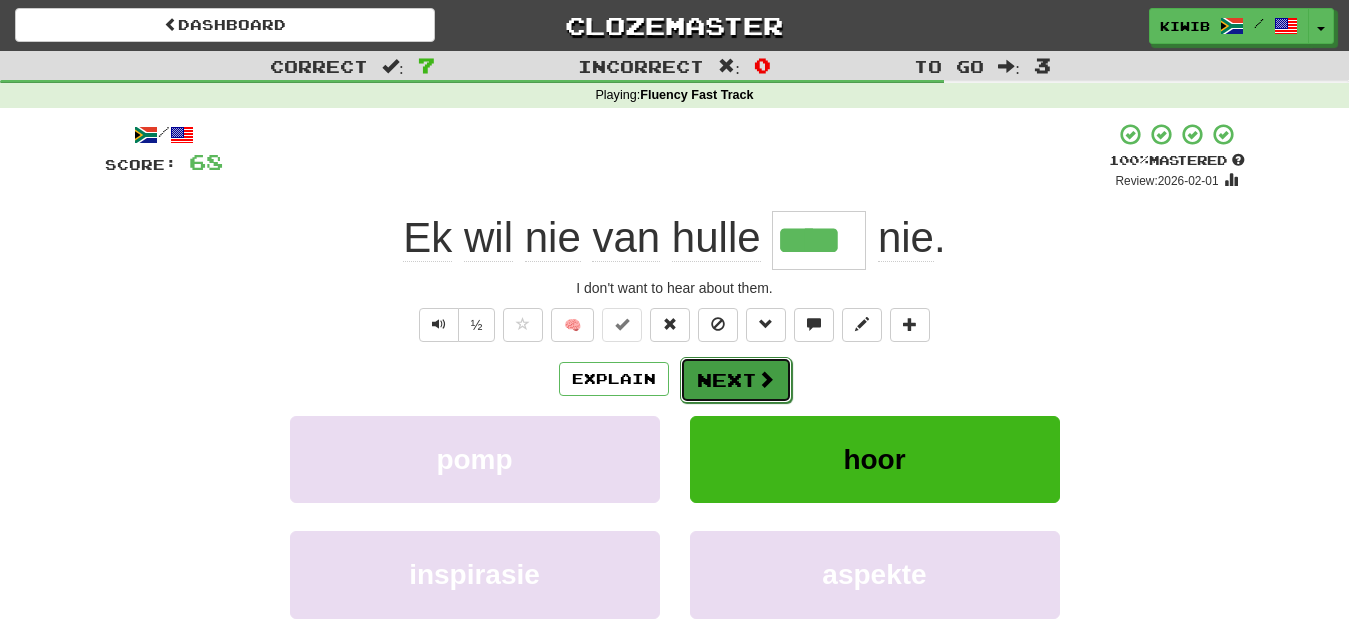 click on "Next" at bounding box center [736, 380] 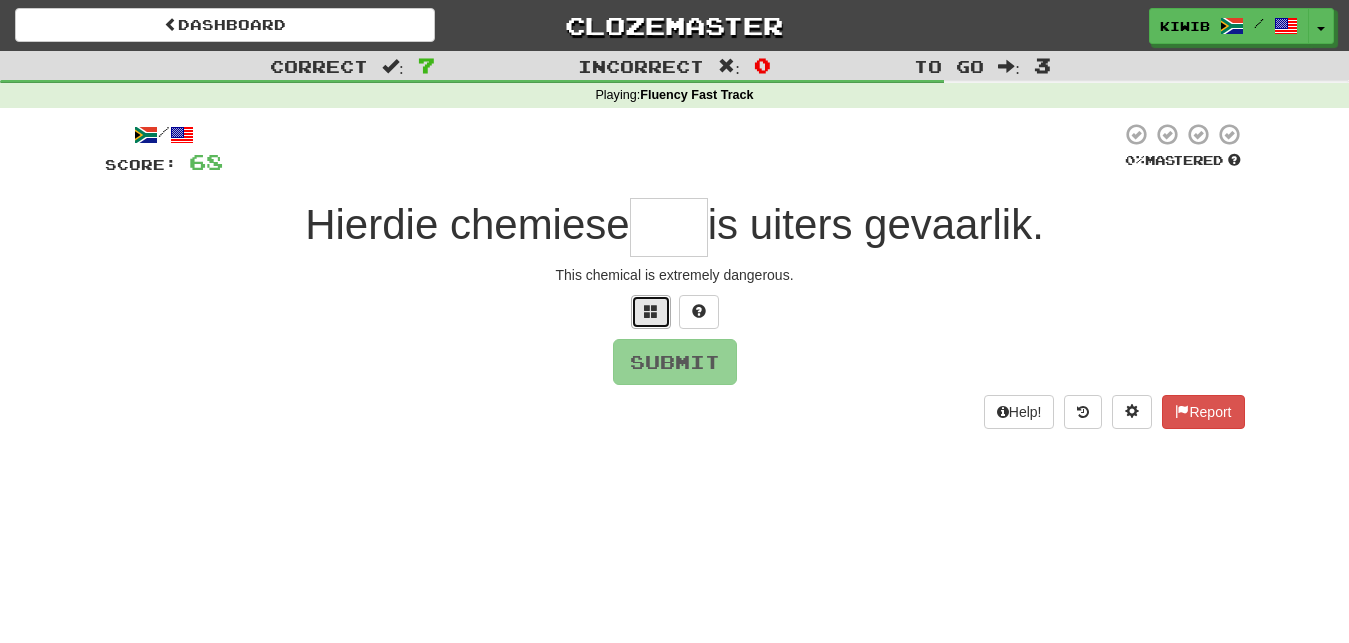 click at bounding box center [651, 311] 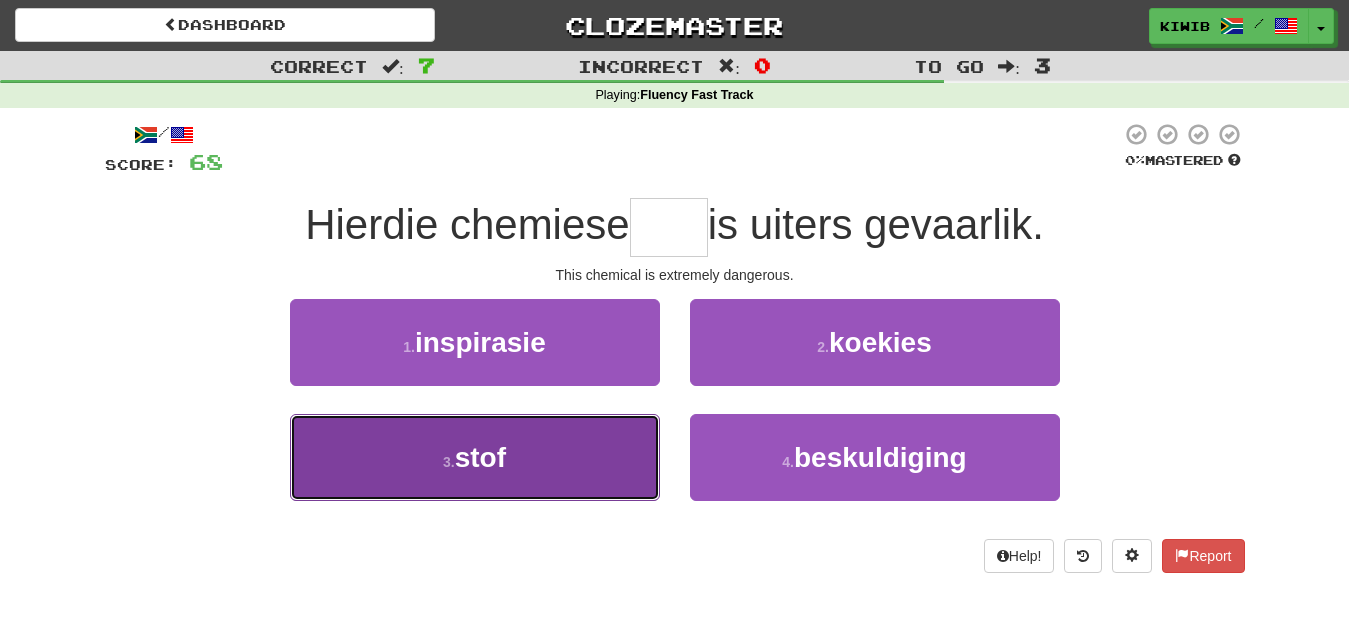 click on "stof" at bounding box center (480, 457) 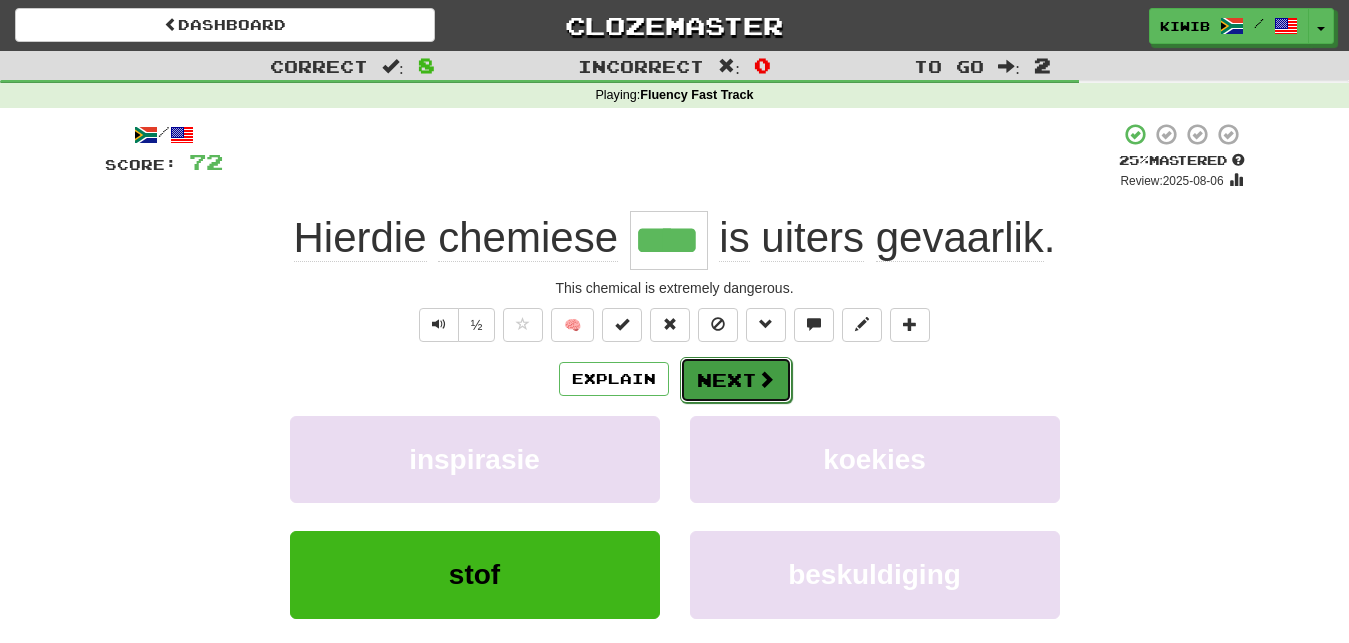 click on "Next" at bounding box center [736, 380] 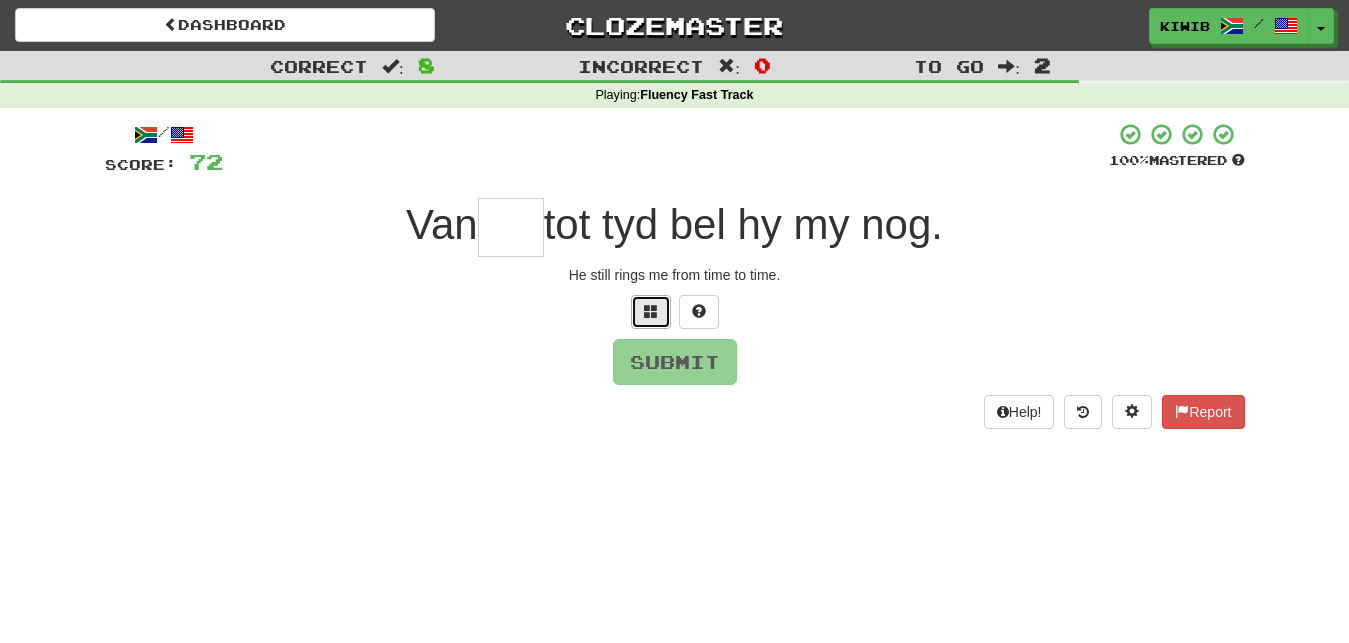 click at bounding box center (651, 311) 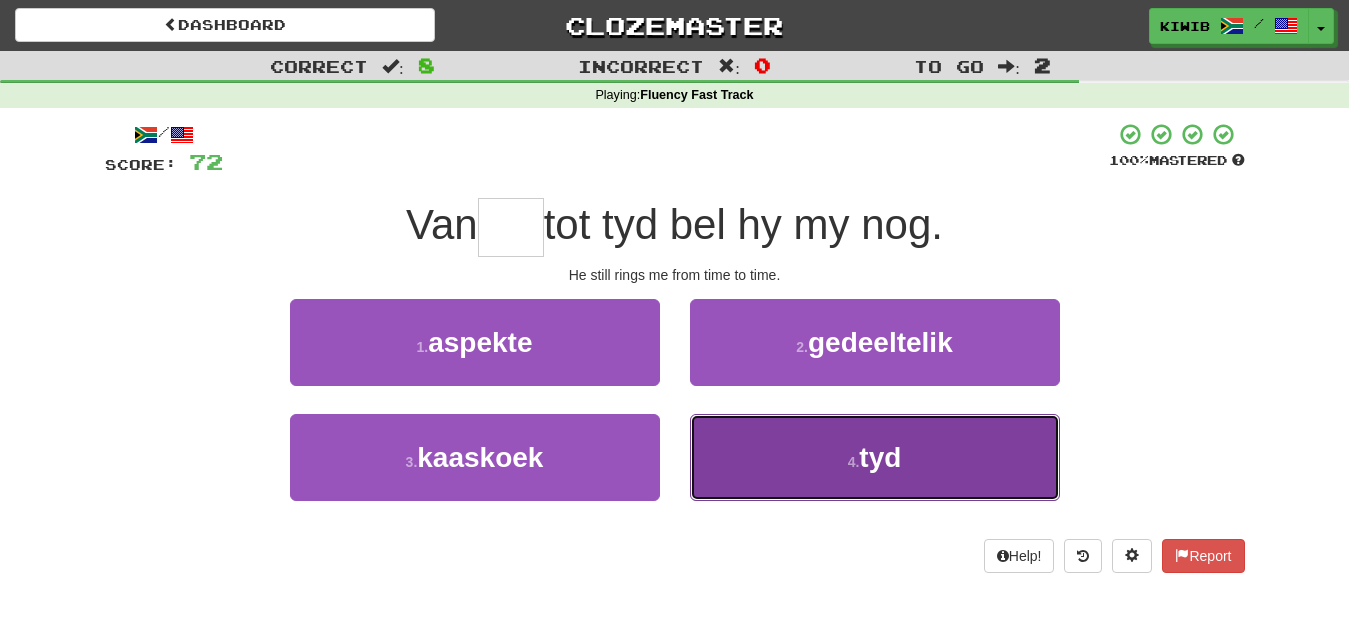 click on "tyd" at bounding box center [880, 457] 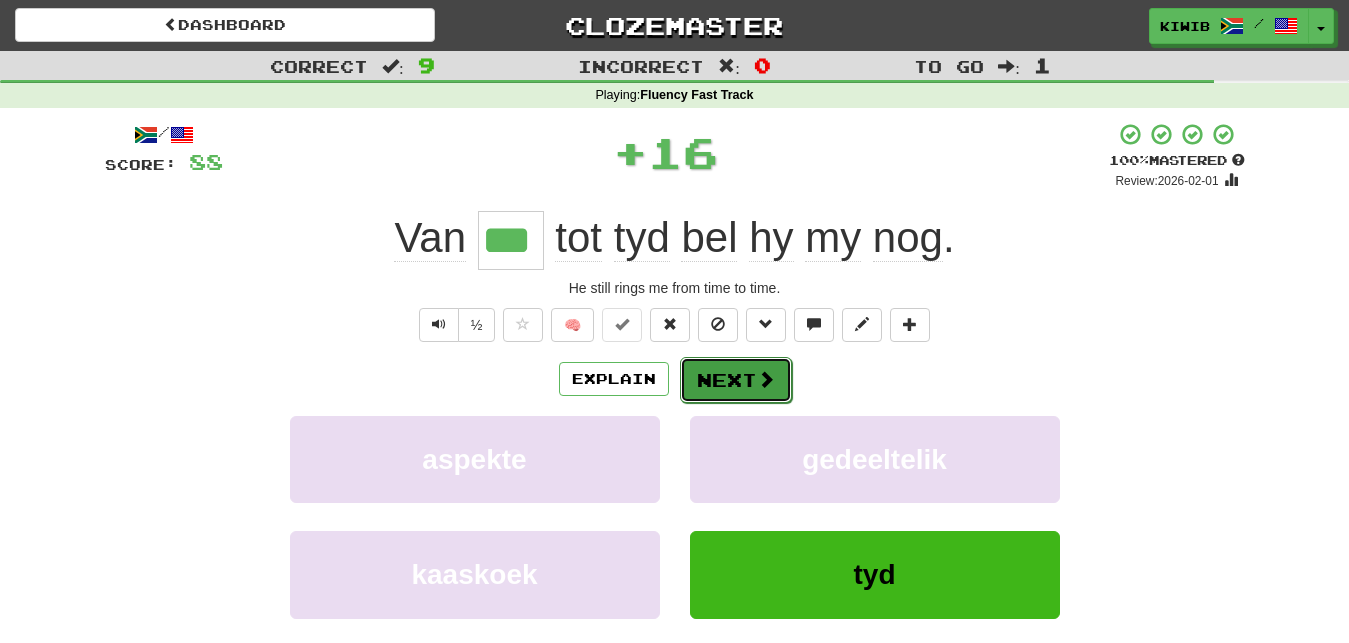 click on "Next" at bounding box center [736, 380] 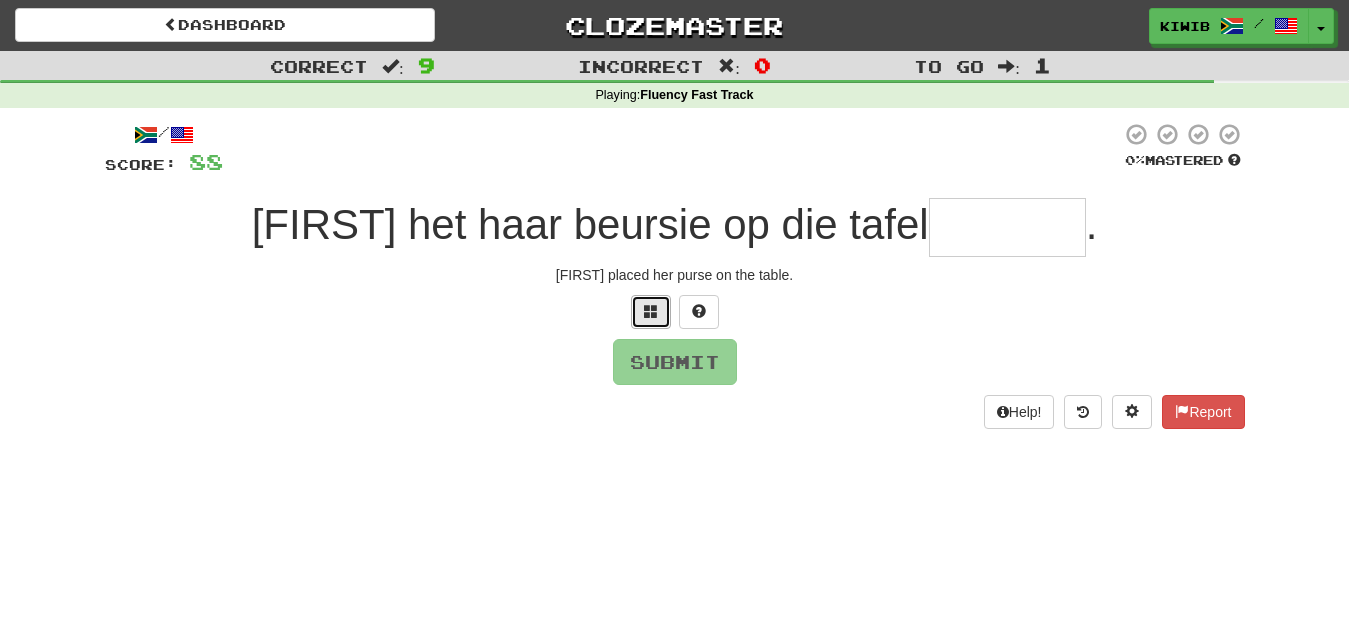 click at bounding box center [651, 312] 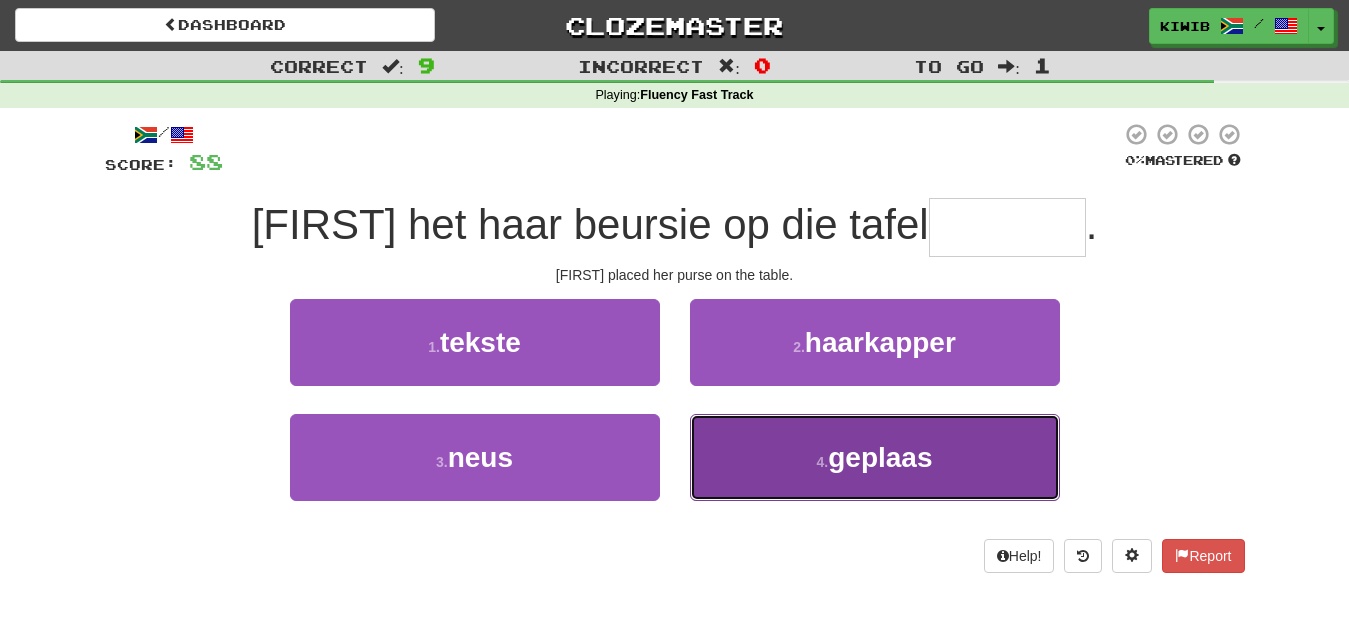 click on "geplaas" at bounding box center (880, 457) 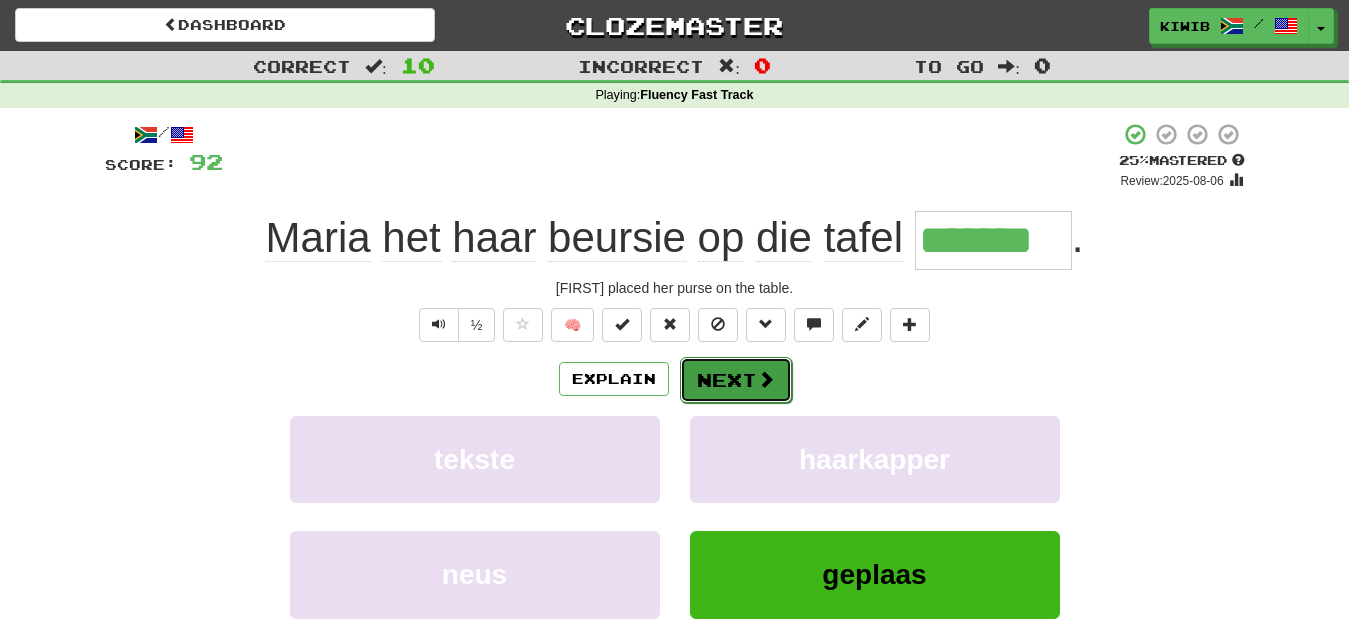 click at bounding box center [766, 379] 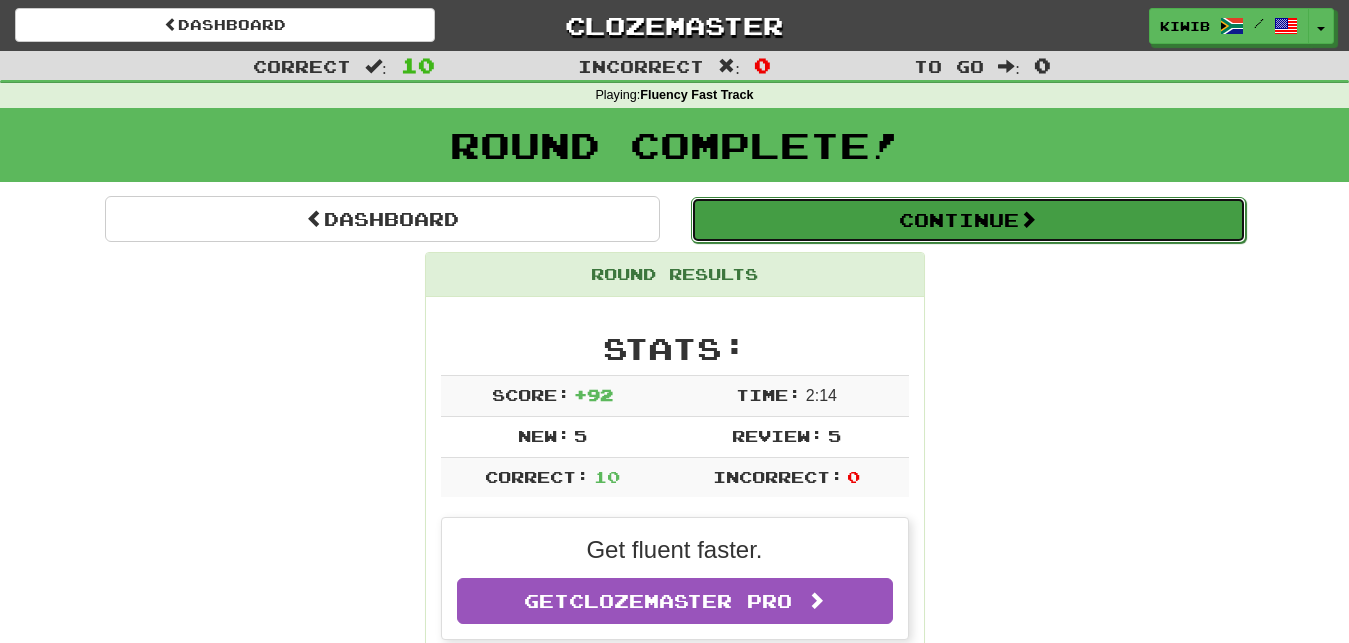 click on "Continue" at bounding box center [968, 220] 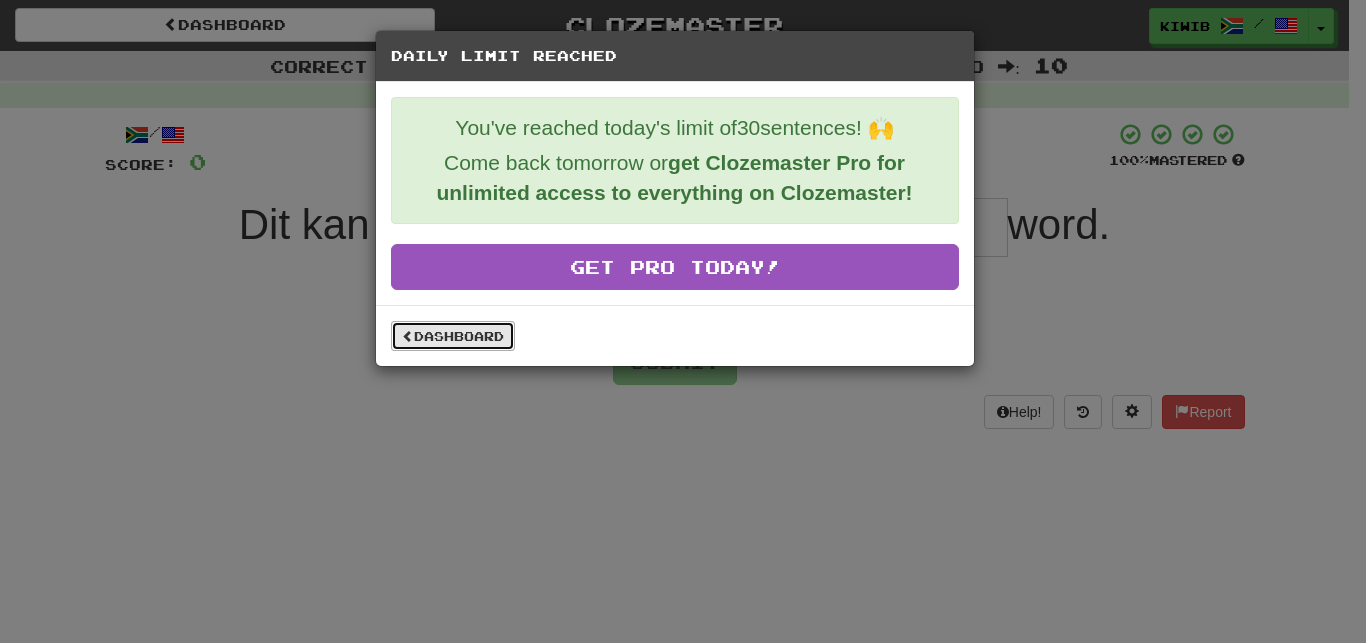 click on "Dashboard" at bounding box center [453, 336] 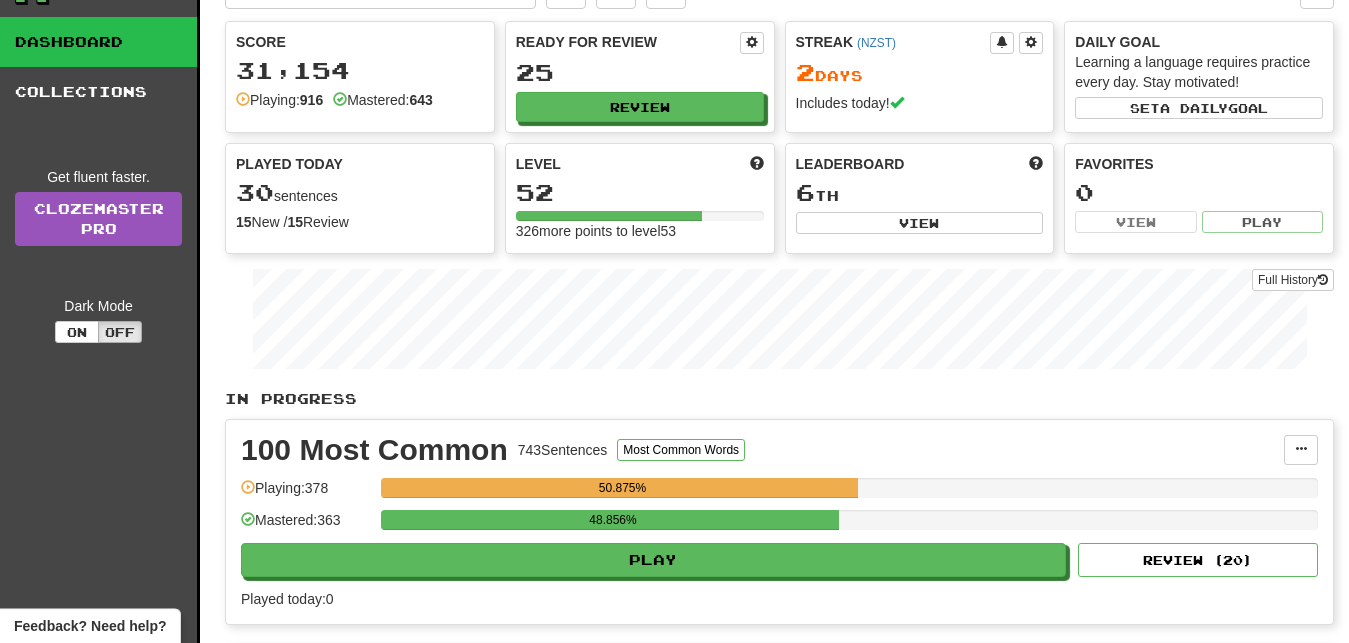 scroll, scrollTop: 0, scrollLeft: 0, axis: both 